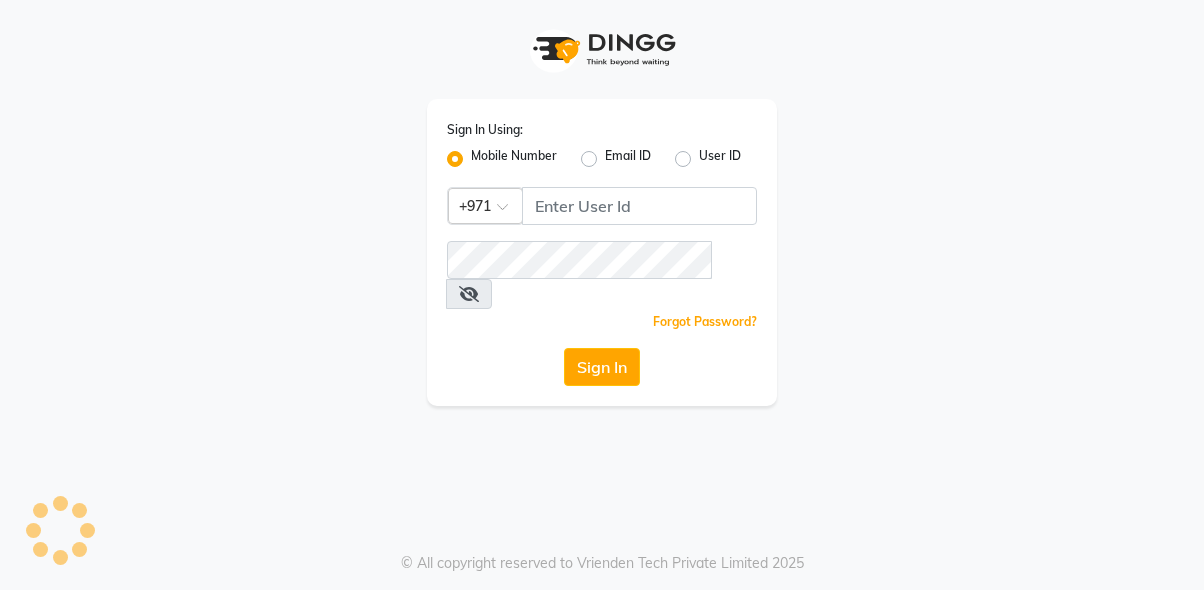 scroll, scrollTop: 0, scrollLeft: 0, axis: both 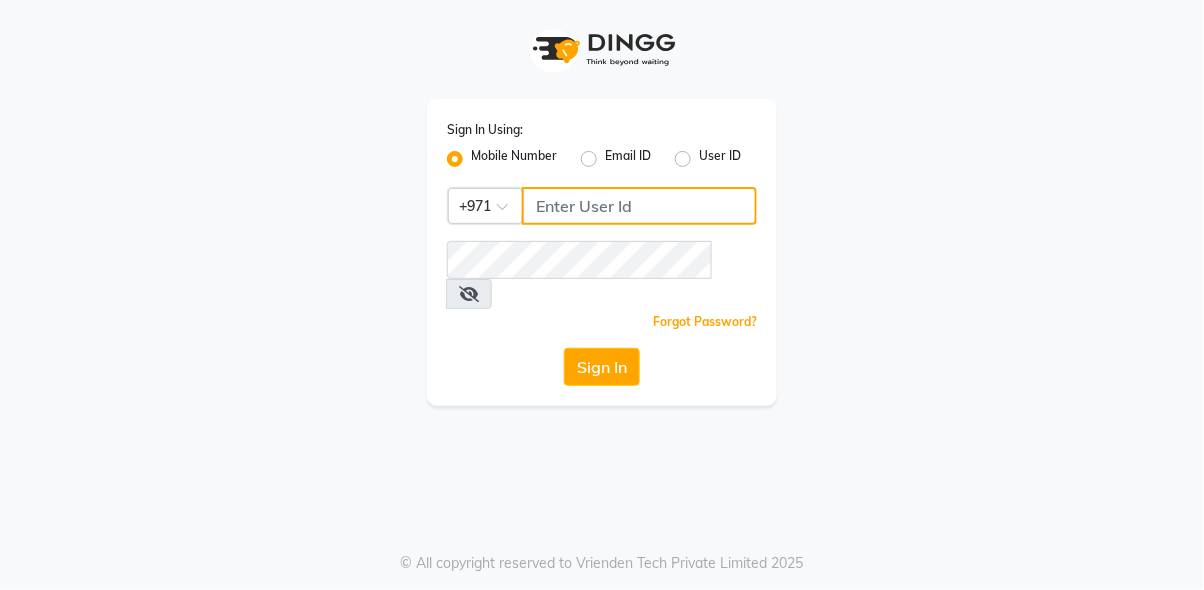 click 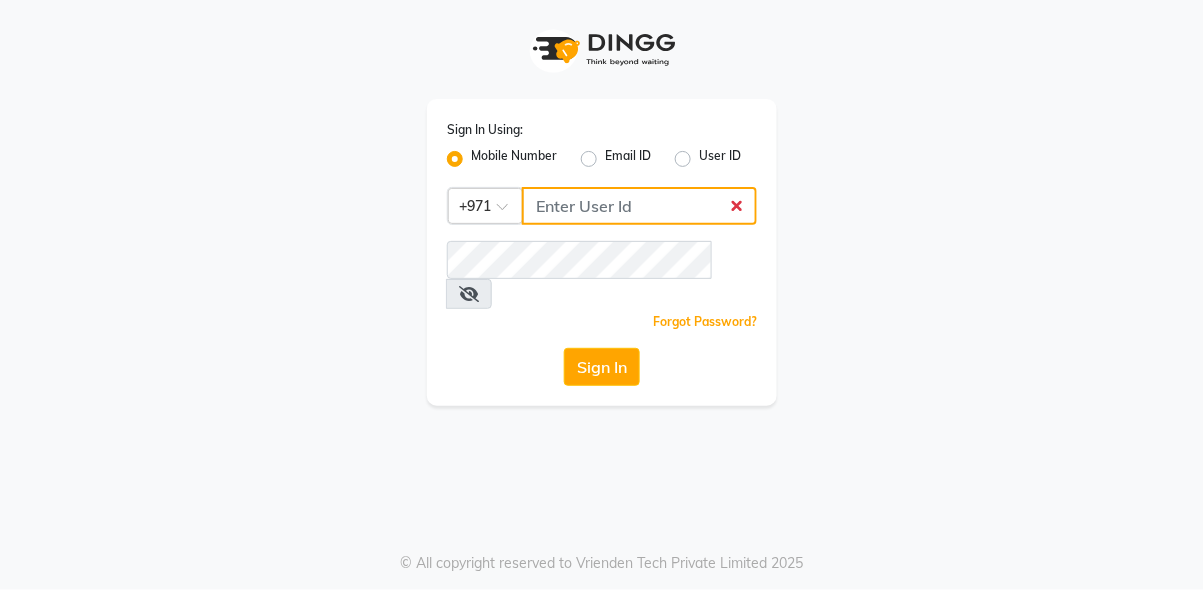 click 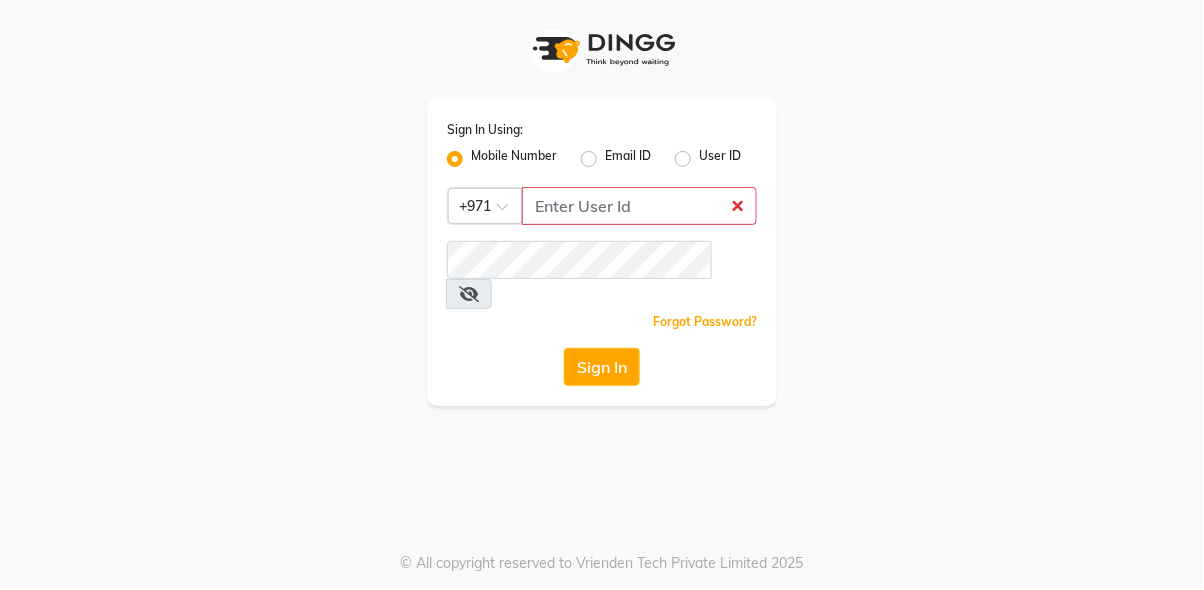 click on "Sign In Using: Mobile Number Email ID User ID Country Code × +971  Remember me Forgot Password?  Sign In" 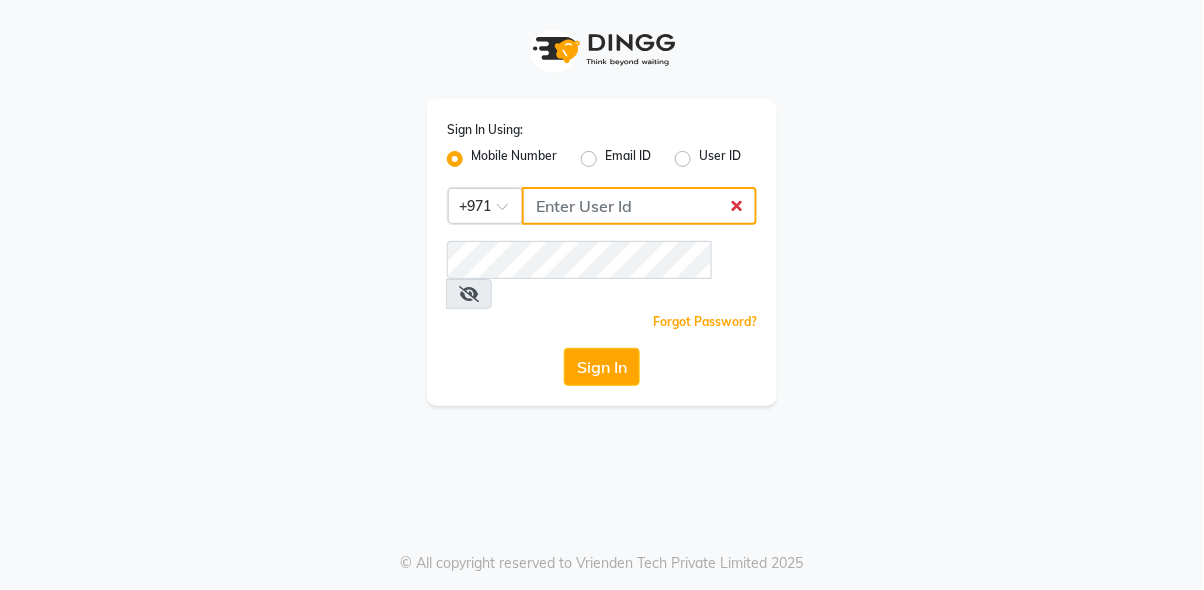 click 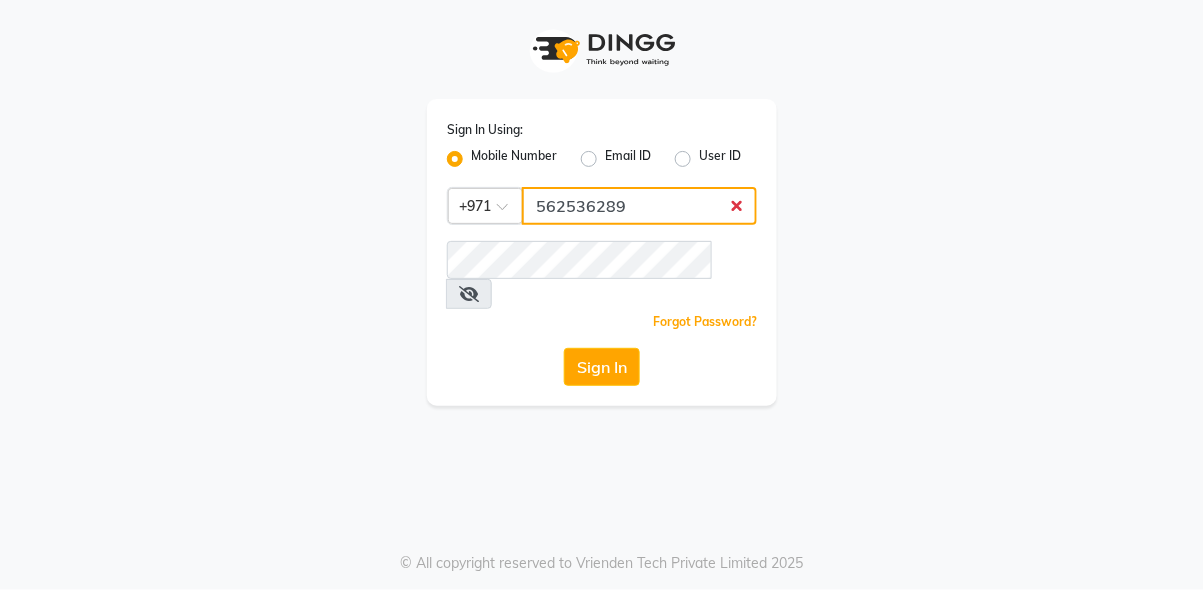 type on "562536289" 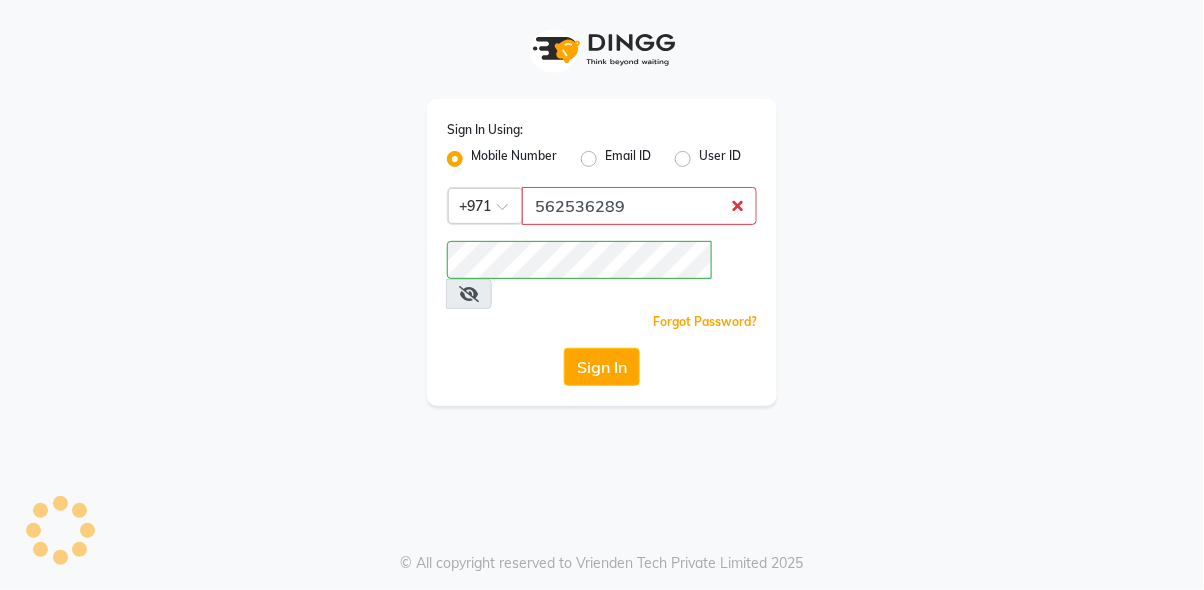 click on "Sign In Using: Mobile Number Email ID User ID Country Code × +971 562536289  Remember me Forgot Password?  Sign In" 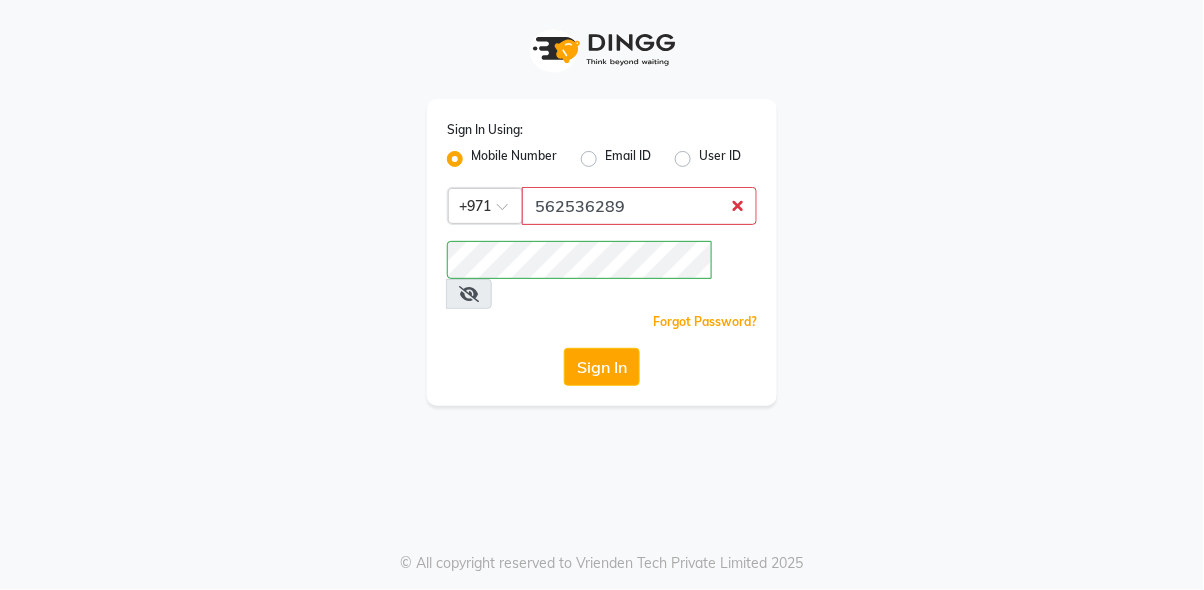 click at bounding box center [469, 294] 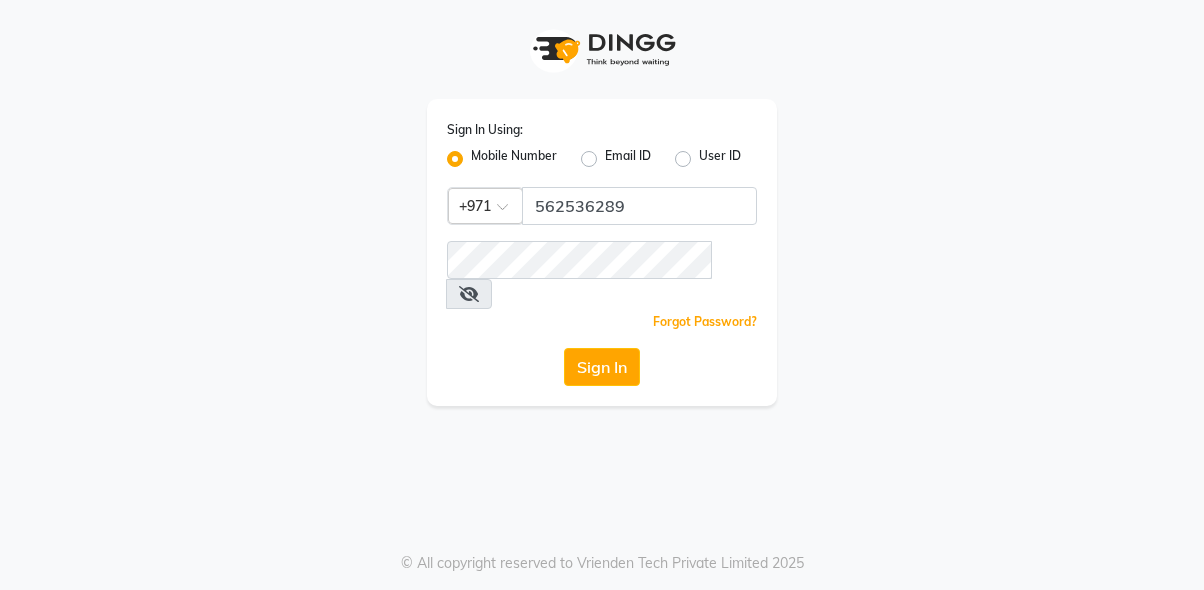 scroll, scrollTop: 0, scrollLeft: 0, axis: both 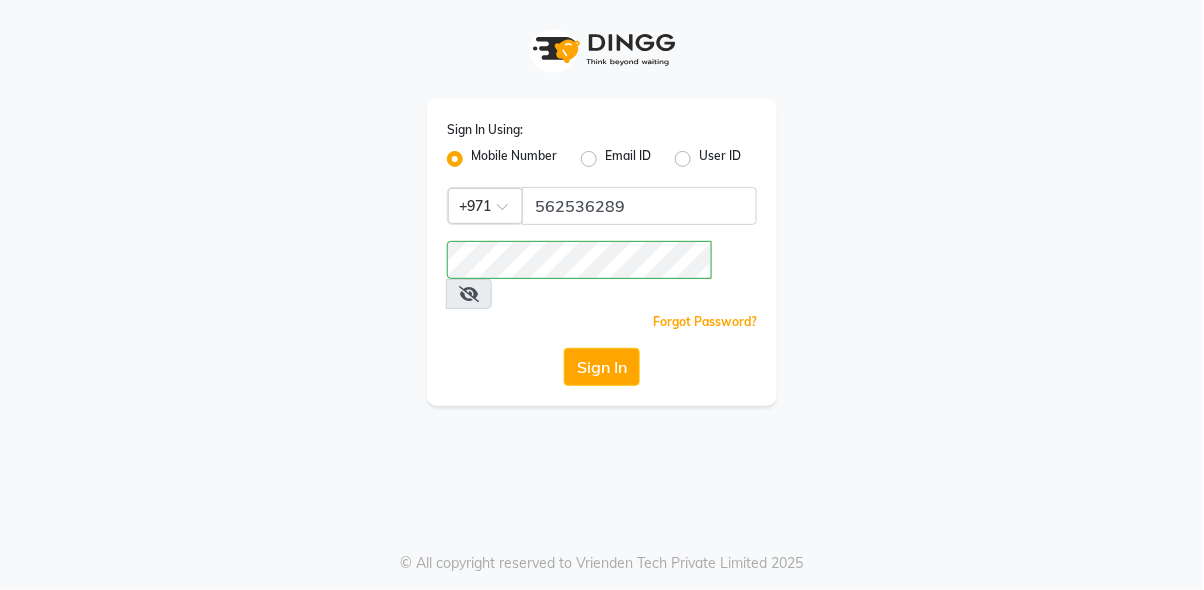 click on "Sign In" 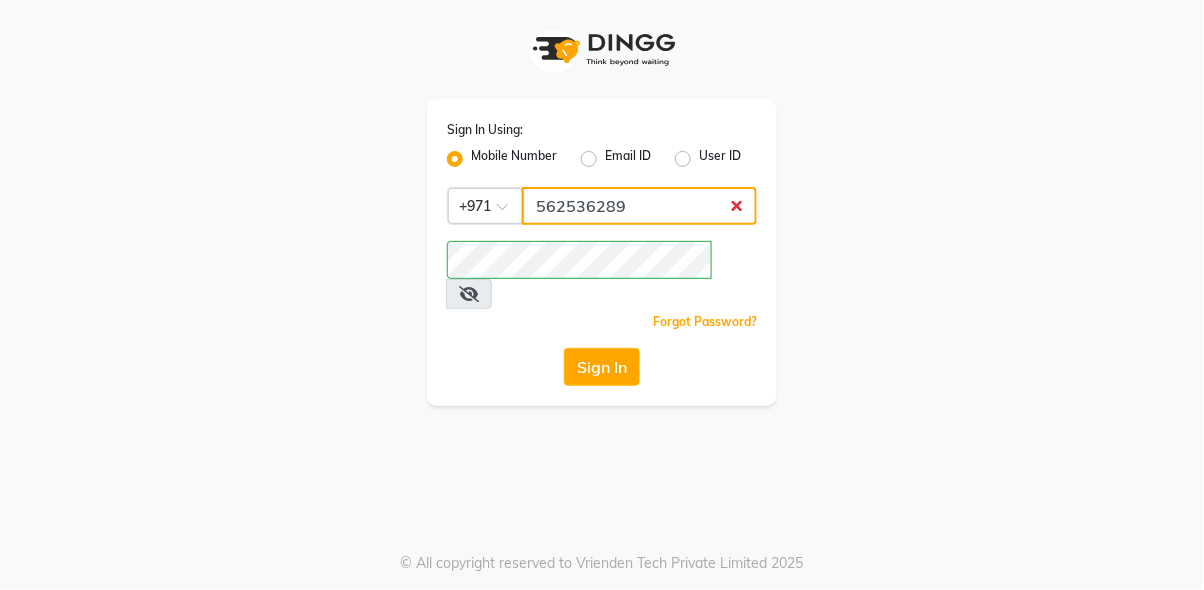 click on "562536289" 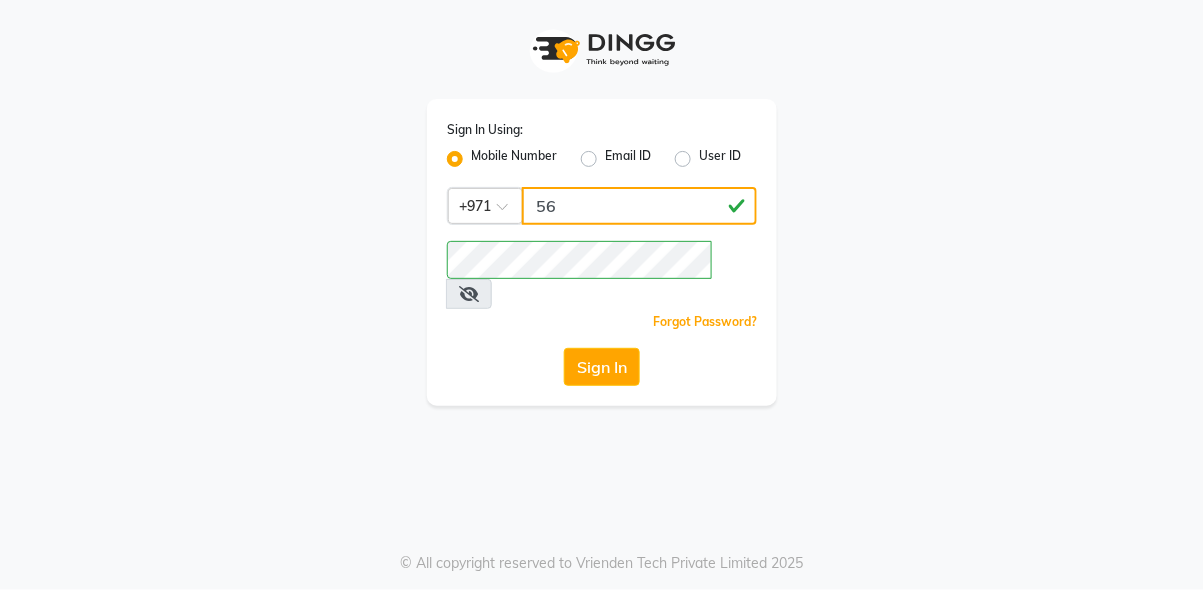 type on "5" 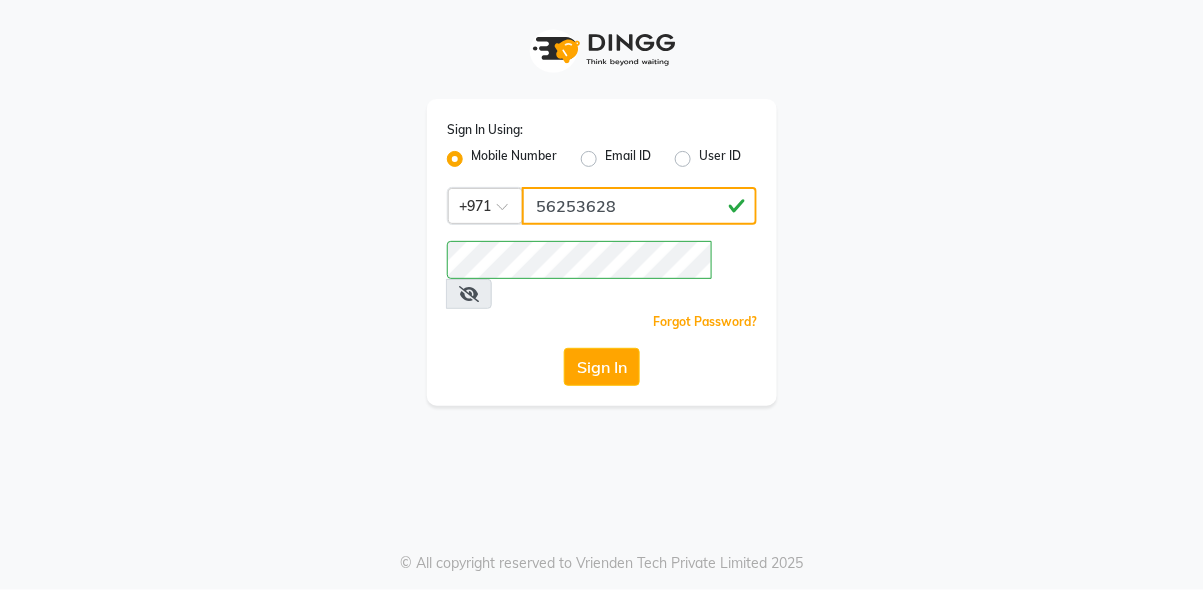 type on "562536289" 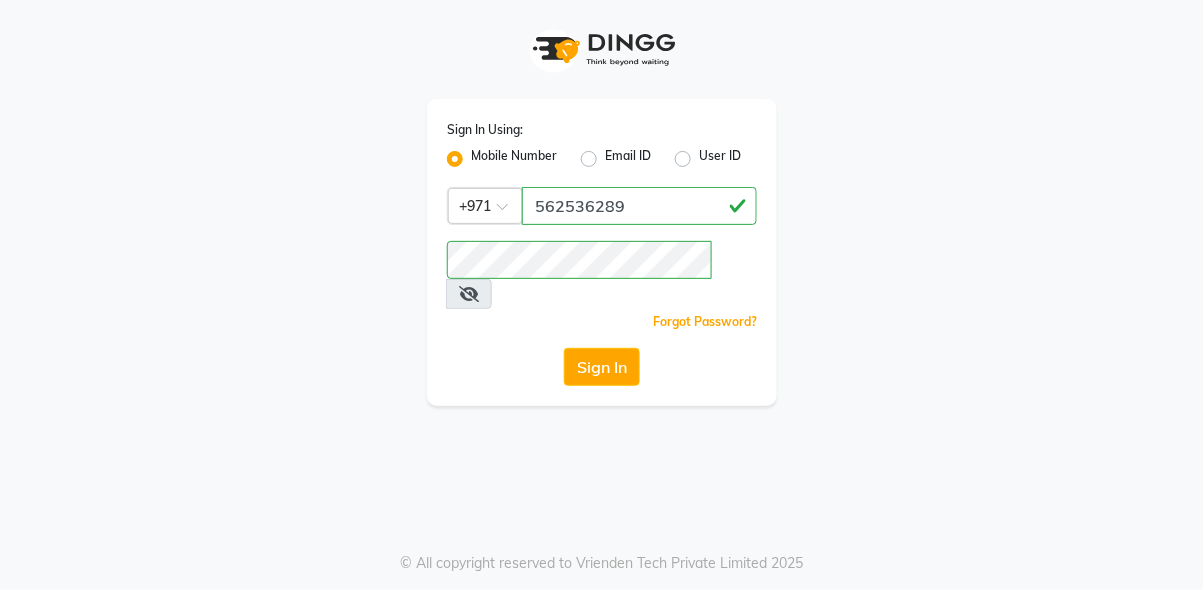 click on "Sign In" 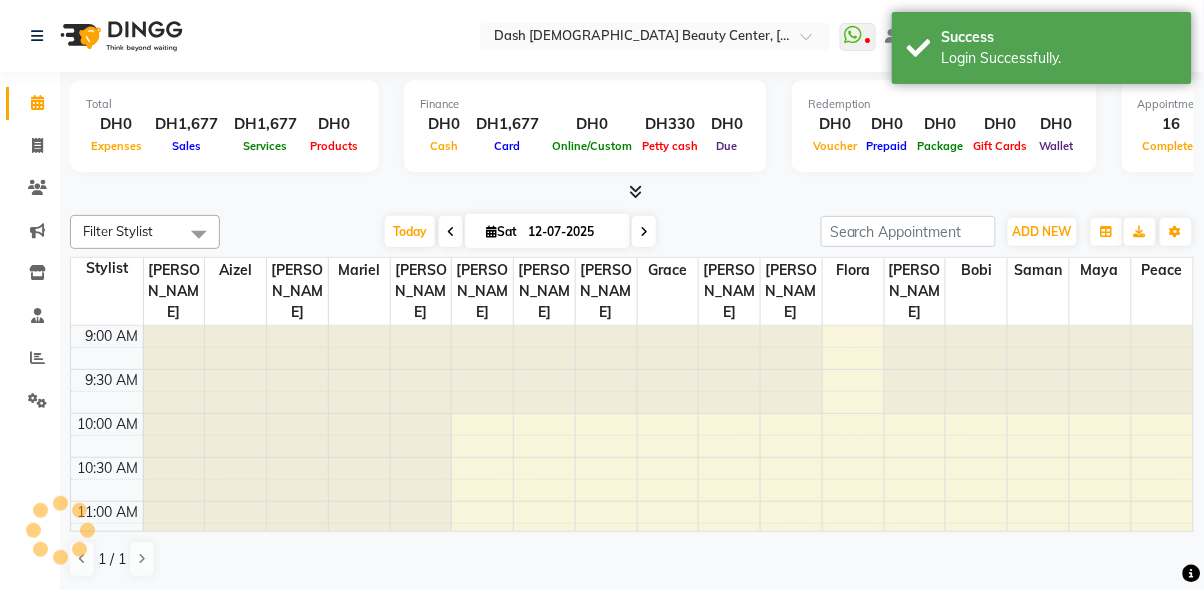 scroll, scrollTop: 0, scrollLeft: 0, axis: both 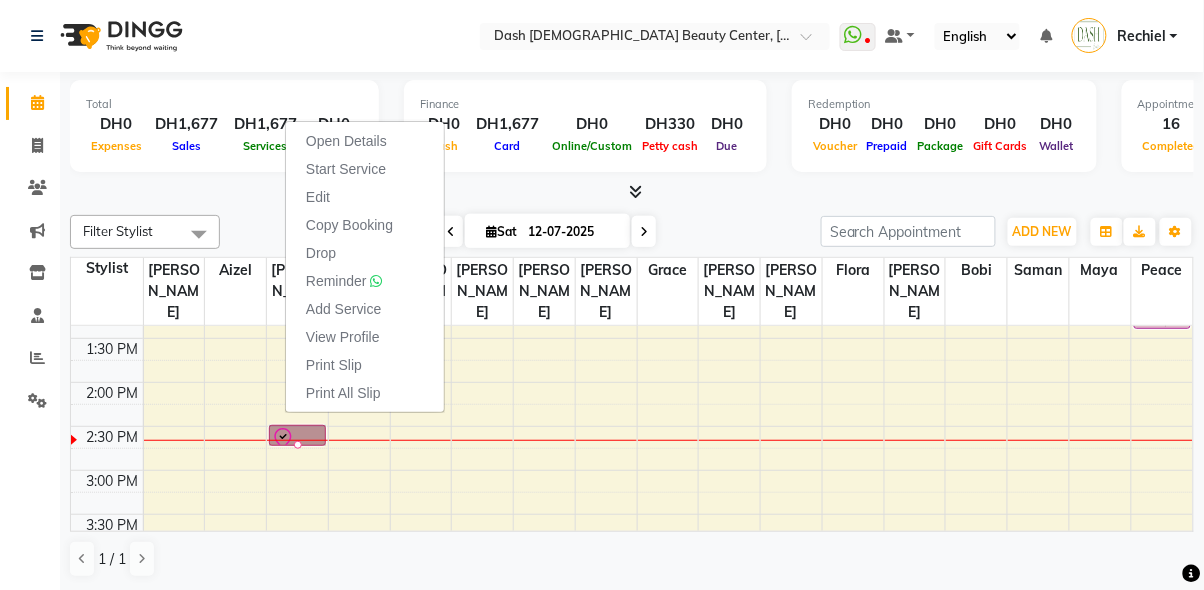 click on "Edit" at bounding box center (365, 197) 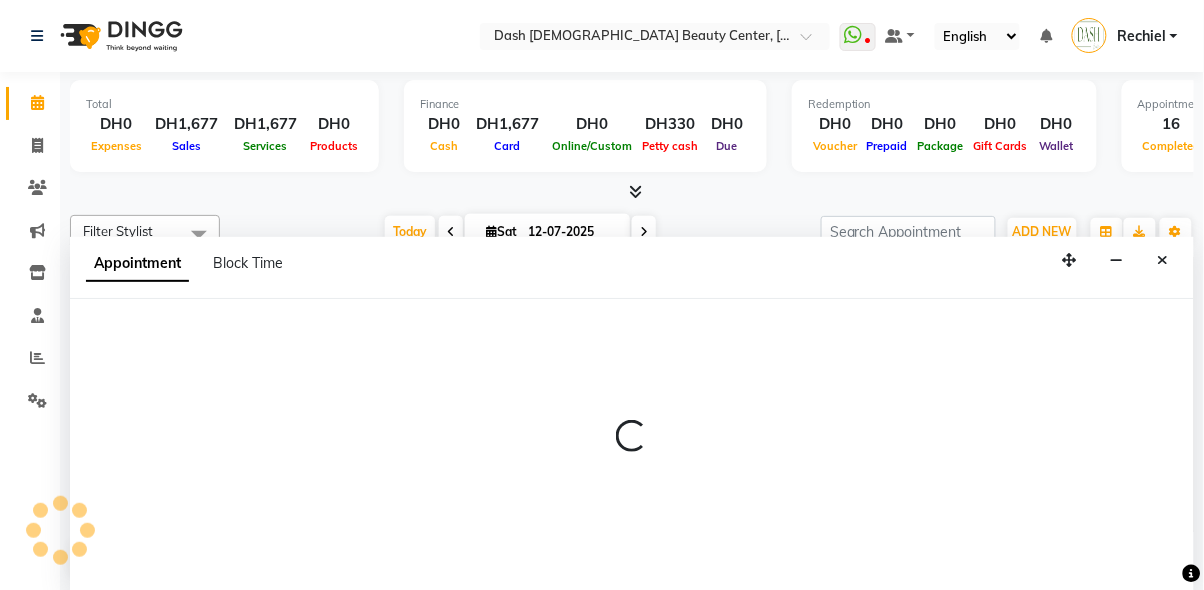 scroll, scrollTop: 0, scrollLeft: 0, axis: both 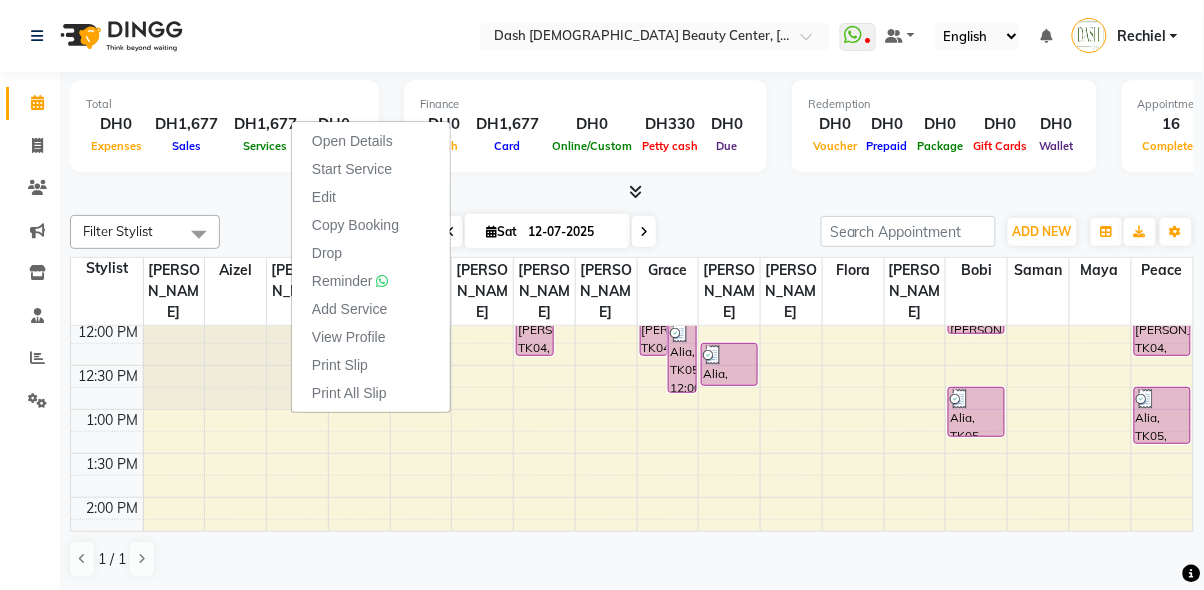 click at bounding box center (199, 234) 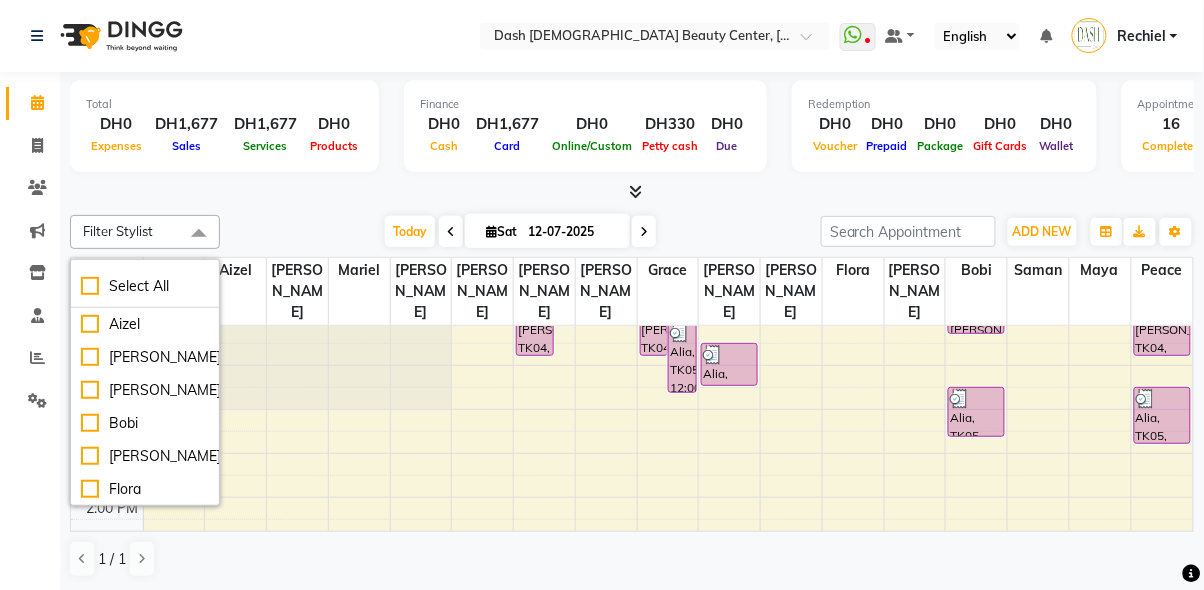 click on "Calendar  Invoice  Clients  Marketing  Inventory  Staff  Reports  Settings Completed InProgress Upcoming Dropped Tentative Check-In Confirm Bookings Segments Page Builder" 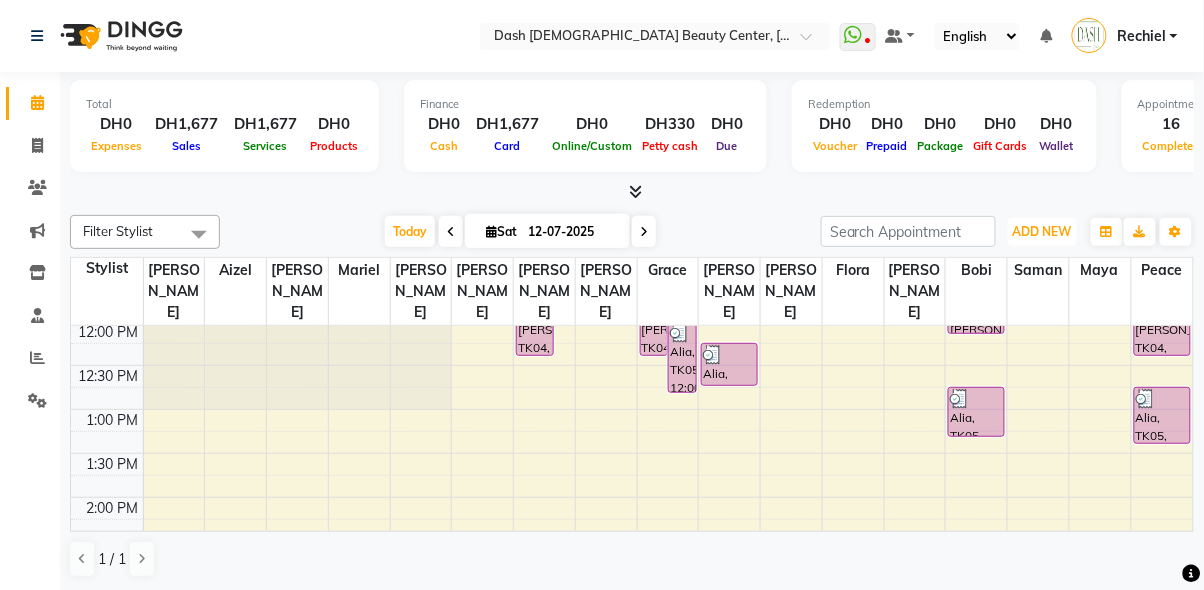 click on "ADD NEW" at bounding box center (1042, 231) 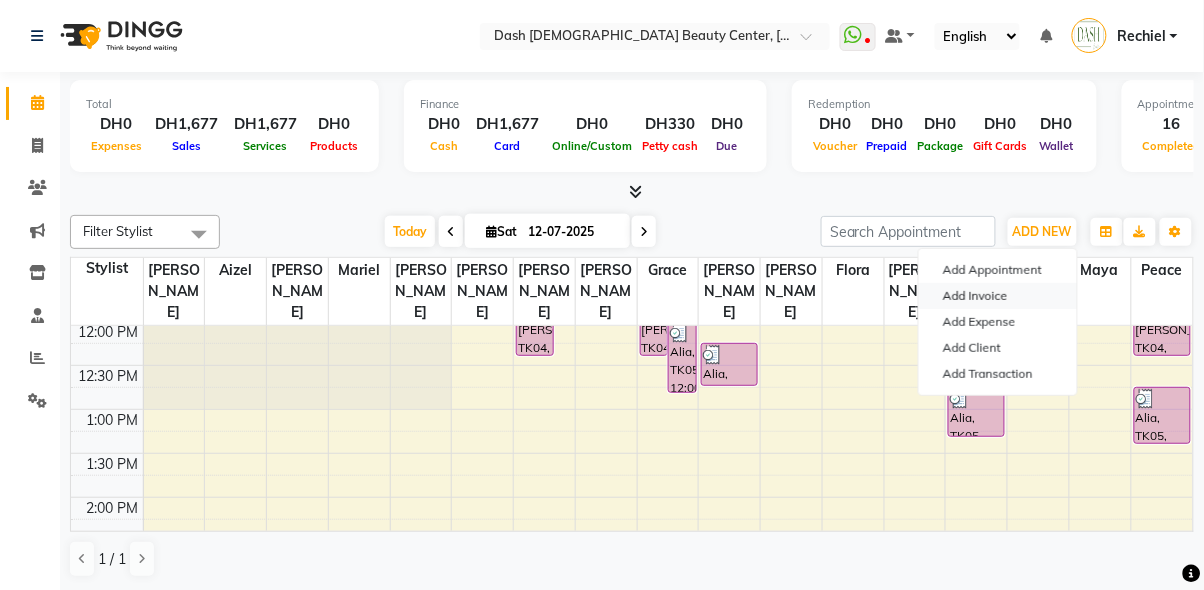 click on "Add Invoice" at bounding box center (998, 296) 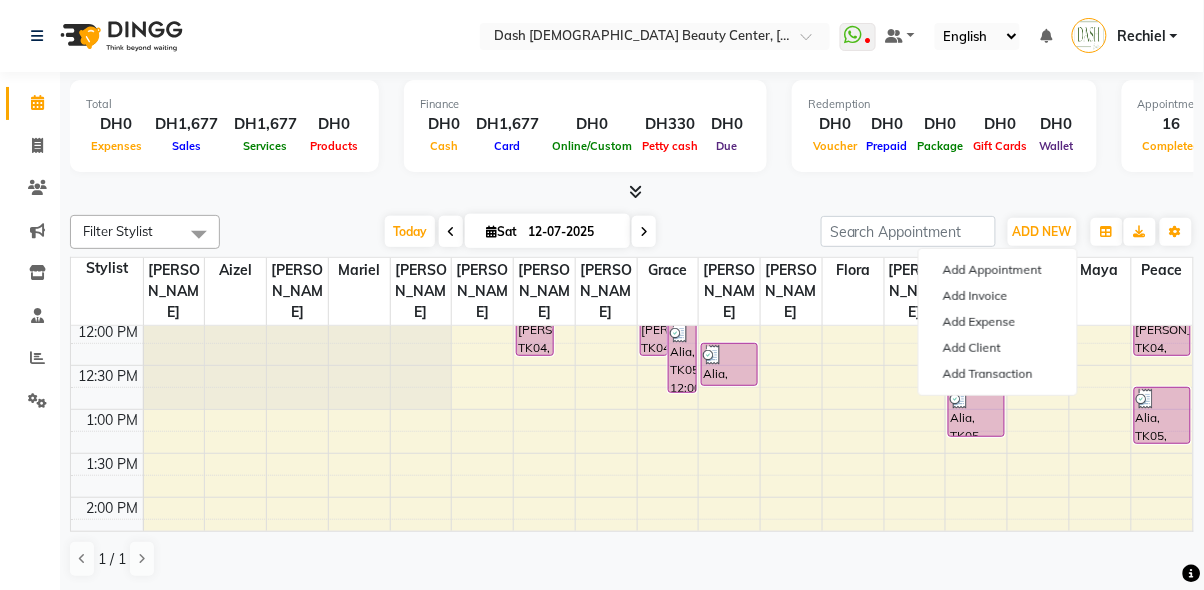 select on "service" 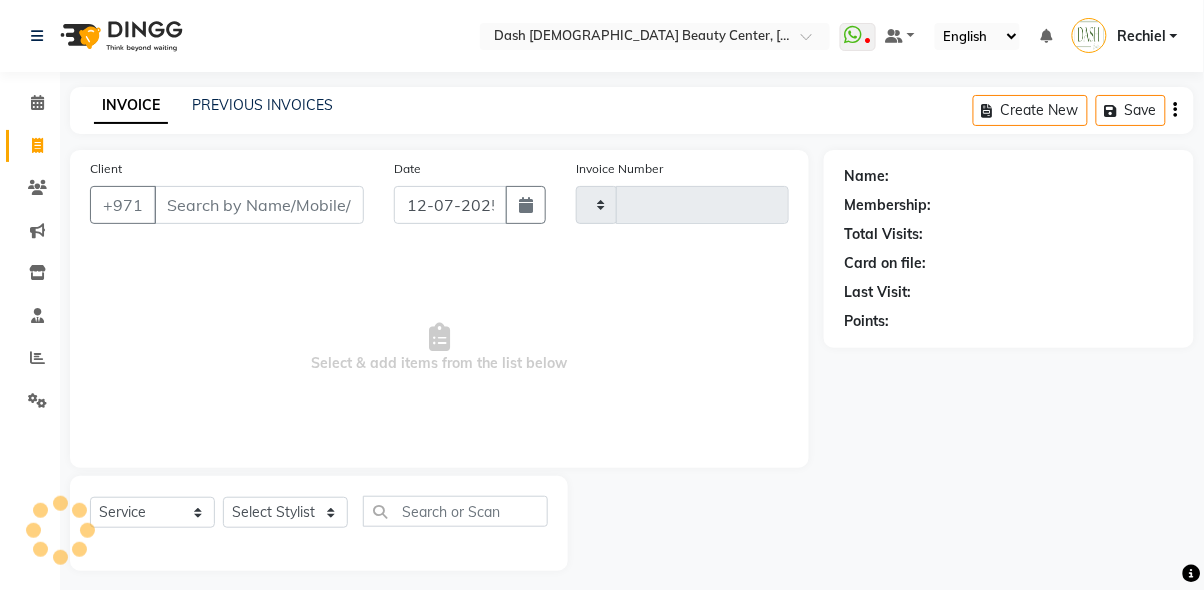 type on "1831" 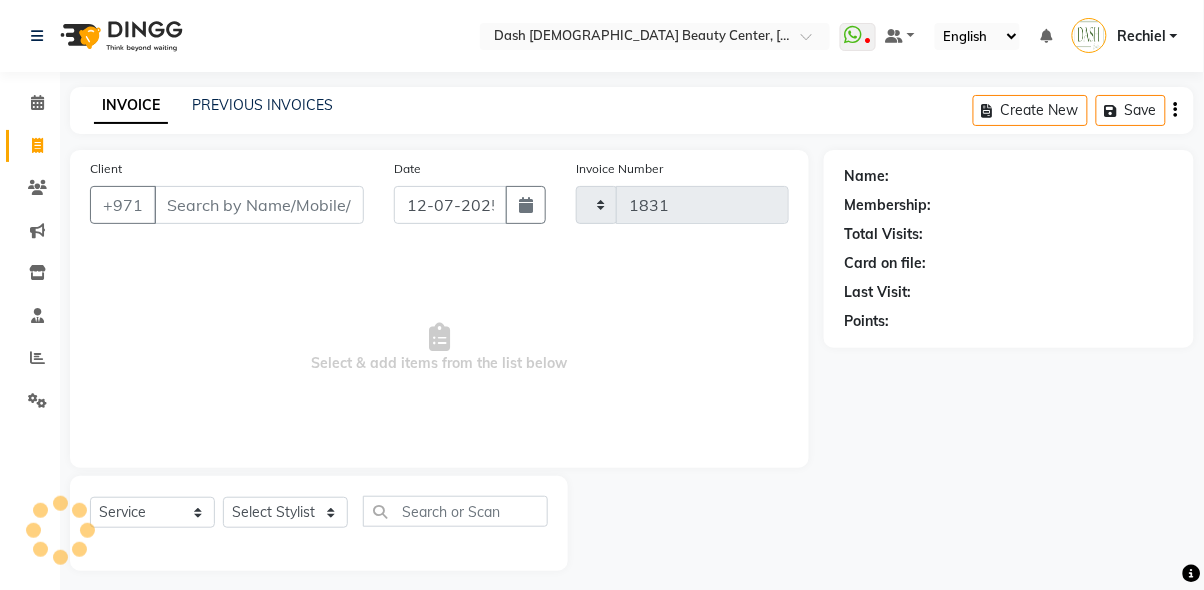 select on "8372" 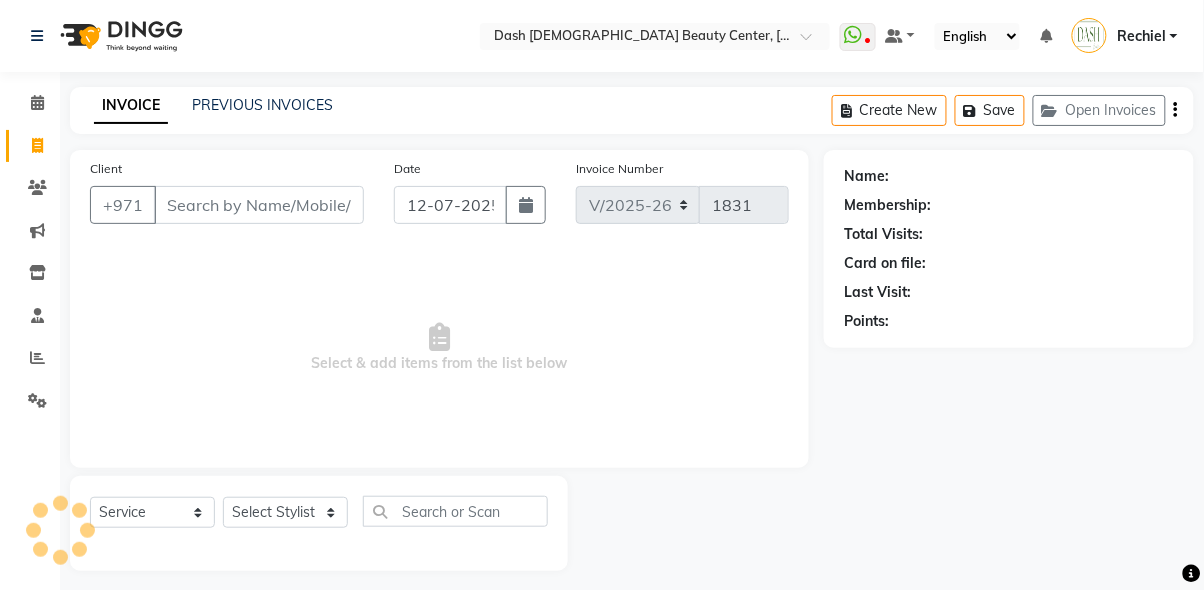 click on "Client" at bounding box center (259, 205) 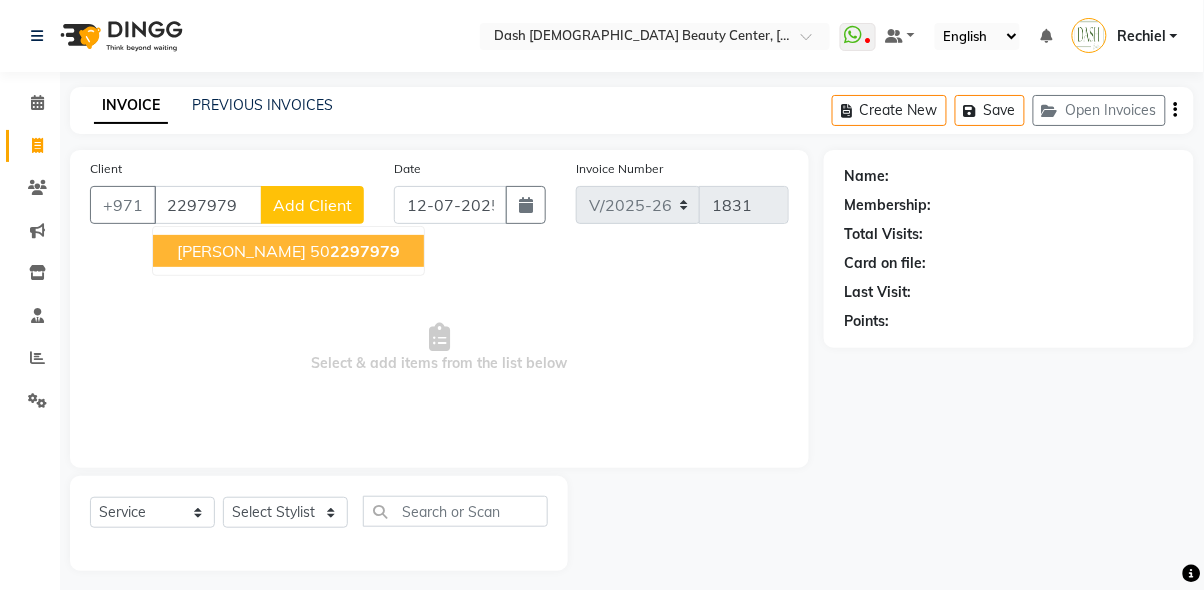 click on "2297979" at bounding box center (365, 251) 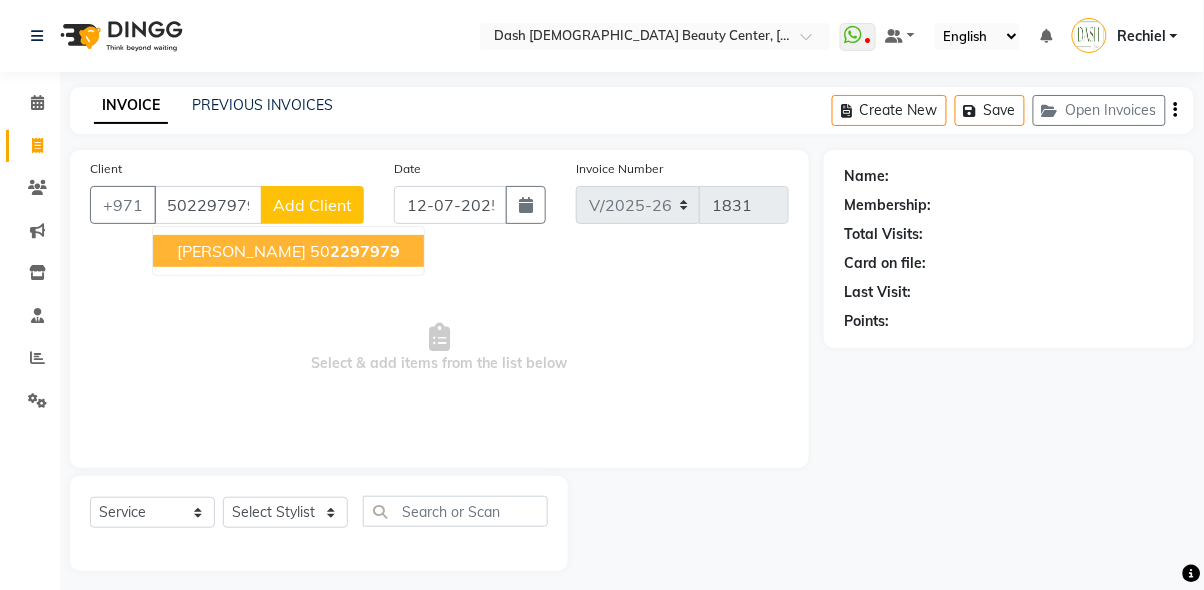 type on "502297979" 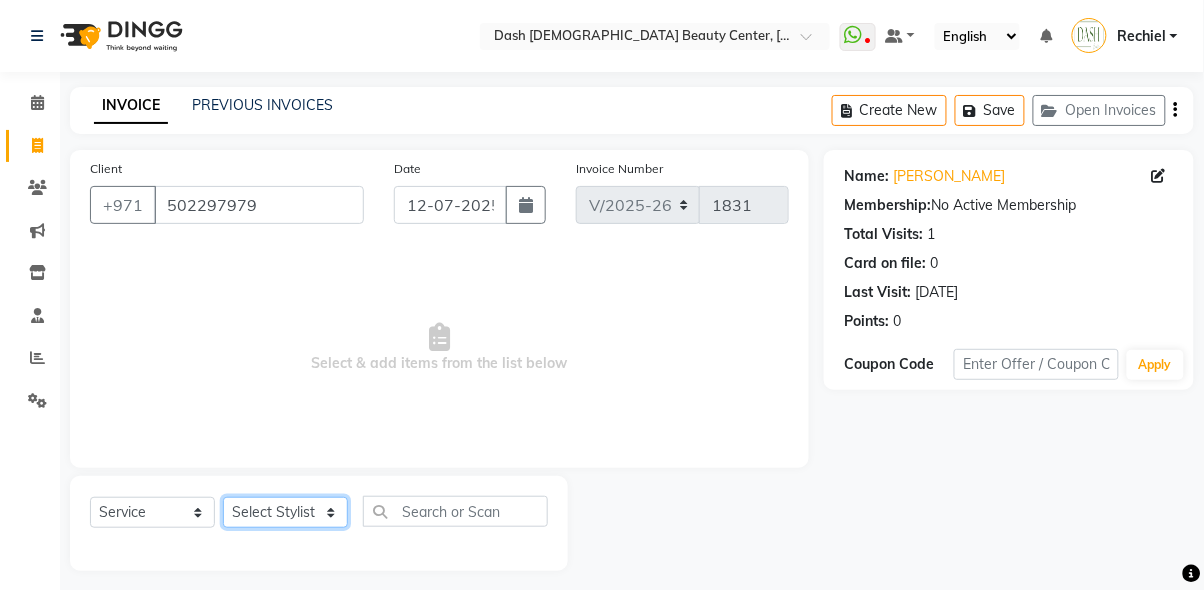click on "Select Stylist [PERSON_NAME] [PERSON_NAME] [PERSON_NAME] [PERSON_NAME] [PERSON_NAME] [PERSON_NAME] [PERSON_NAME] [PERSON_NAME] May [PERSON_NAME] (Cafe) Nabasirye (Cafe) [PERSON_NAME] [PERSON_NAME] Owner Peace Rechiel [PERSON_NAME] [PERSON_NAME]" 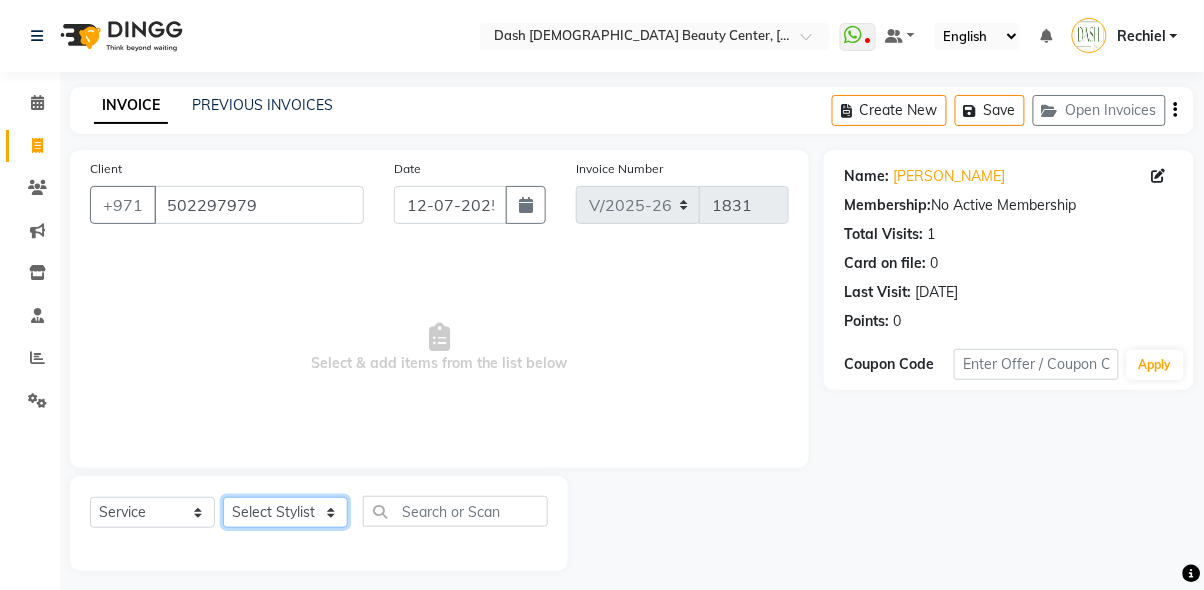 select on "81115" 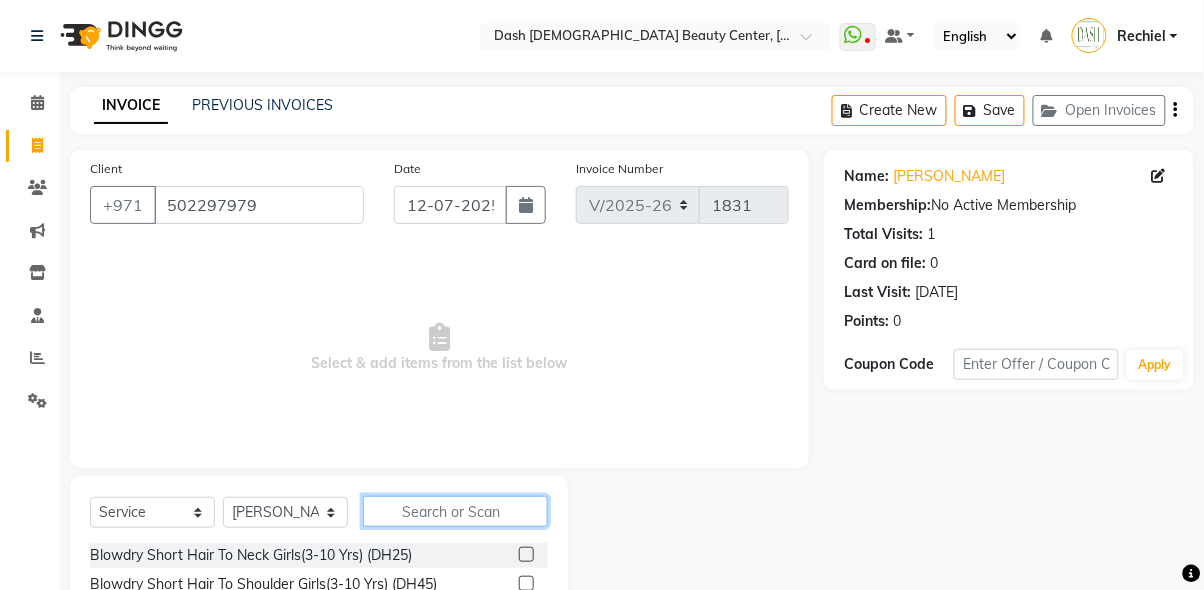 click 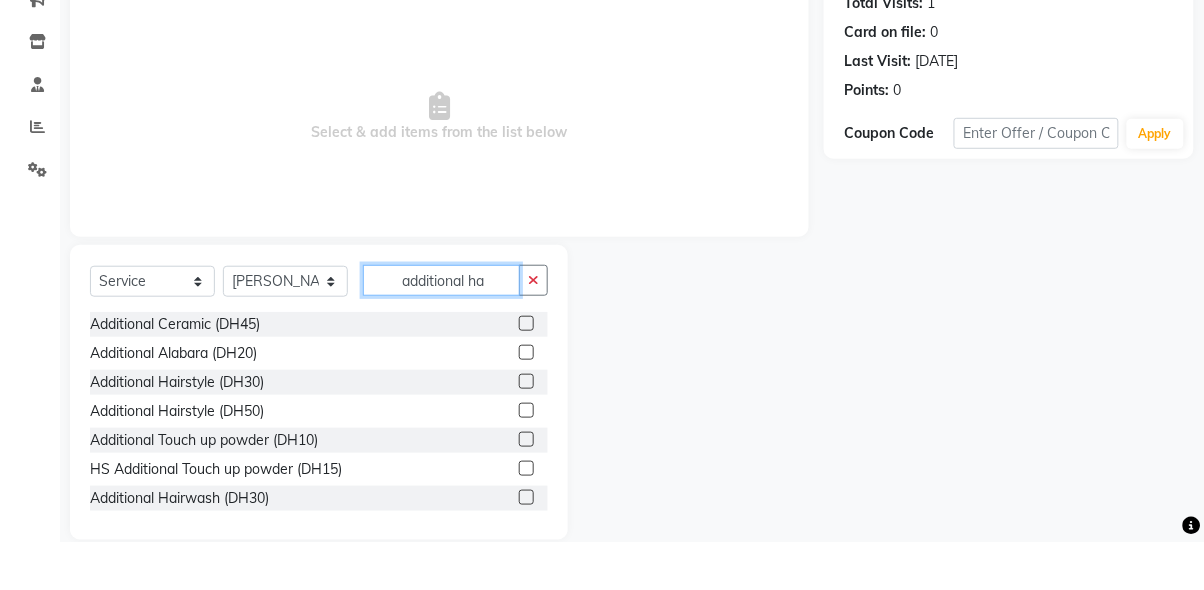 scroll, scrollTop: 130, scrollLeft: 0, axis: vertical 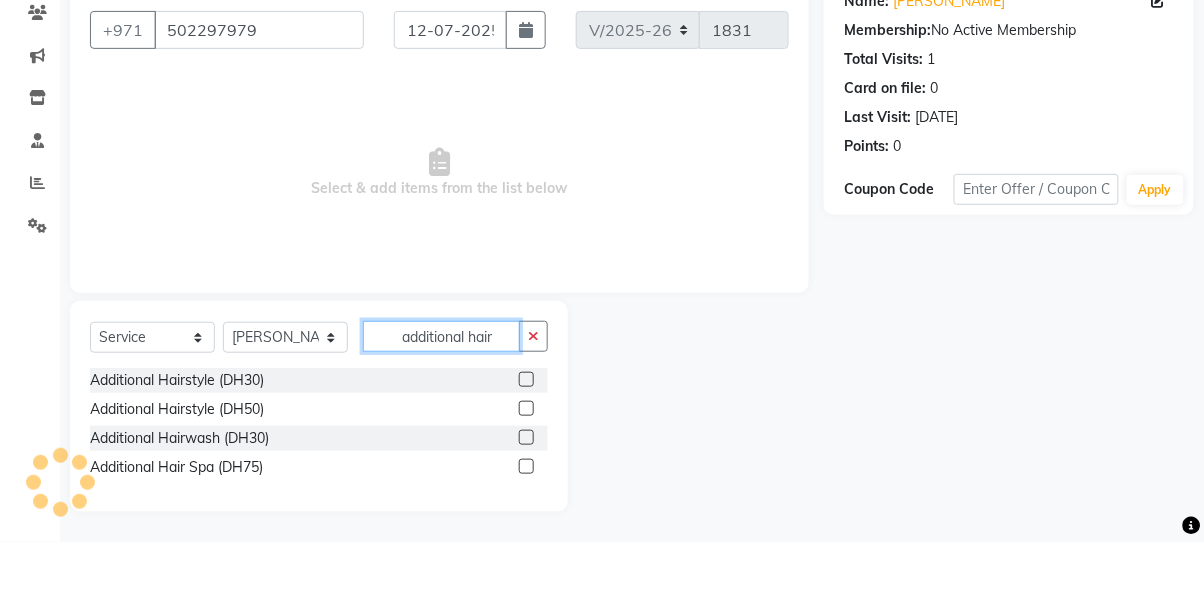 type on "additional hair" 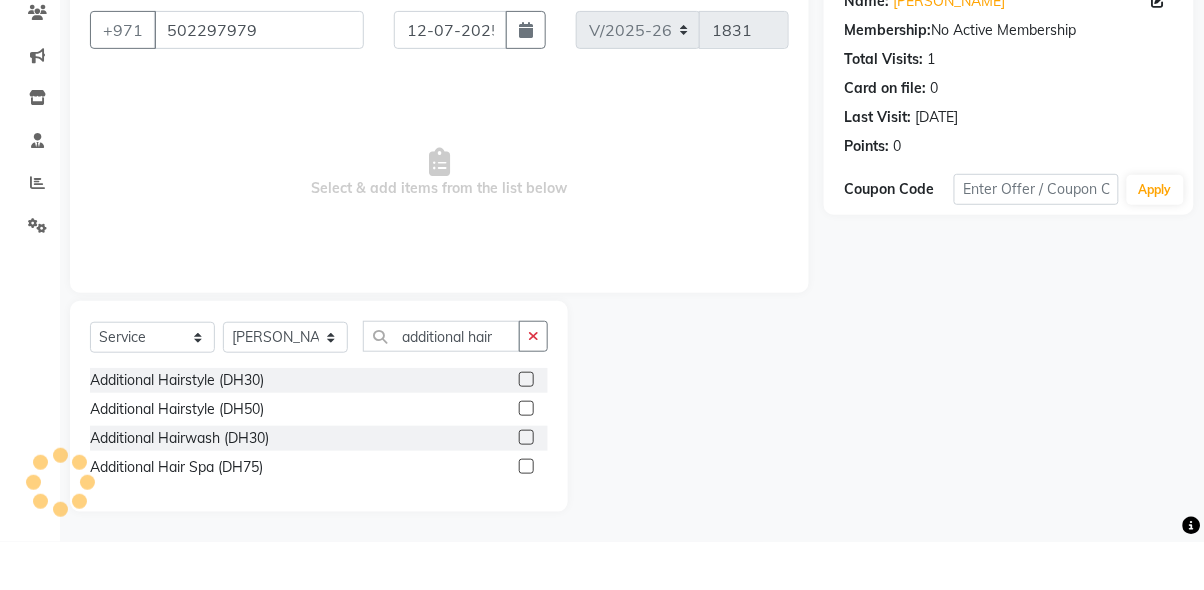 click 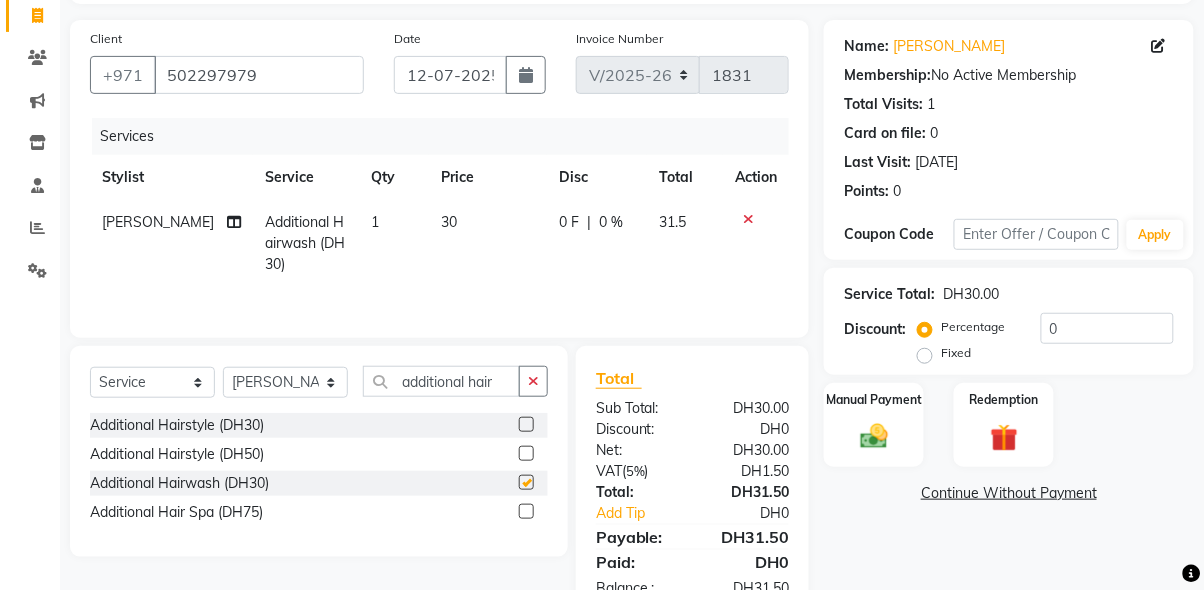 checkbox on "false" 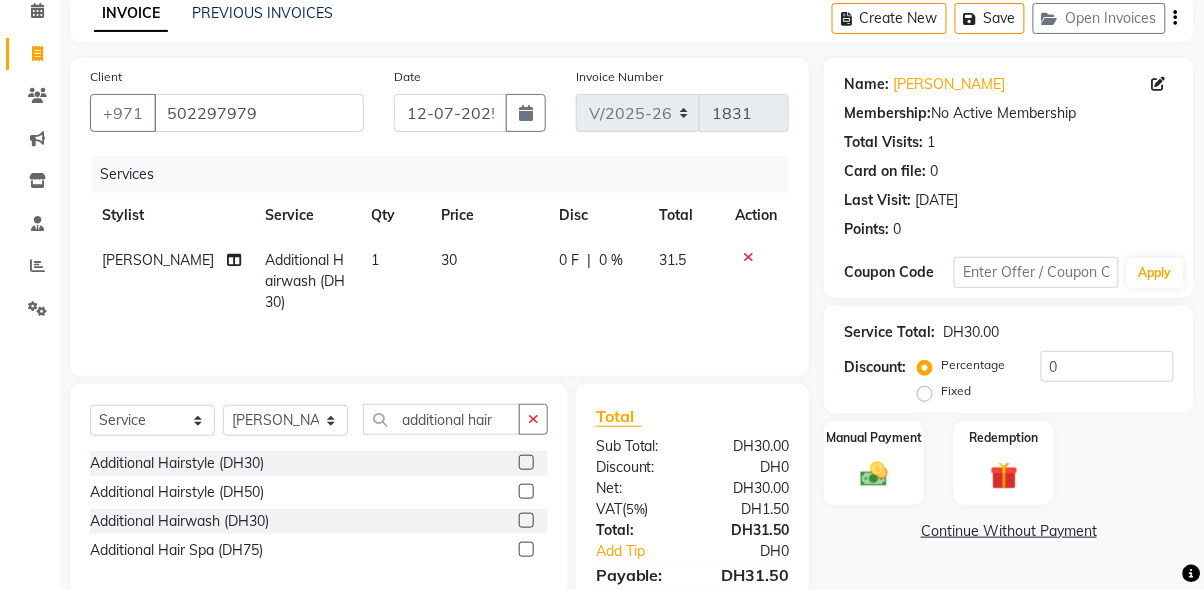 click 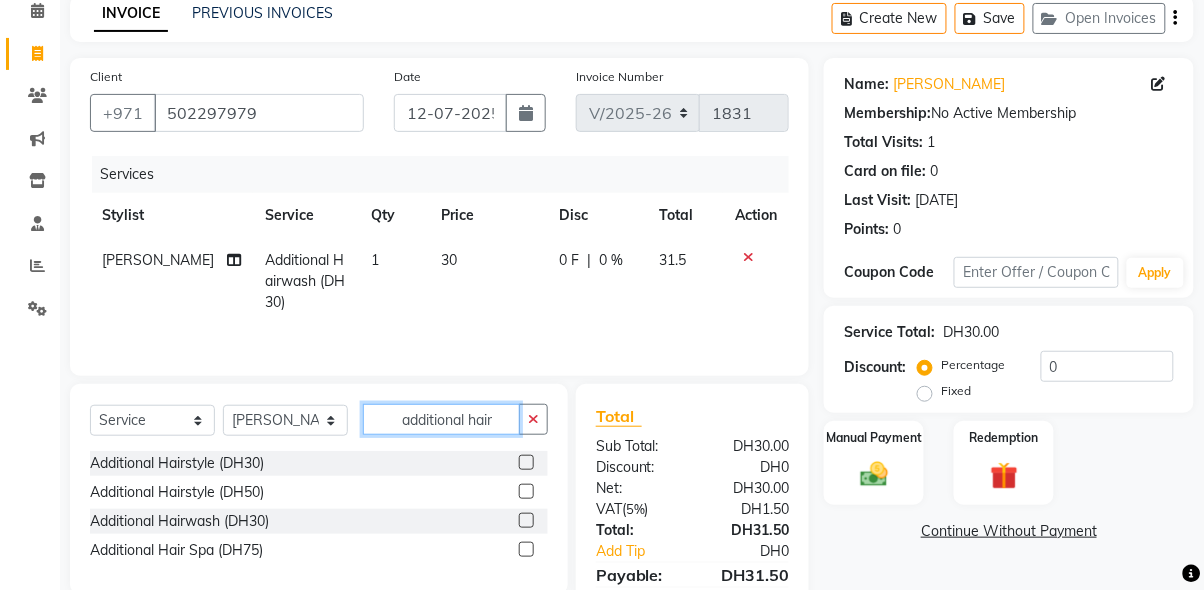 type 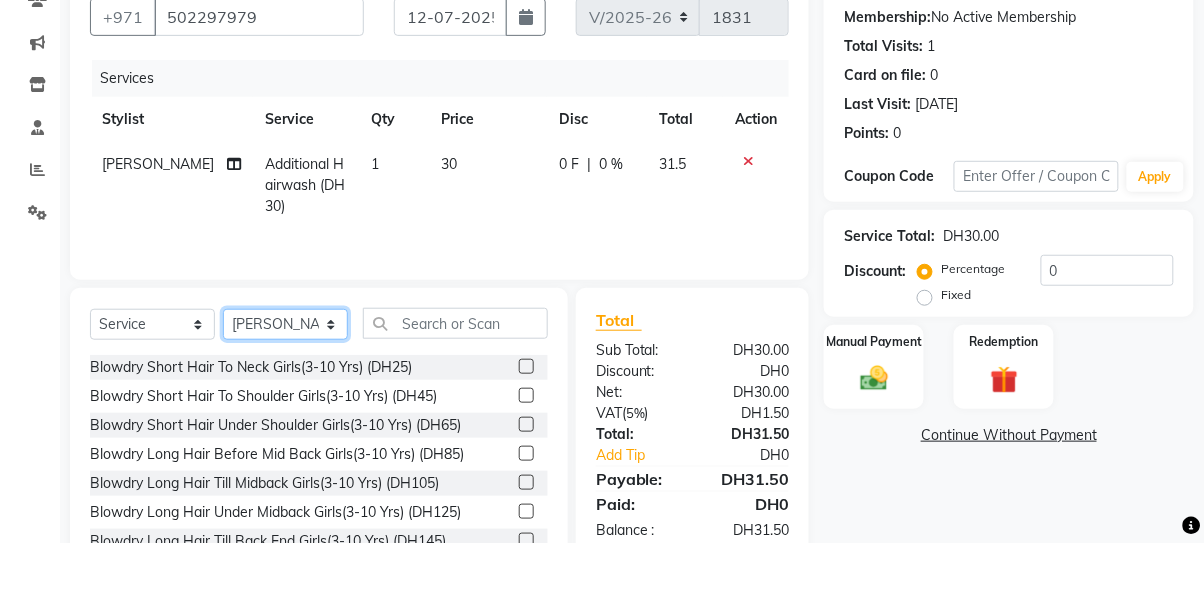 click on "Select Stylist [PERSON_NAME] [PERSON_NAME] [PERSON_NAME] [PERSON_NAME] [PERSON_NAME] [PERSON_NAME] [PERSON_NAME] [PERSON_NAME] May [PERSON_NAME] (Cafe) Nabasirye (Cafe) [PERSON_NAME] [PERSON_NAME] Owner Peace Rechiel [PERSON_NAME] [PERSON_NAME]" 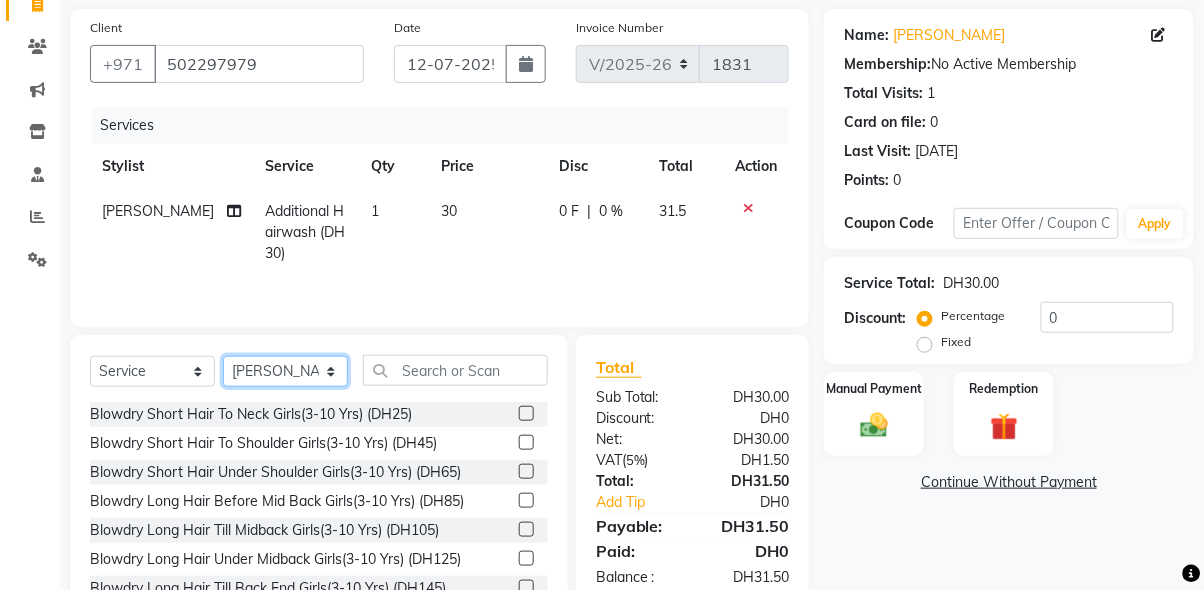 select on "81114" 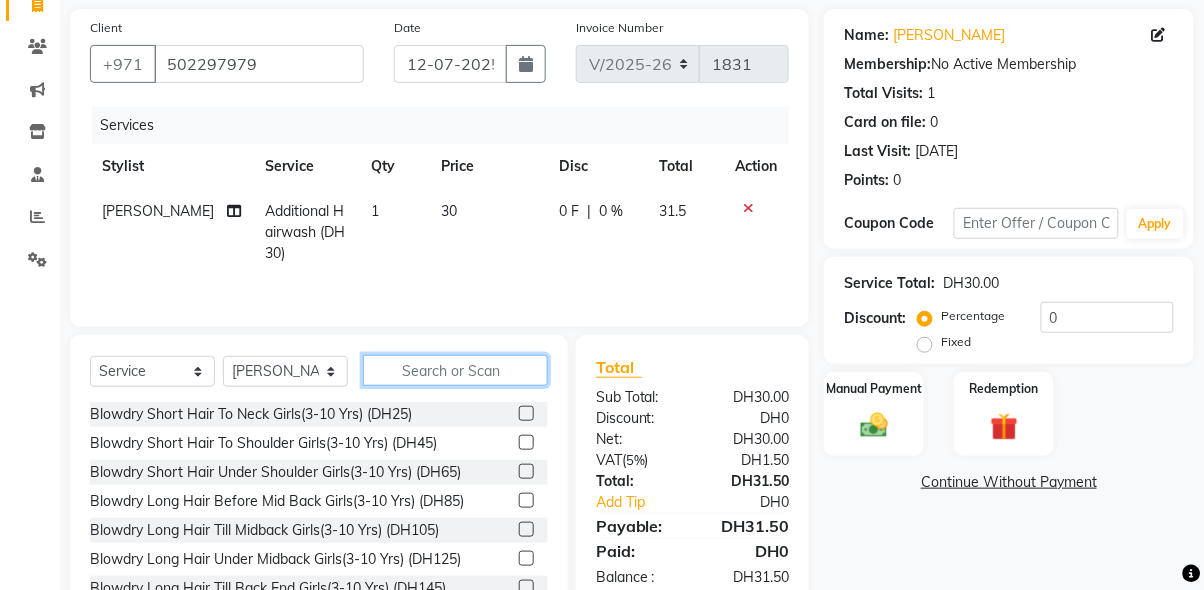 click 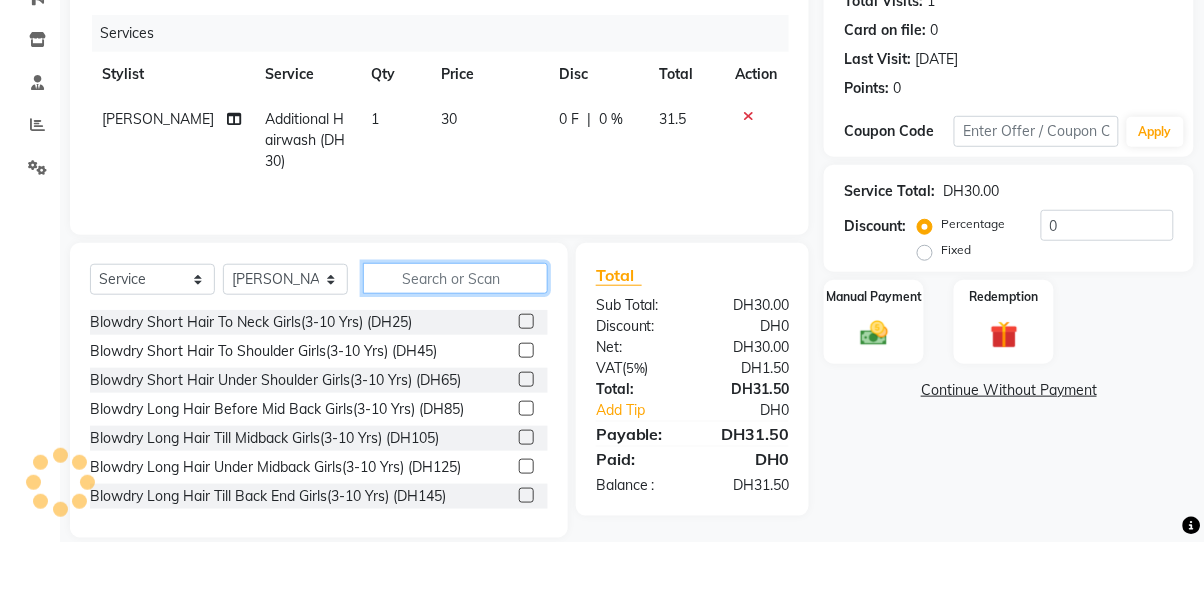 scroll, scrollTop: 210, scrollLeft: 0, axis: vertical 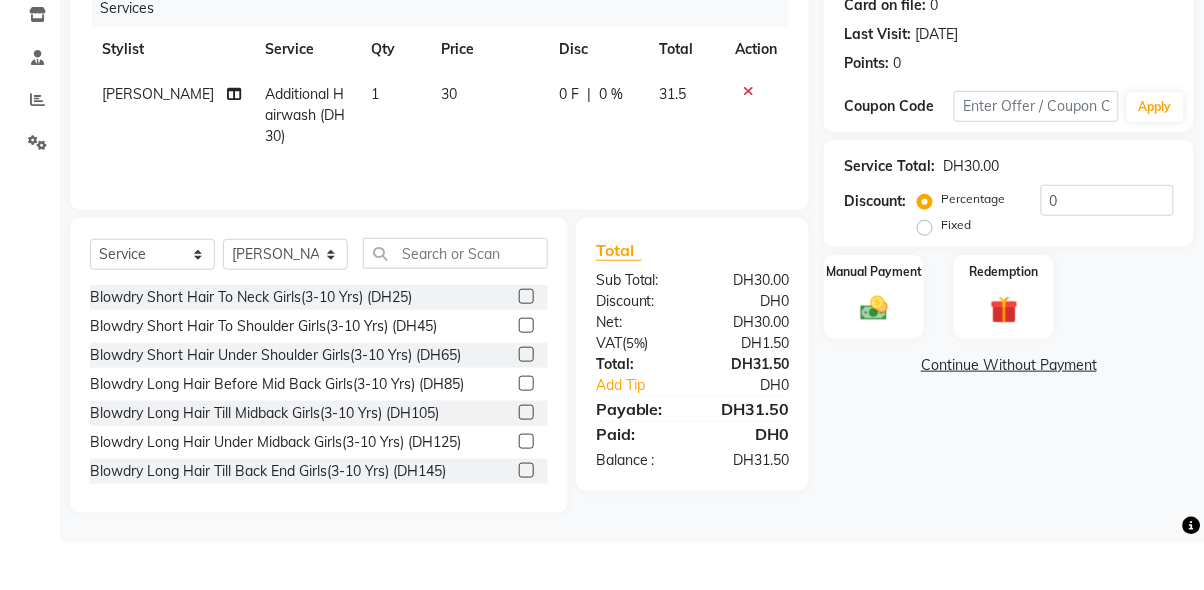 click on "Select  Service  Product  Membership  Package Voucher Prepaid Gift Card  Select Stylist [PERSON_NAME] [PERSON_NAME] [PERSON_NAME] [PERSON_NAME] [PERSON_NAME] [PERSON_NAME] [PERSON_NAME] [PERSON_NAME] May [PERSON_NAME] (Cafe) Nabasirye (Cafe) [PERSON_NAME] [PERSON_NAME] Owner Peace Rechiel [PERSON_NAME] [PERSON_NAME] Short Hair To Neck Girls(3-10 Yrs) (DH25)  Blowdry Short Hair To Shoulder Girls(3-10 Yrs) (DH45)  Blowdry Short Hair Under Shoulder Girls(3-10 Yrs) (DH65)  Blowdry Long Hair Before Mid Back Girls(3-10 Yrs) (DH85)  Blowdry Long Hair Till Midback Girls(3-10 Yrs) (DH105)  Blowdry Long Hair Under Midback Girls(3-10 Yrs) (DH125)  Blowdry Long Hair Till Back End Girls(3-10 Yrs) (DH145)  Blowdry Long Hair Under Back End Girls(3-10 Yrs) (DH165)  Blowdry Very Long Hair Girls(3-10 Yrs) (DH185)  Blowdry Short Hair To Neck (DH50)  Blowdry Short Hair To Shoulder (DH70)  Blowdry Short Hair Under Shoulder (DH90)  Blowdry Long Hair Before Mid Back (DH110)  Blowdry Long Hair Till Midback (DH130)  Blowdry Long Hair Under Midback (DH150)" 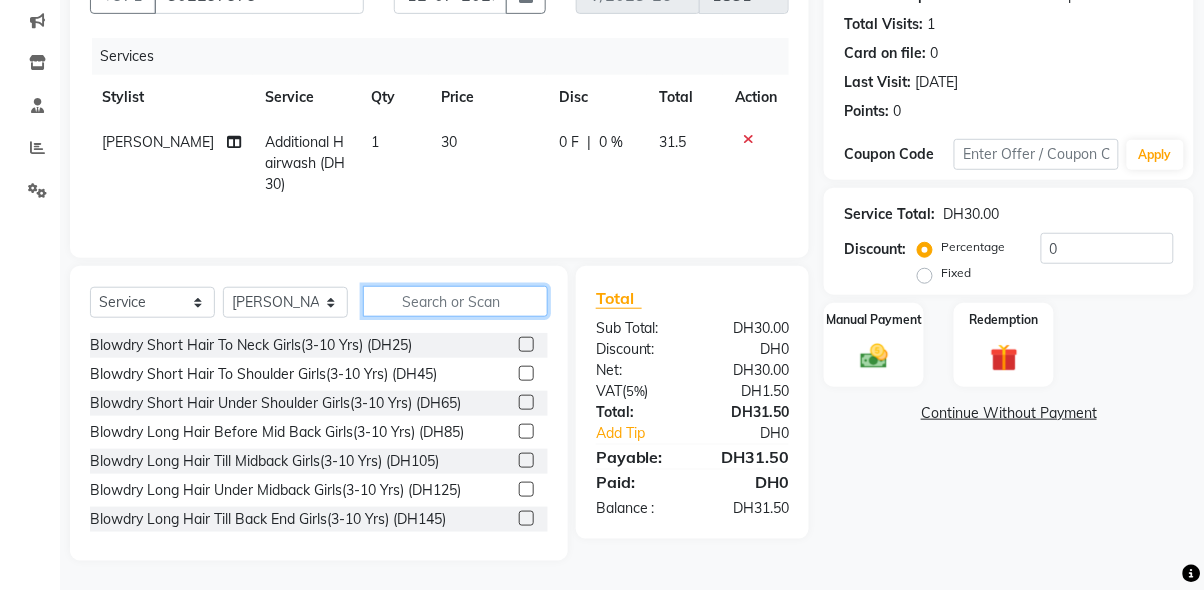 click 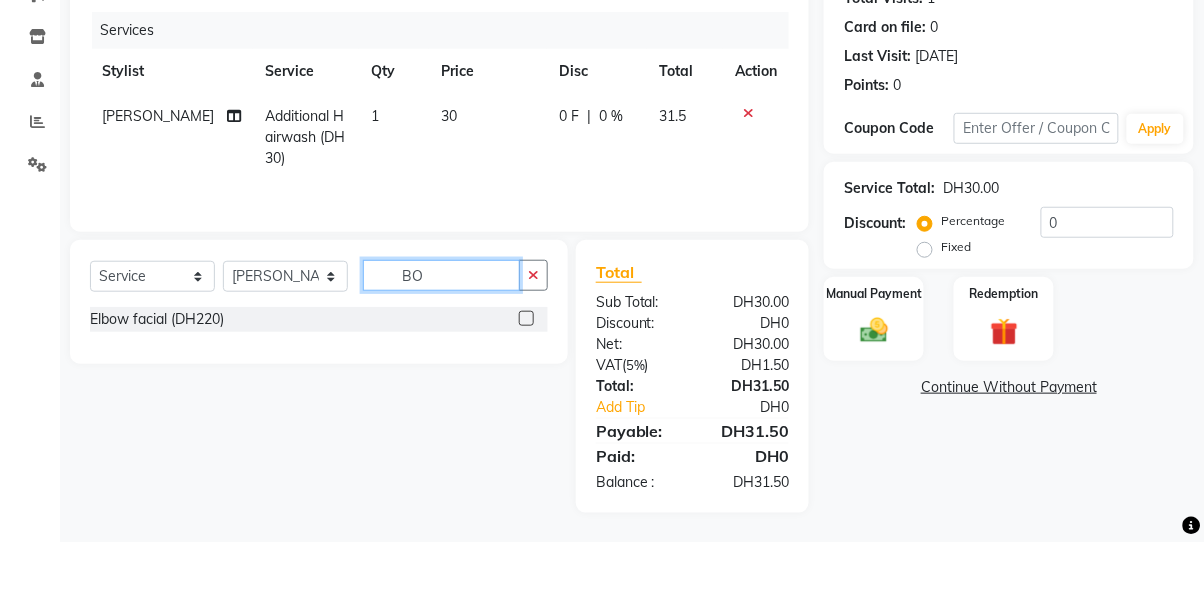 scroll, scrollTop: 210, scrollLeft: 0, axis: vertical 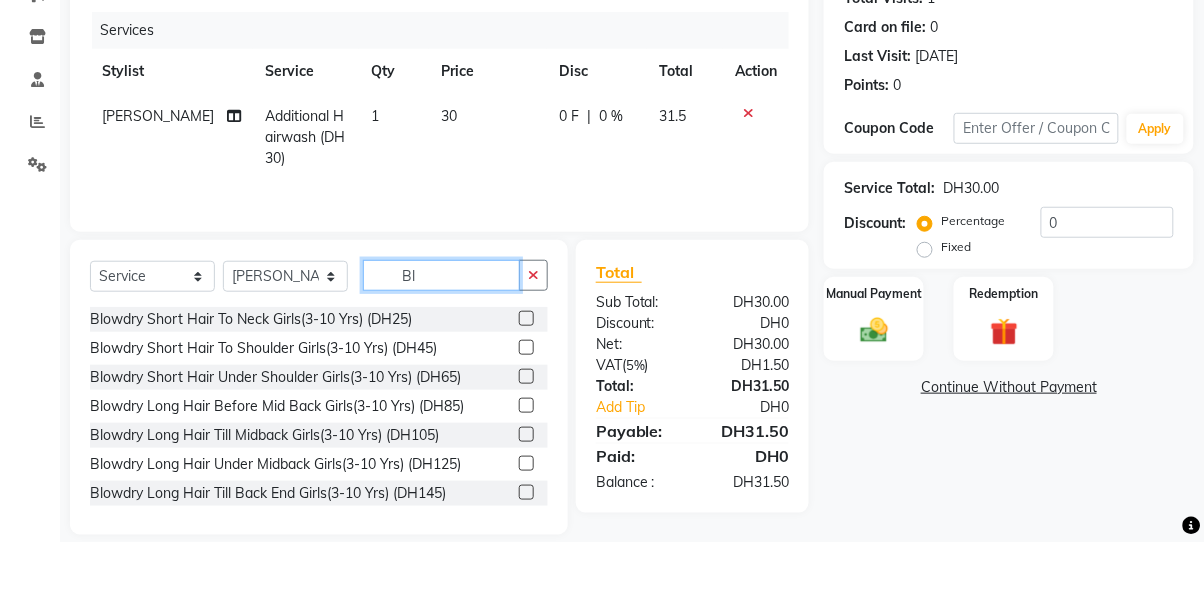 type on "B" 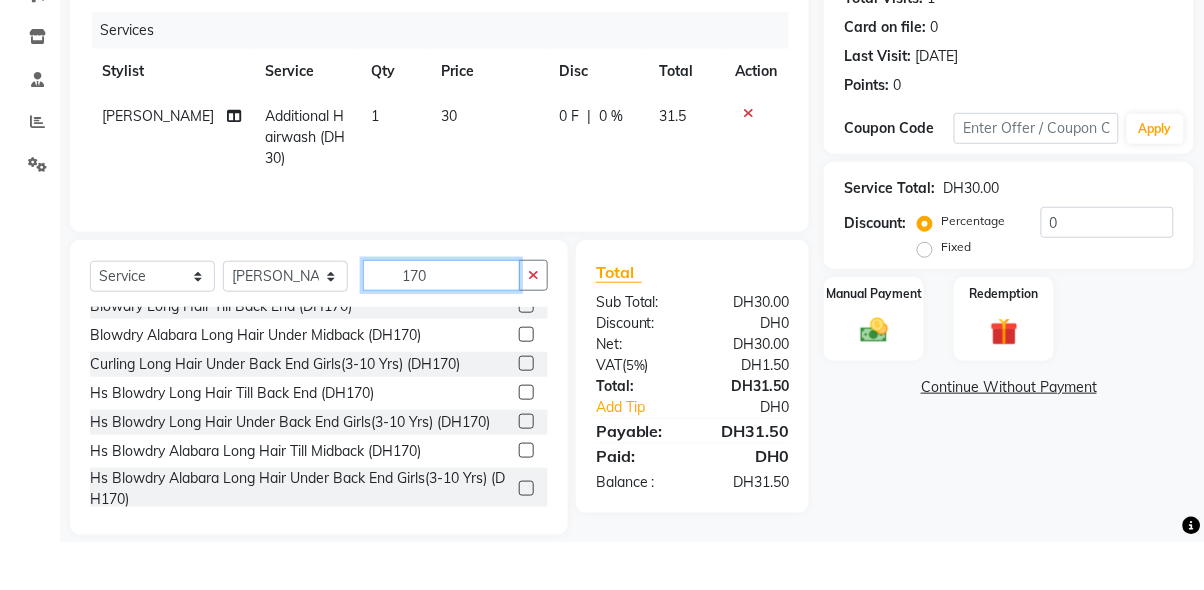 scroll, scrollTop: 3, scrollLeft: 0, axis: vertical 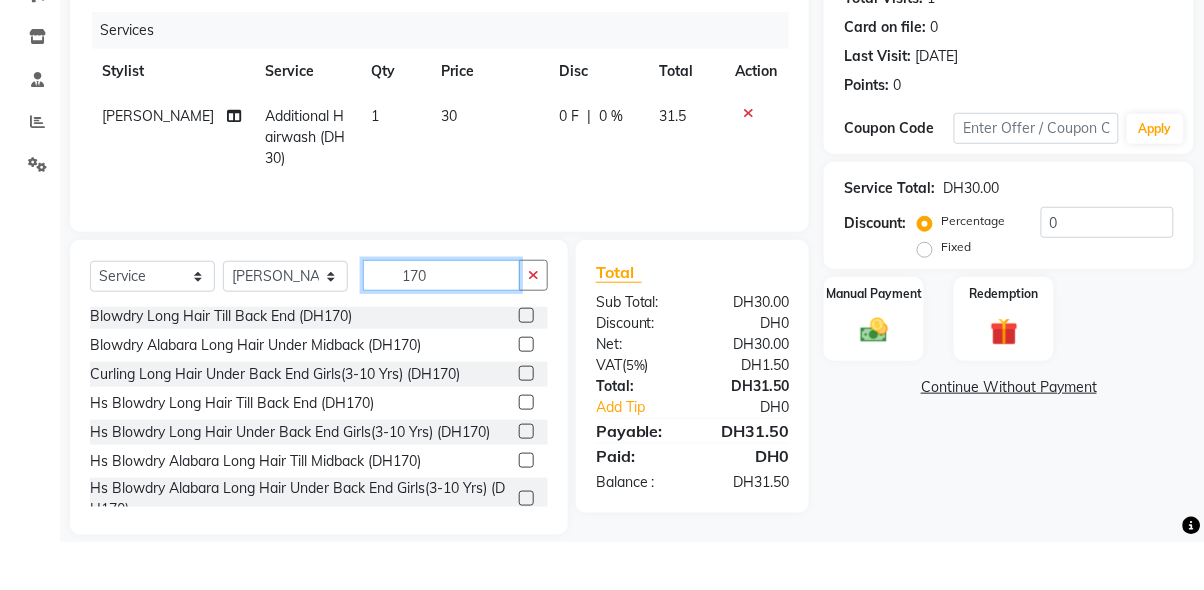 type on "170" 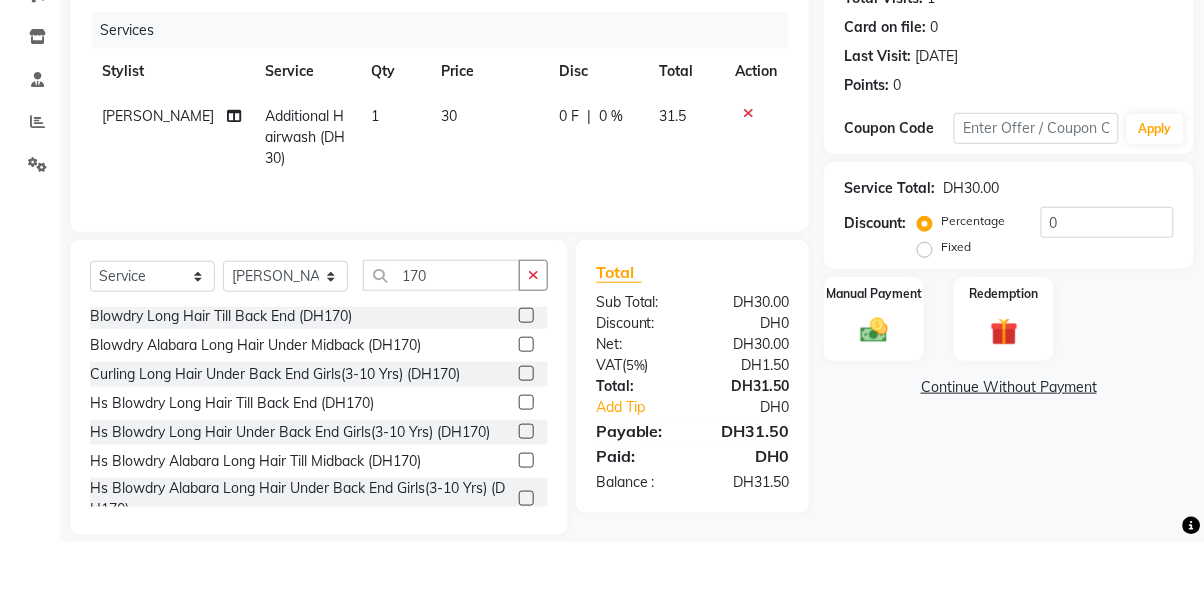click 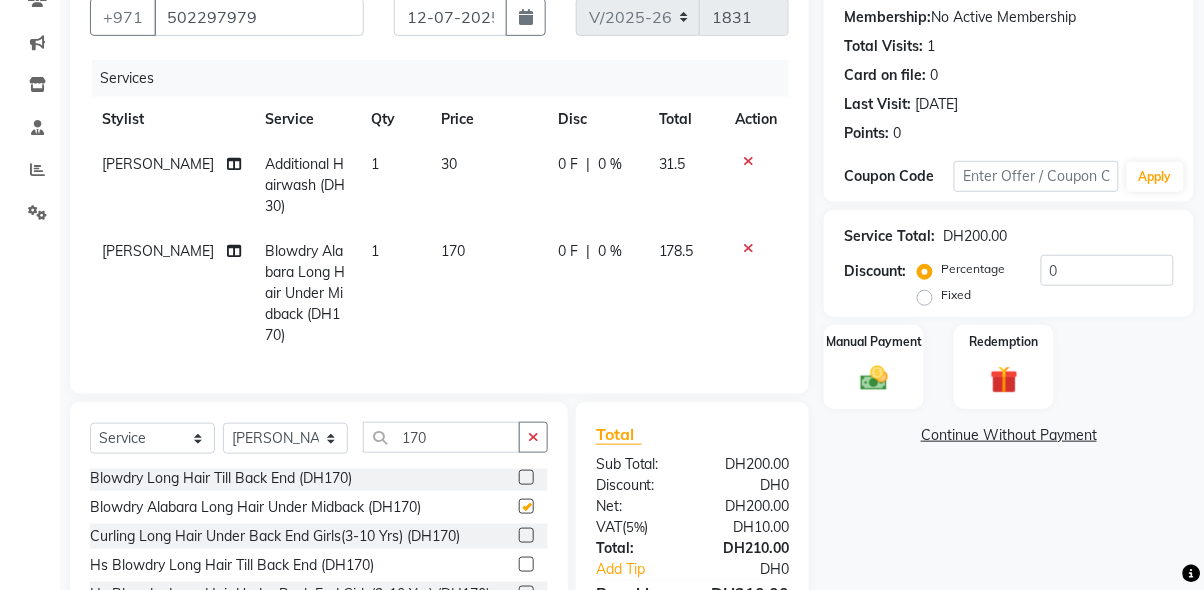 checkbox on "false" 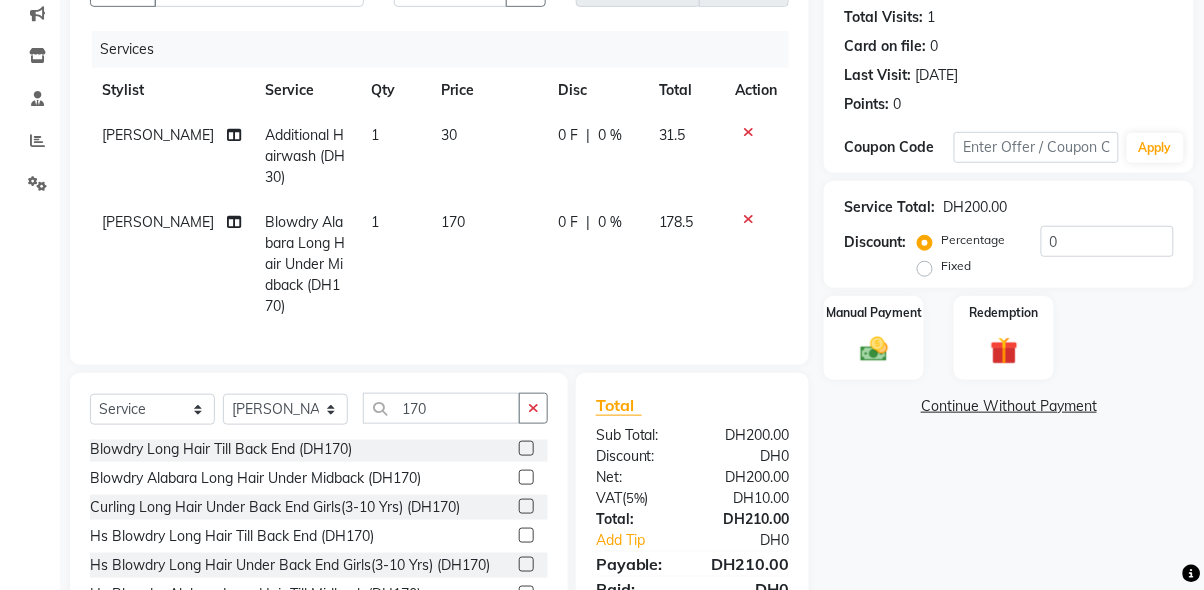 scroll, scrollTop: 228, scrollLeft: 0, axis: vertical 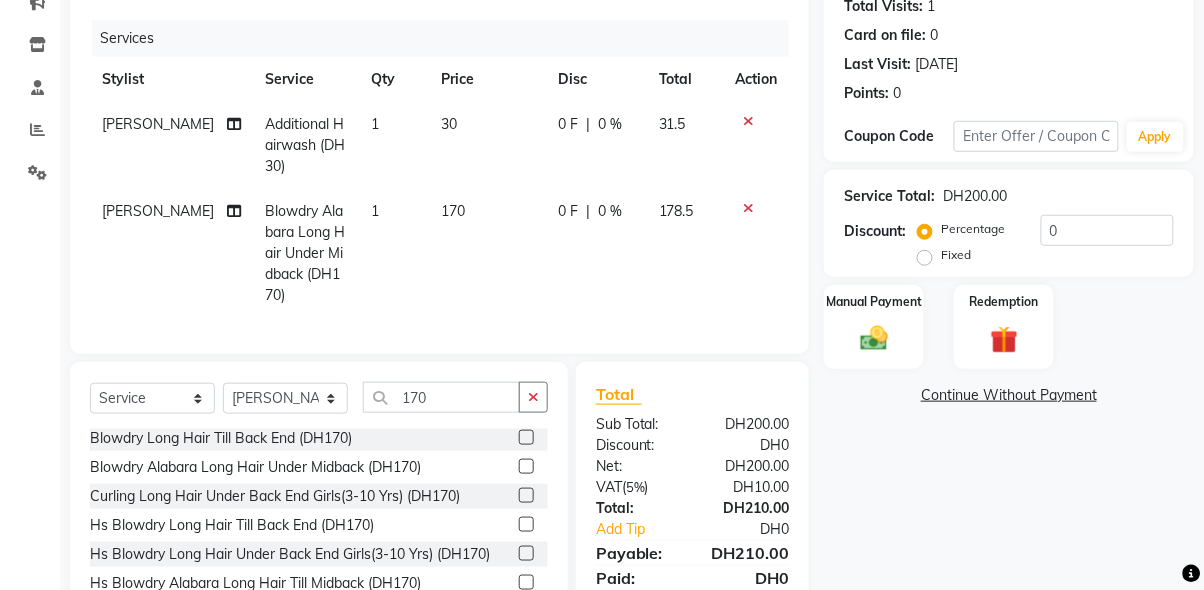 click 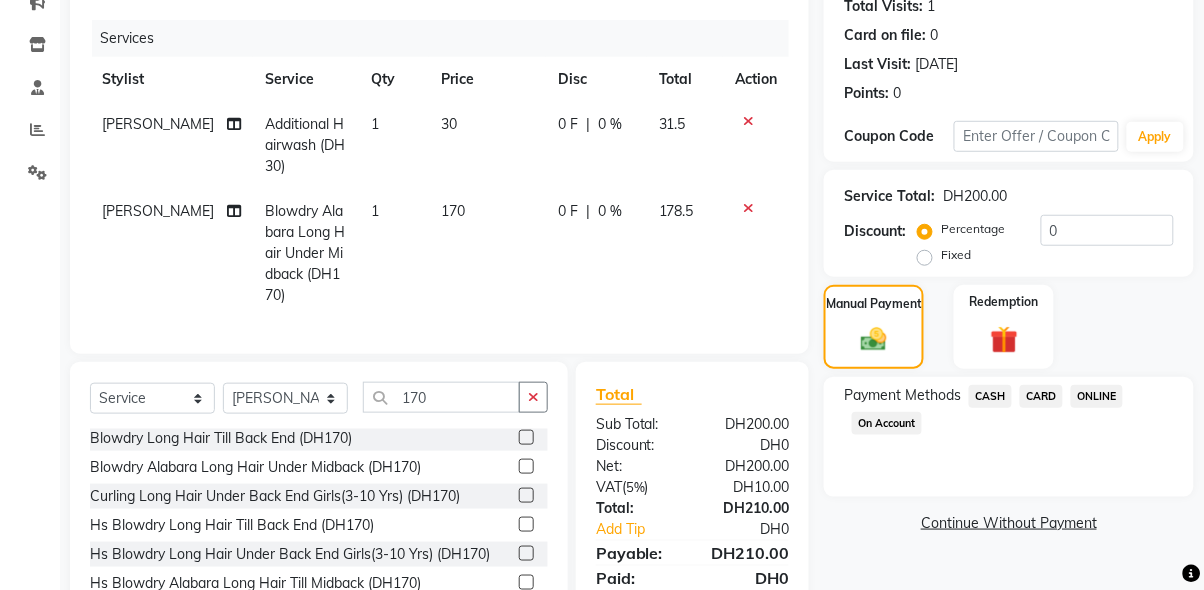click on "CARD" 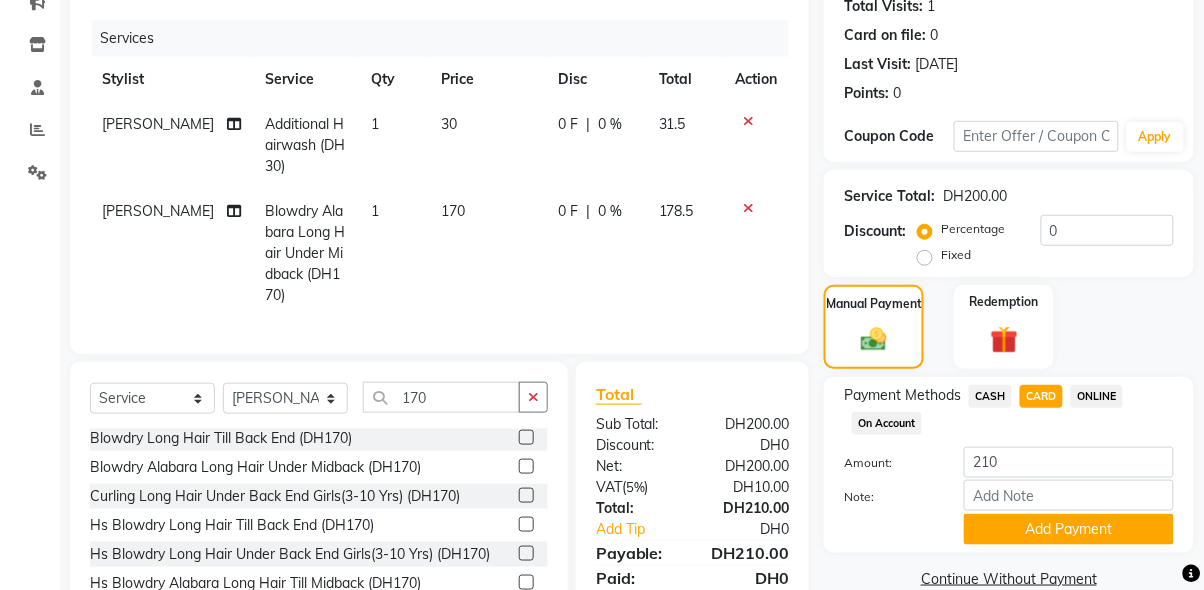 click on "Add Payment" 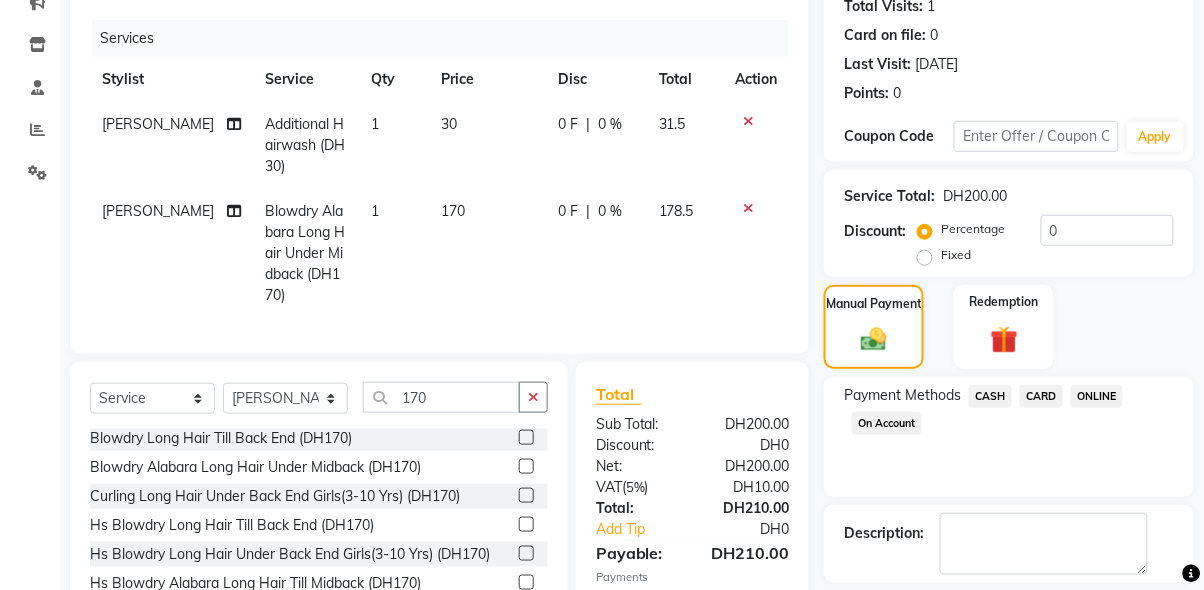 scroll, scrollTop: 269, scrollLeft: 0, axis: vertical 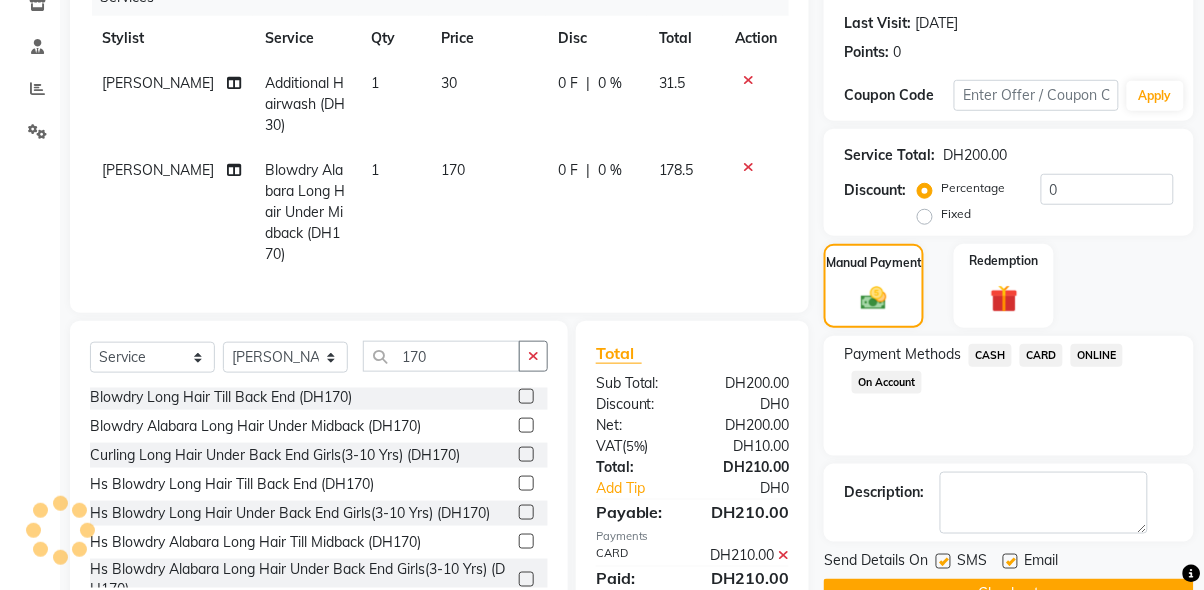 click 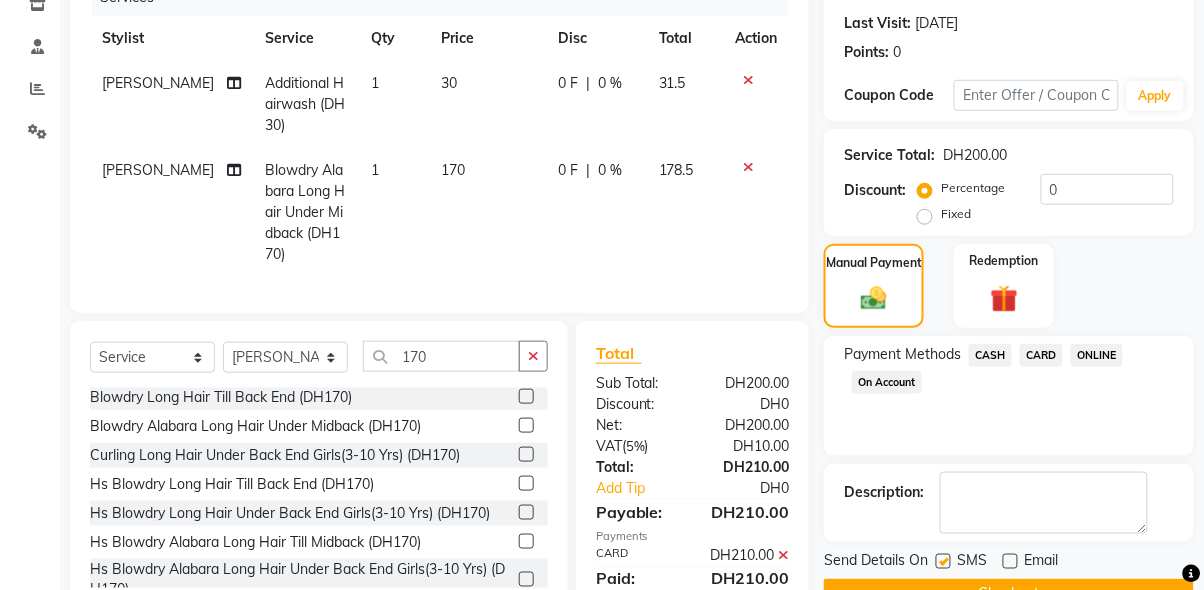 click on "Checkout" 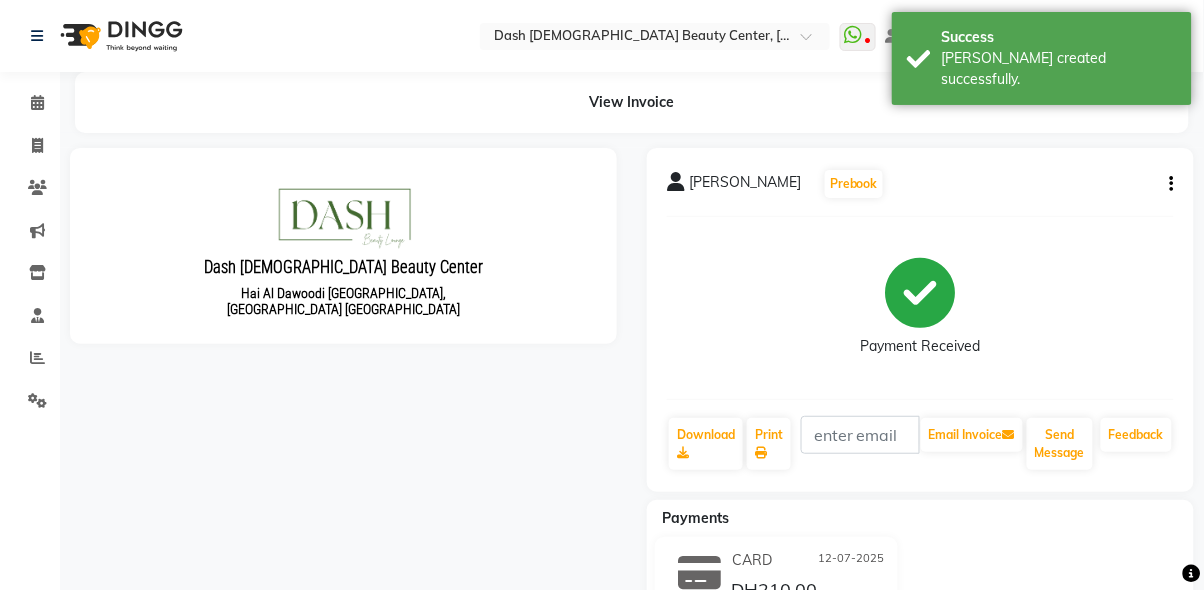 scroll, scrollTop: 0, scrollLeft: 0, axis: both 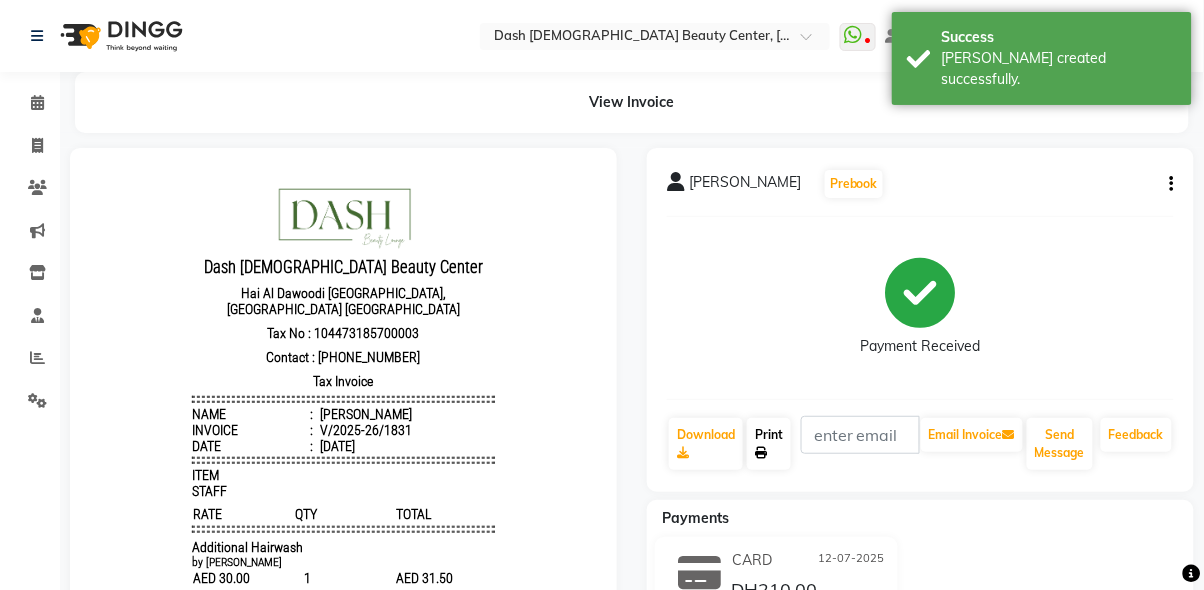 click on "Print" 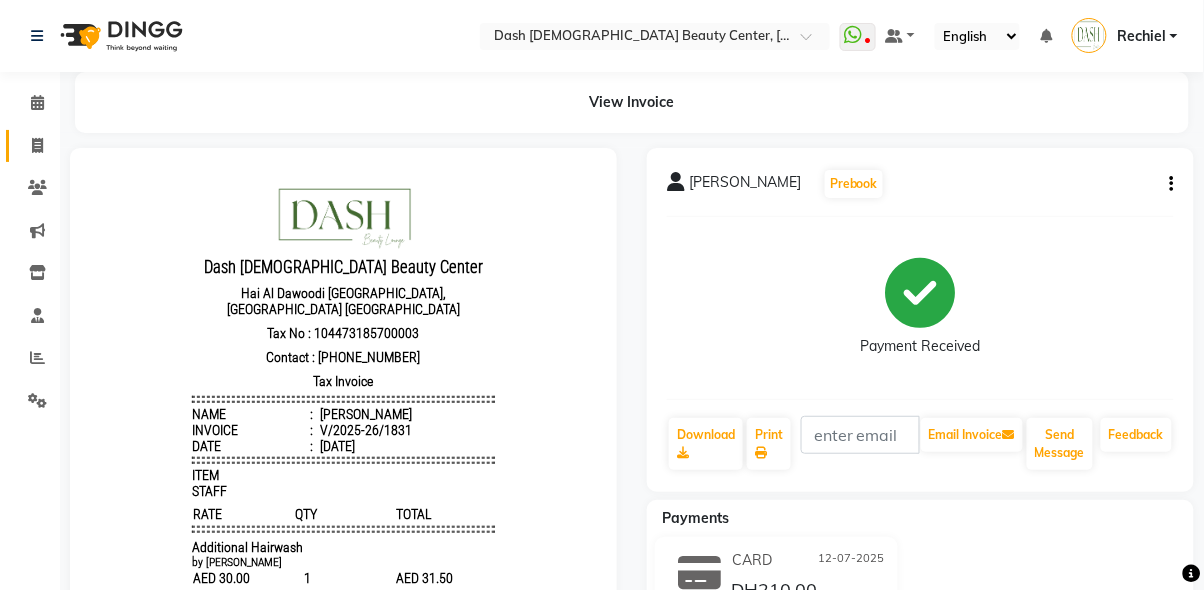 click on "Invoice" 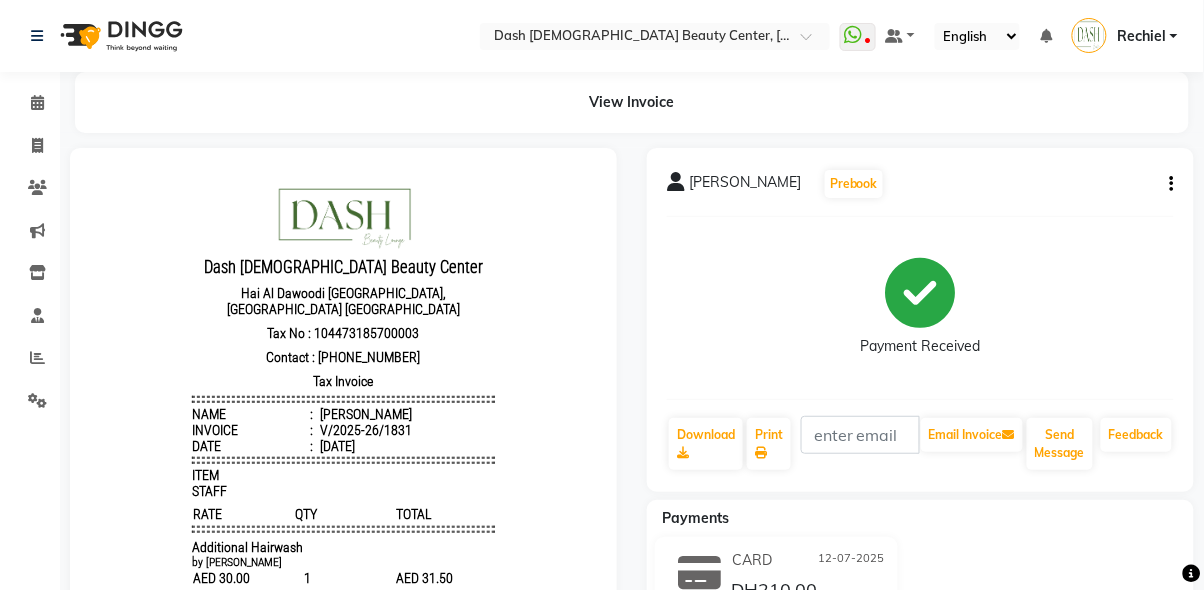 select on "8372" 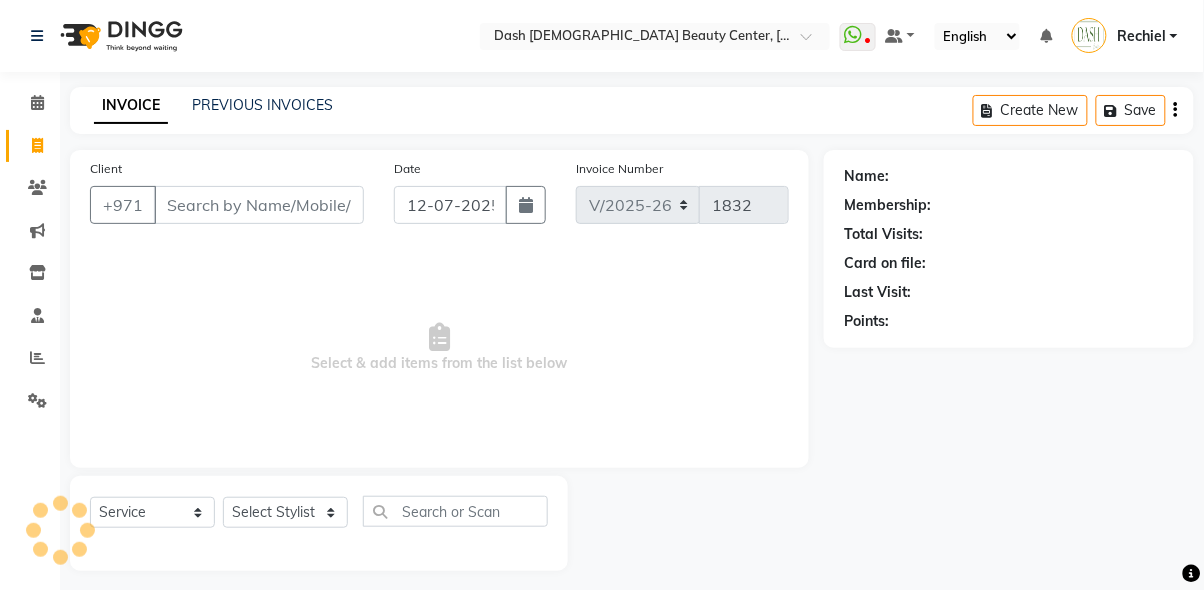 scroll, scrollTop: 10, scrollLeft: 0, axis: vertical 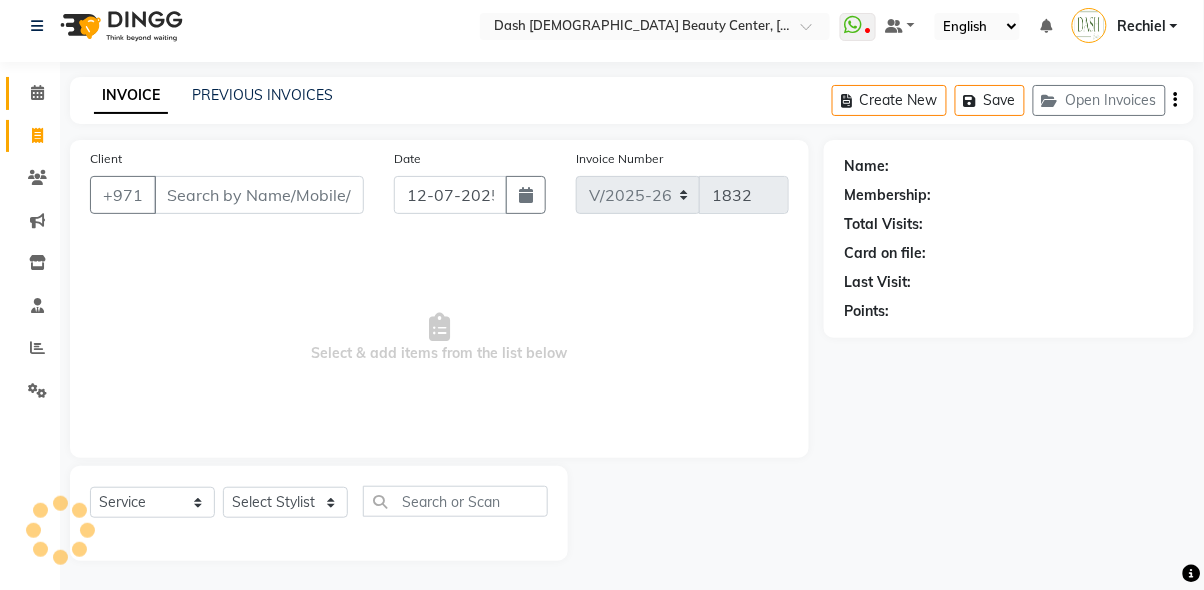 click 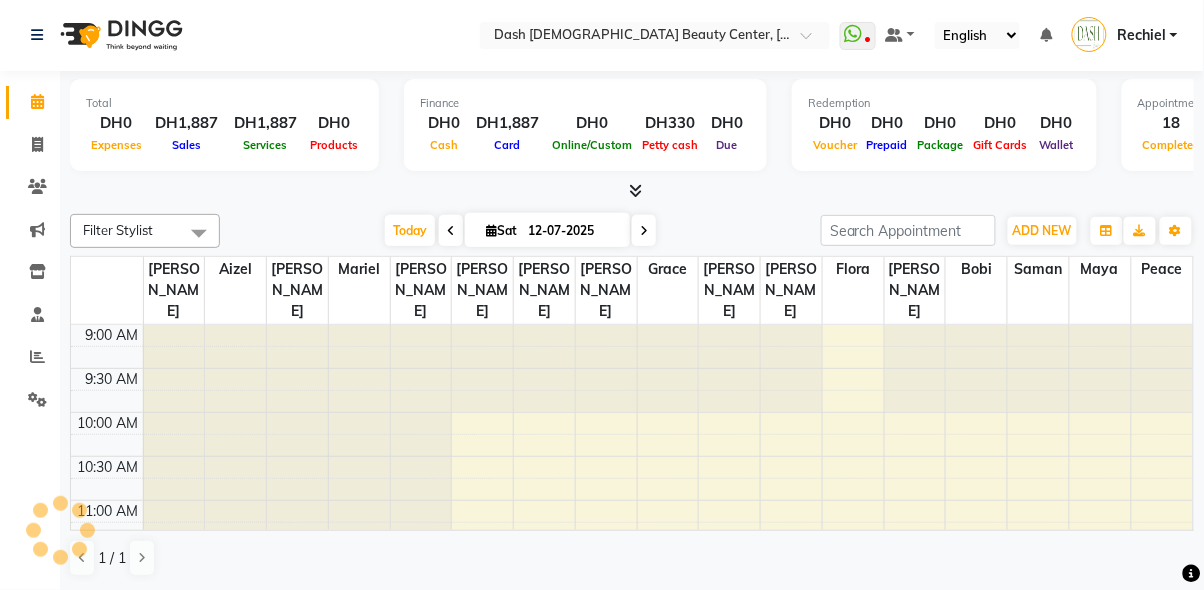scroll, scrollTop: 0, scrollLeft: 0, axis: both 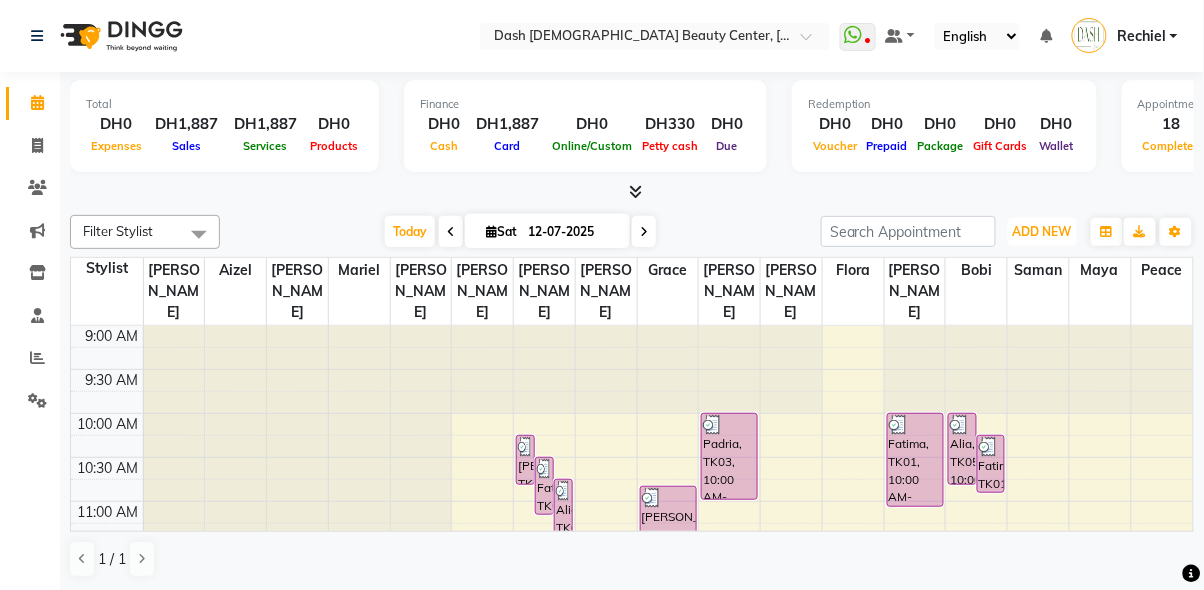 click on "ADD NEW" at bounding box center [1042, 231] 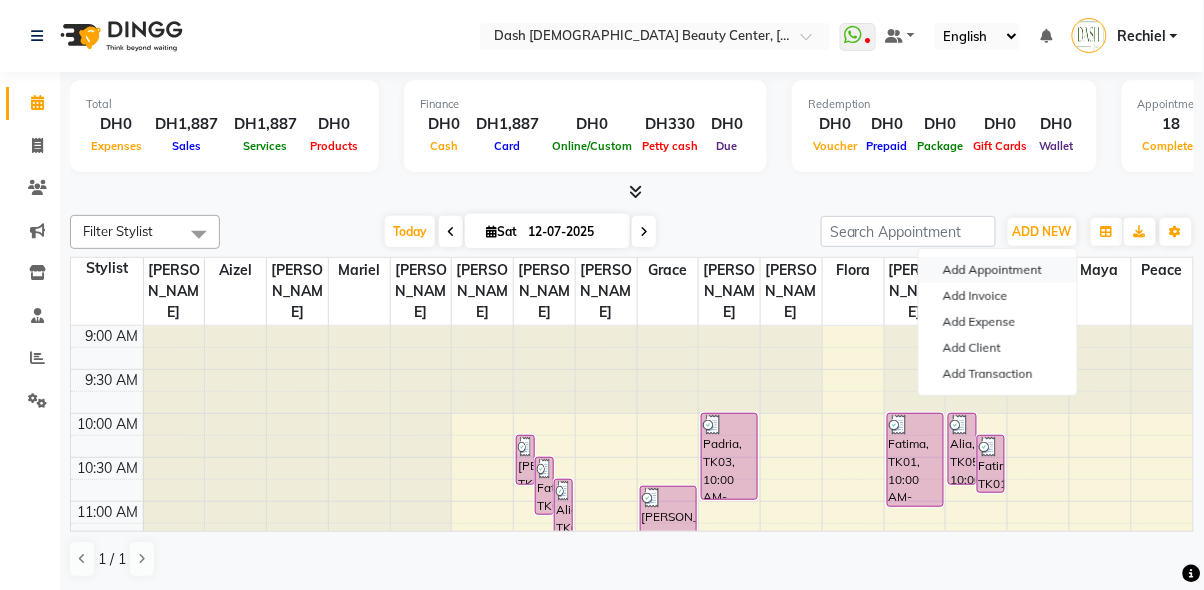 click on "Add Appointment" at bounding box center (998, 270) 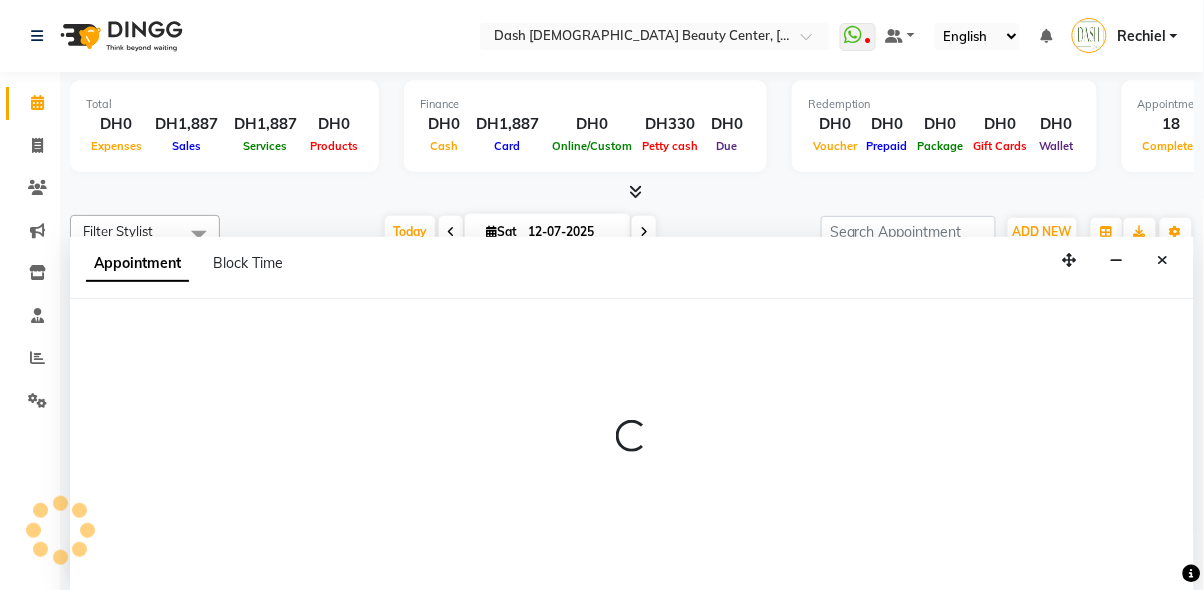 scroll, scrollTop: 0, scrollLeft: 0, axis: both 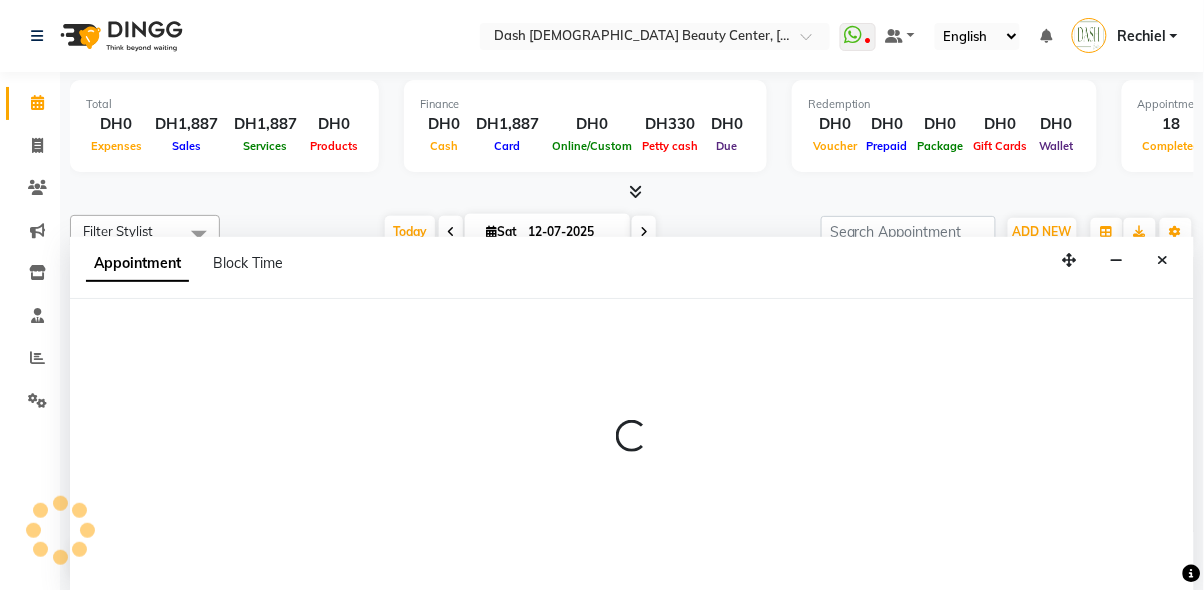 select on "600" 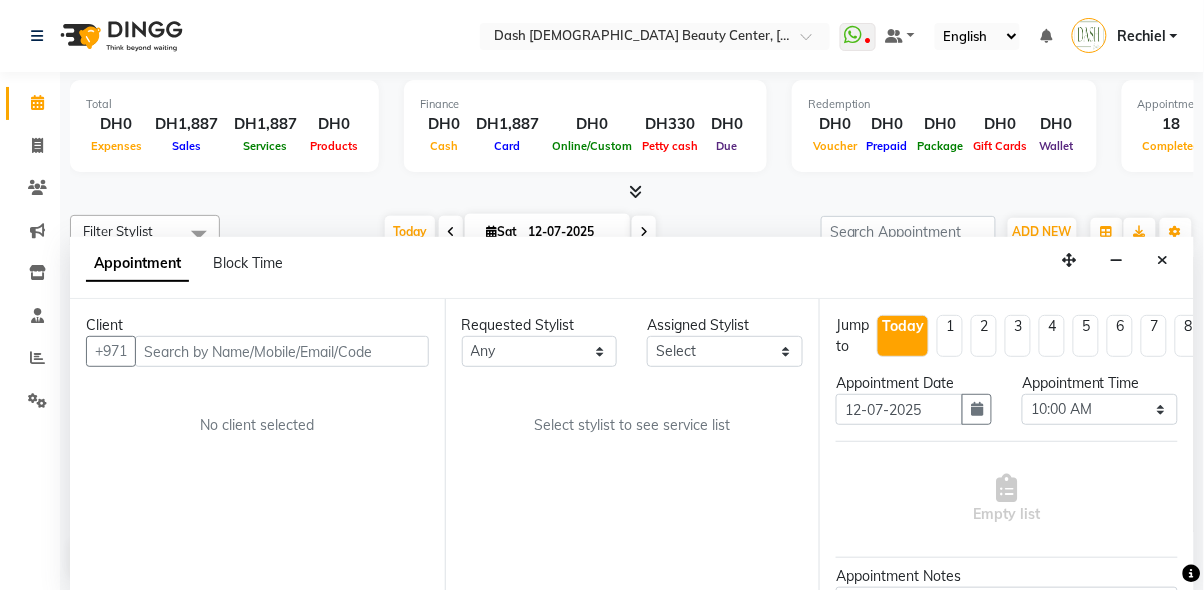 click at bounding box center [282, 351] 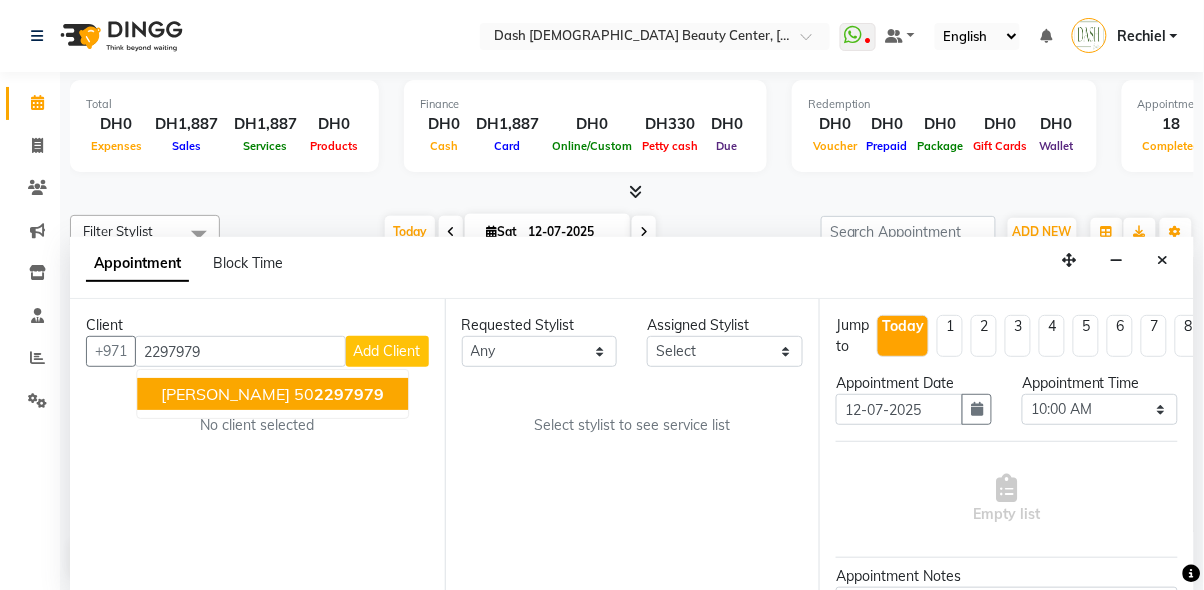 click on "2297979" at bounding box center (349, 394) 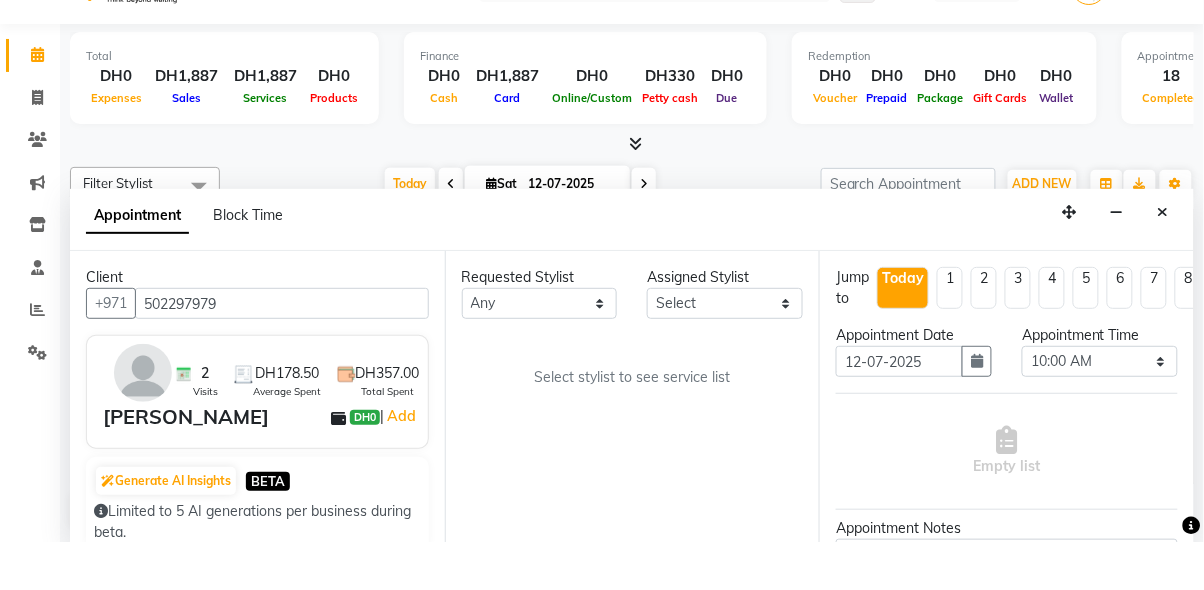 type on "502297979" 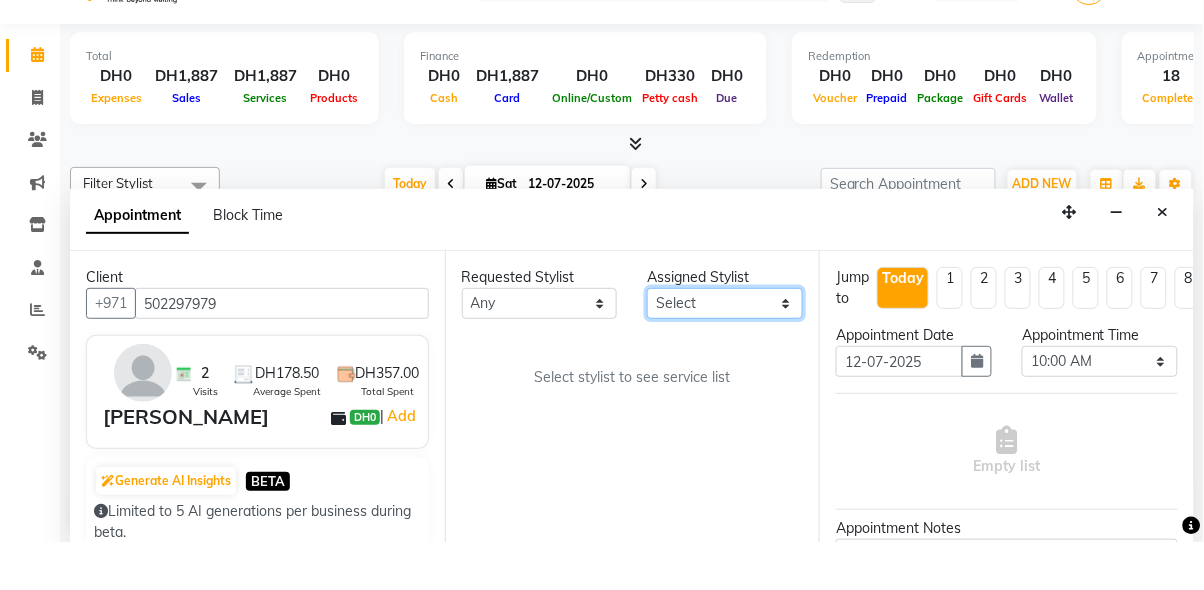 click on "Select [PERSON_NAME] [PERSON_NAME] [PERSON_NAME] [PERSON_NAME] [PERSON_NAME] [PERSON_NAME] [PERSON_NAME] [PERSON_NAME] [PERSON_NAME] Peace [PERSON_NAME] [PERSON_NAME]" at bounding box center [725, 351] 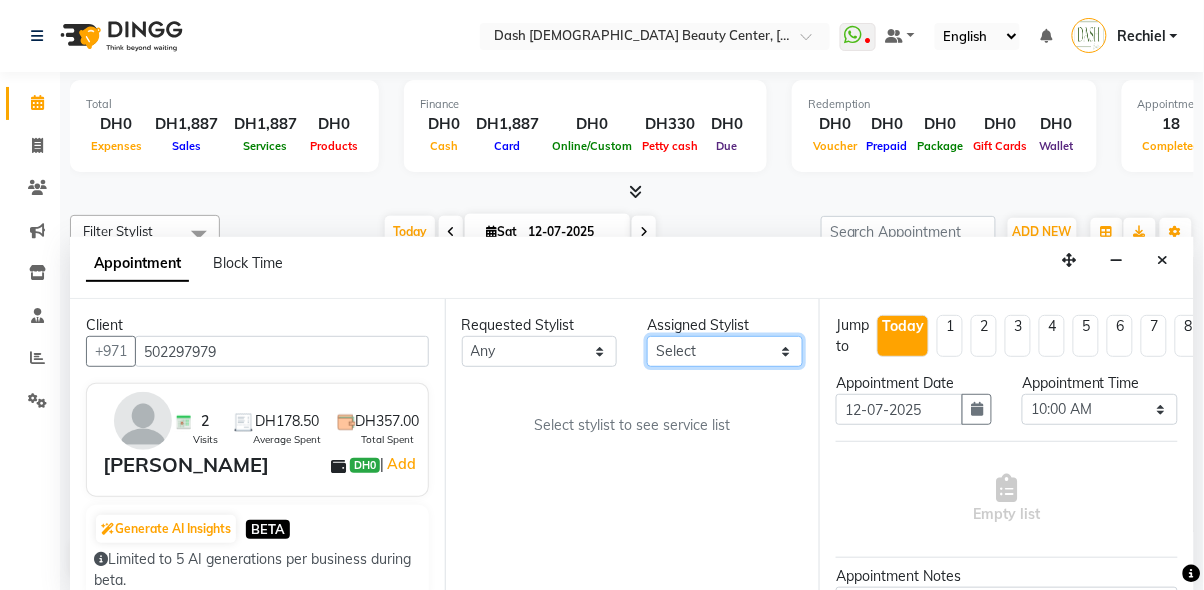 click on "Select [PERSON_NAME] [PERSON_NAME] [PERSON_NAME] [PERSON_NAME] [PERSON_NAME] [PERSON_NAME] [PERSON_NAME] [PERSON_NAME] [PERSON_NAME] Peace [PERSON_NAME] [PERSON_NAME]" at bounding box center [725, 351] 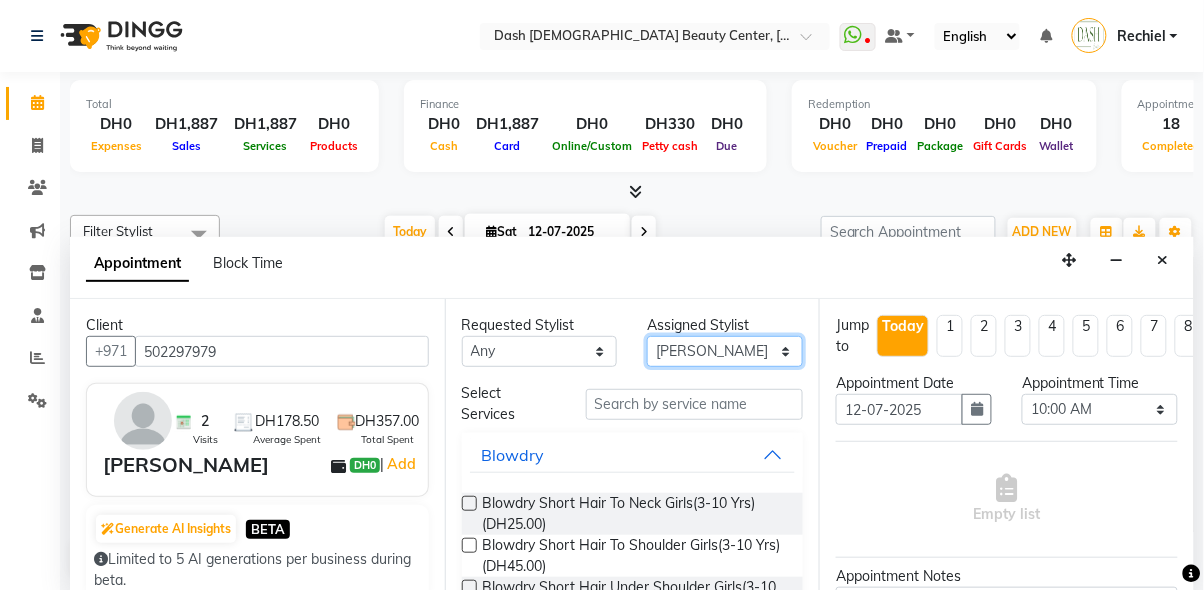 click on "Select [PERSON_NAME] [PERSON_NAME] [PERSON_NAME] [PERSON_NAME] [PERSON_NAME] [PERSON_NAME] [PERSON_NAME] [PERSON_NAME] [PERSON_NAME] Peace [PERSON_NAME] [PERSON_NAME]" at bounding box center (725, 351) 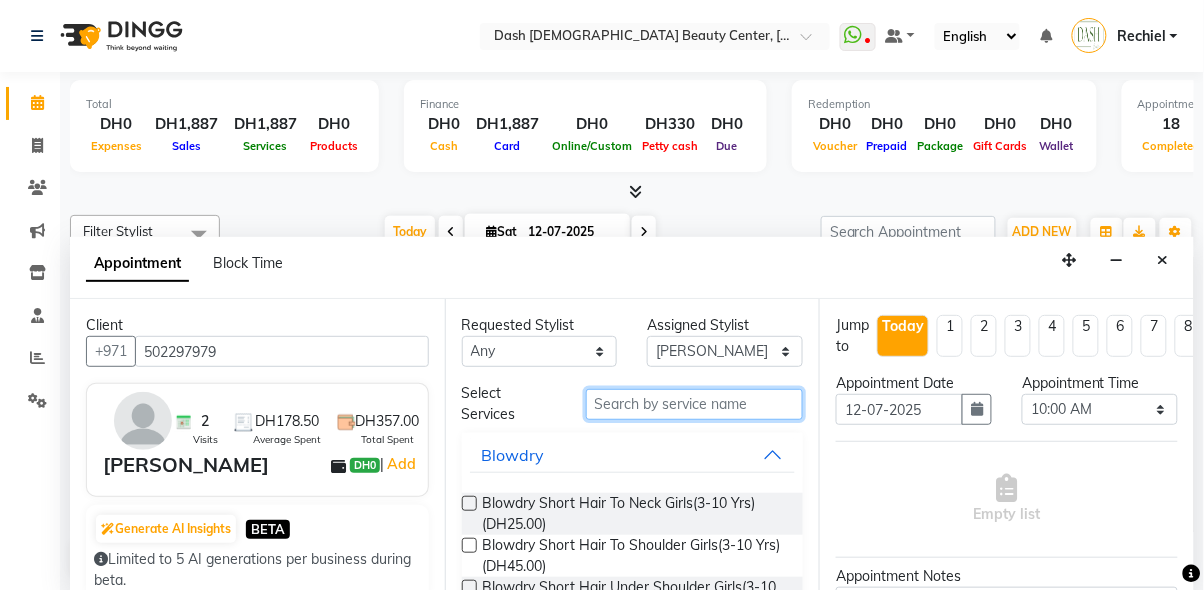 click at bounding box center (695, 404) 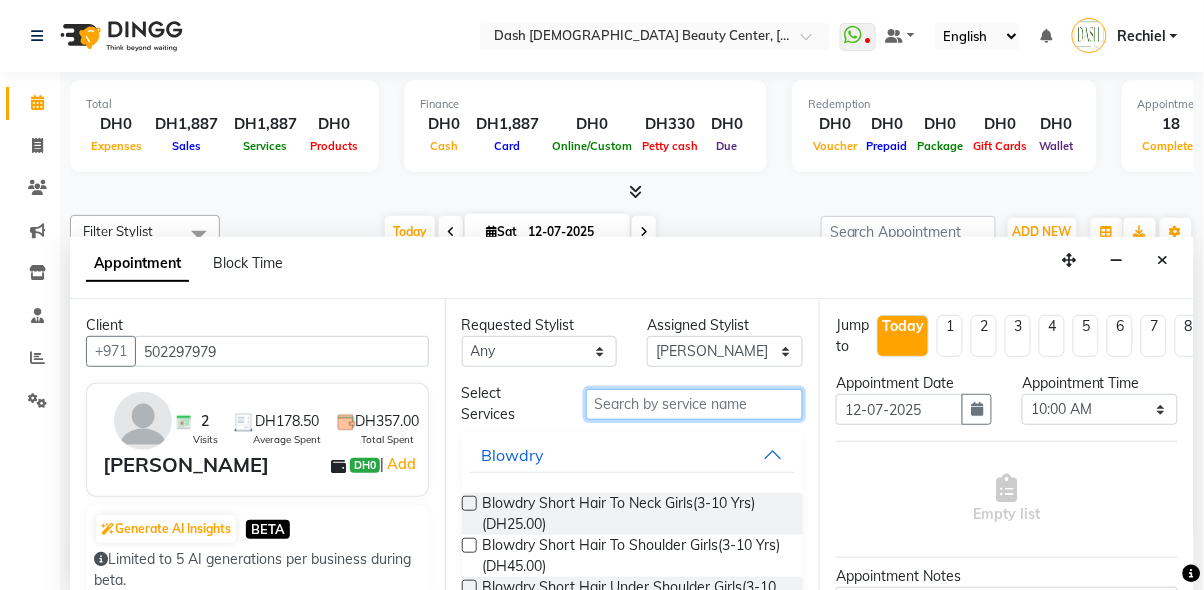 click at bounding box center (695, 404) 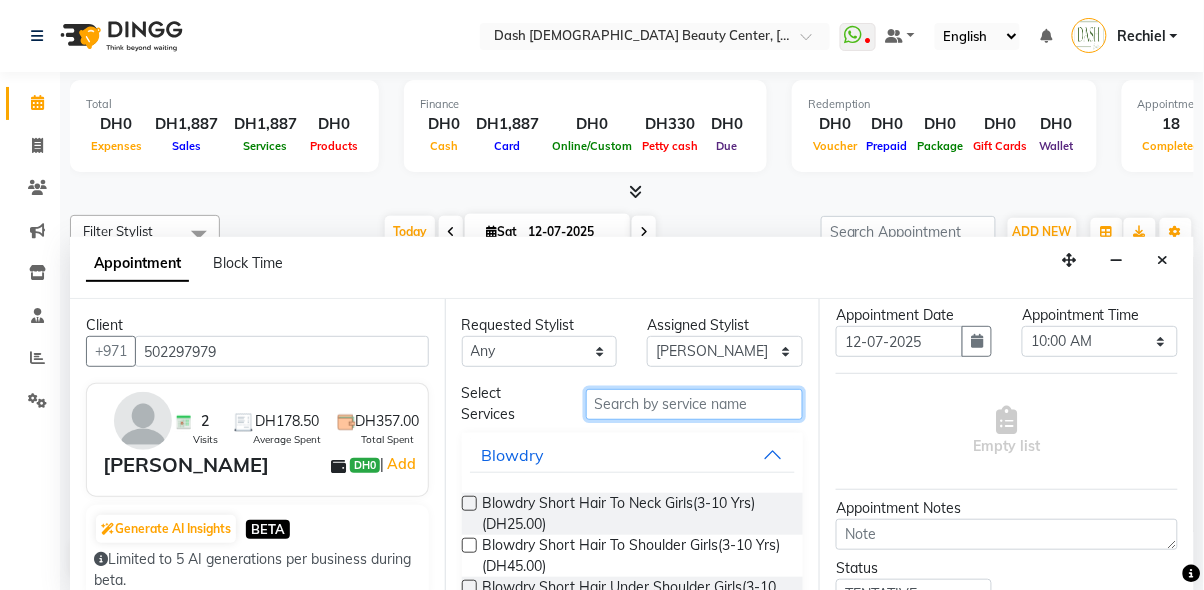 scroll, scrollTop: 108, scrollLeft: 0, axis: vertical 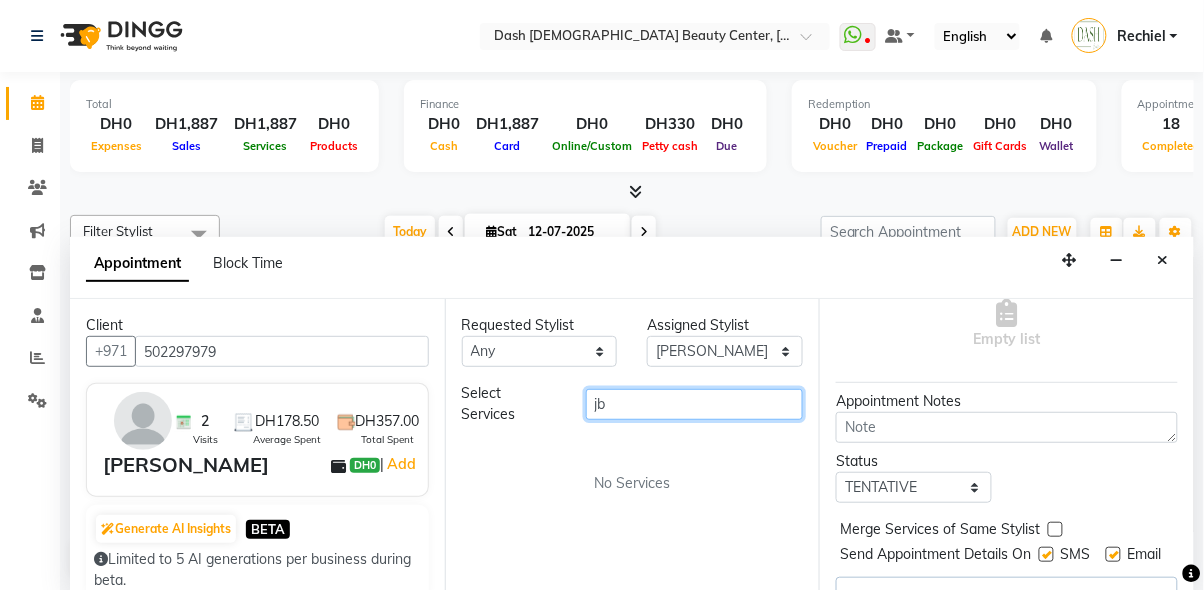 type on "j" 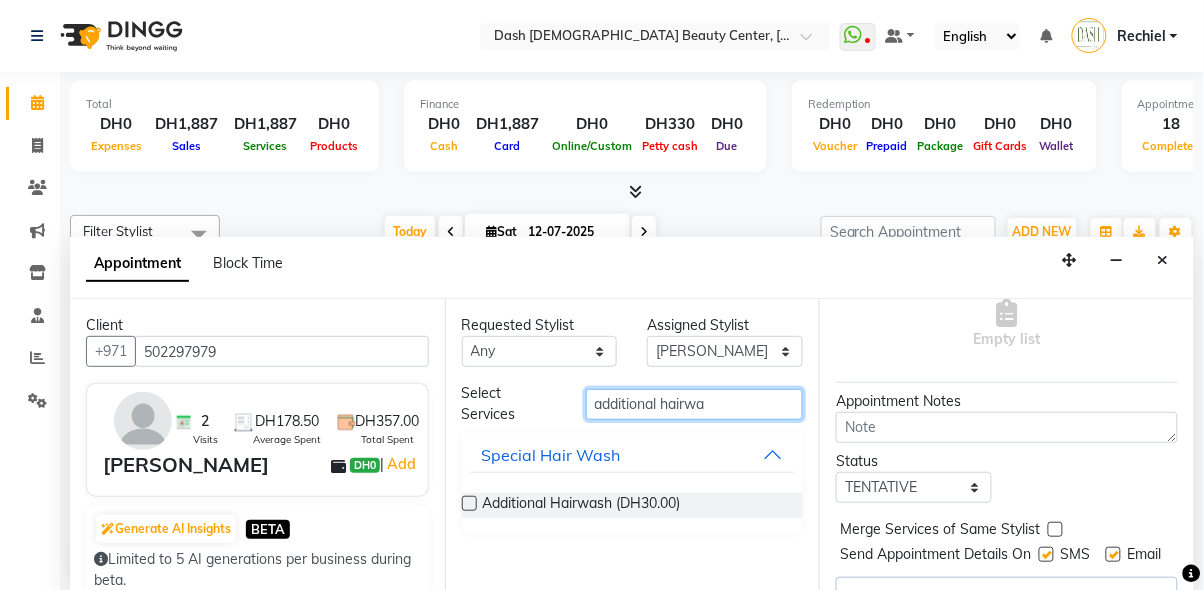 type on "additional hairwa" 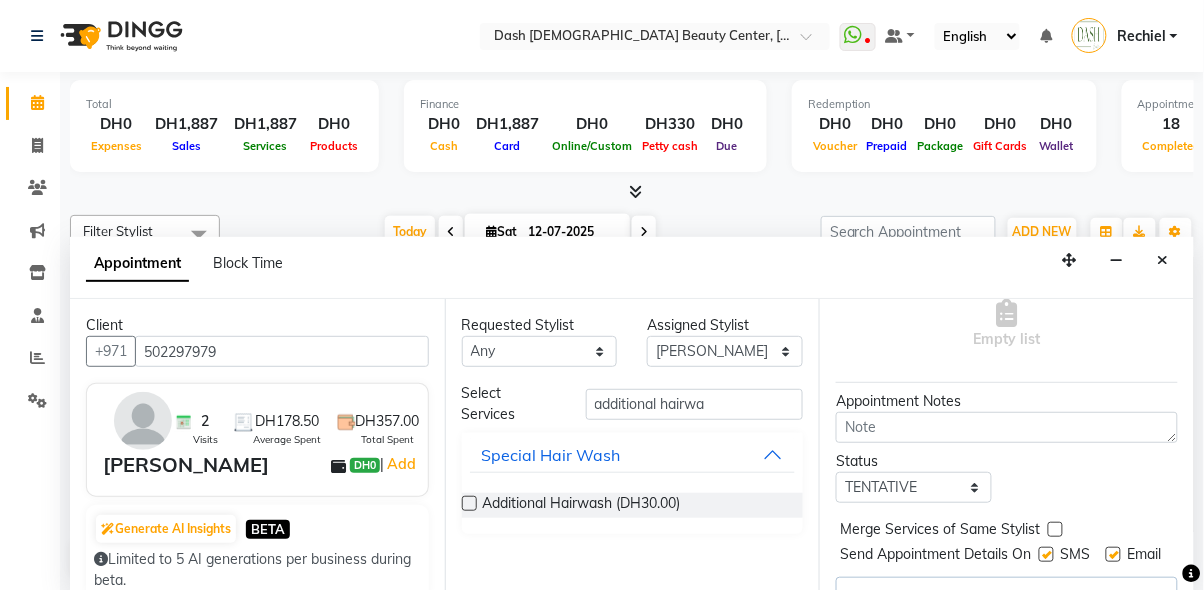 click on "Additional Hairwash (DH30.00)" at bounding box center [582, 505] 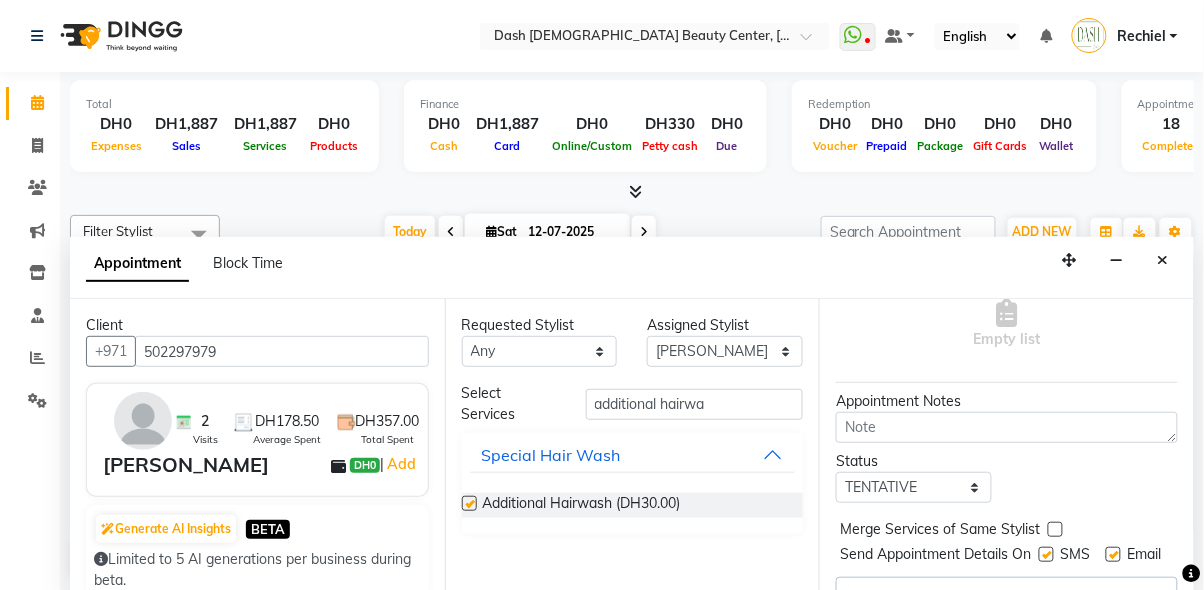 checkbox on "false" 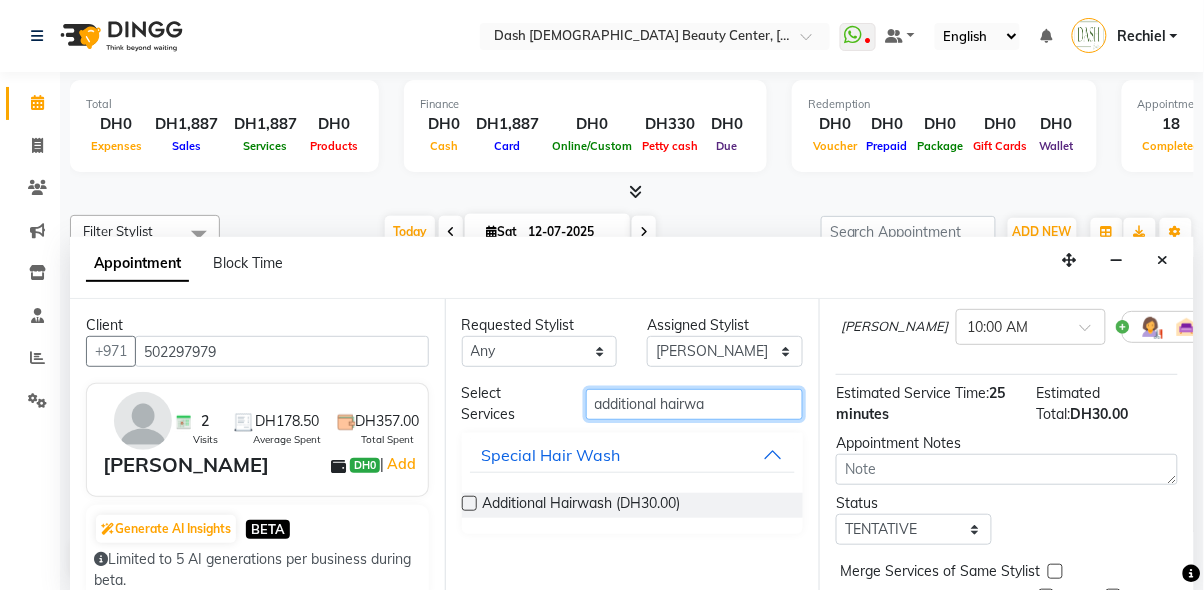 click on "additional hairwa" at bounding box center (695, 404) 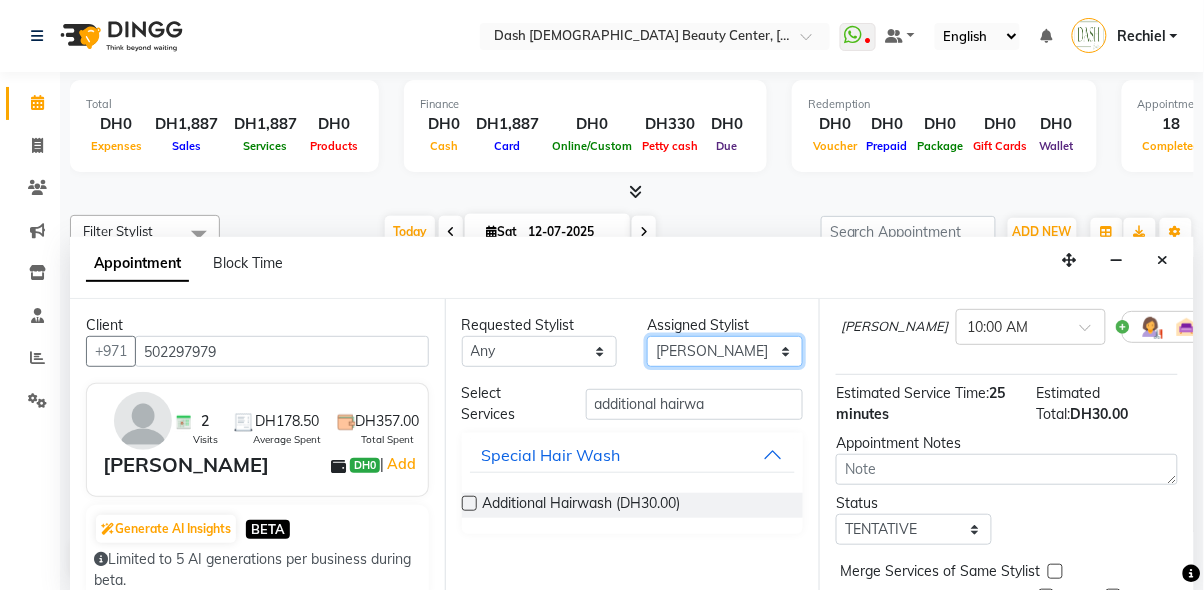 click on "Select [PERSON_NAME] [PERSON_NAME] [PERSON_NAME] [PERSON_NAME] [PERSON_NAME] [PERSON_NAME] [PERSON_NAME] [PERSON_NAME] [PERSON_NAME] Peace [PERSON_NAME] [PERSON_NAME]" at bounding box center (725, 351) 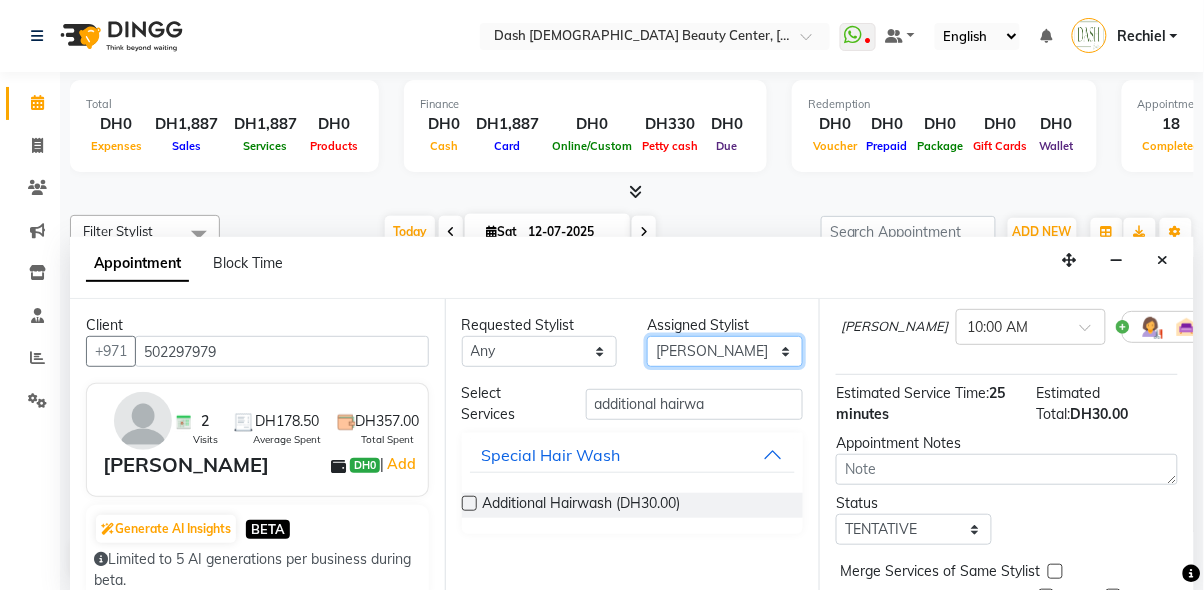 select on "81114" 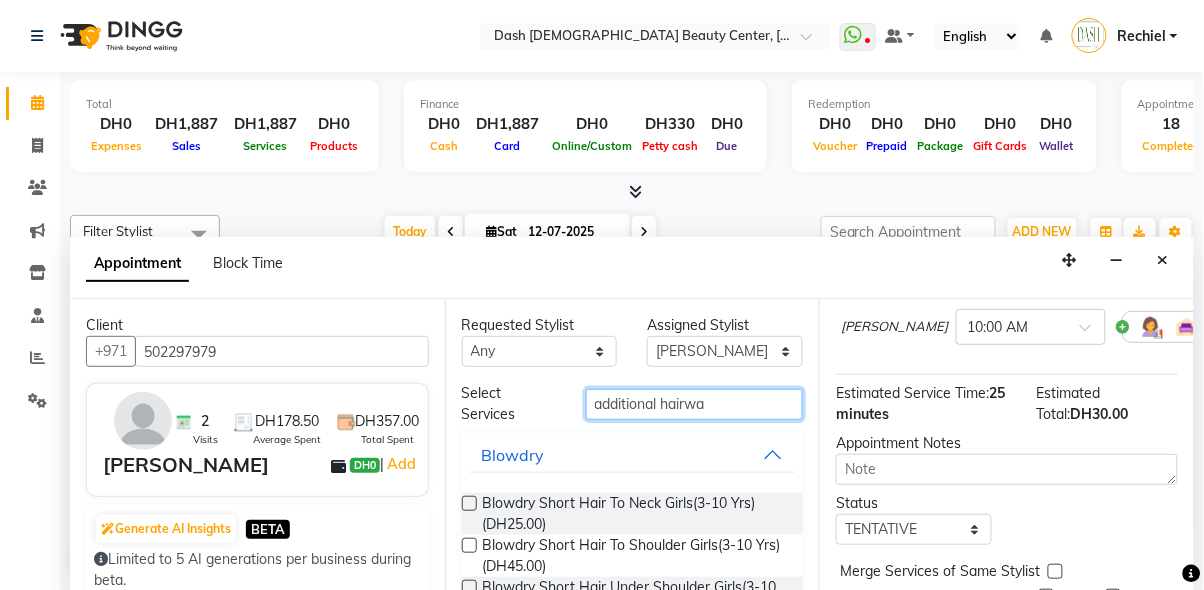 click on "additional hairwa" at bounding box center (695, 404) 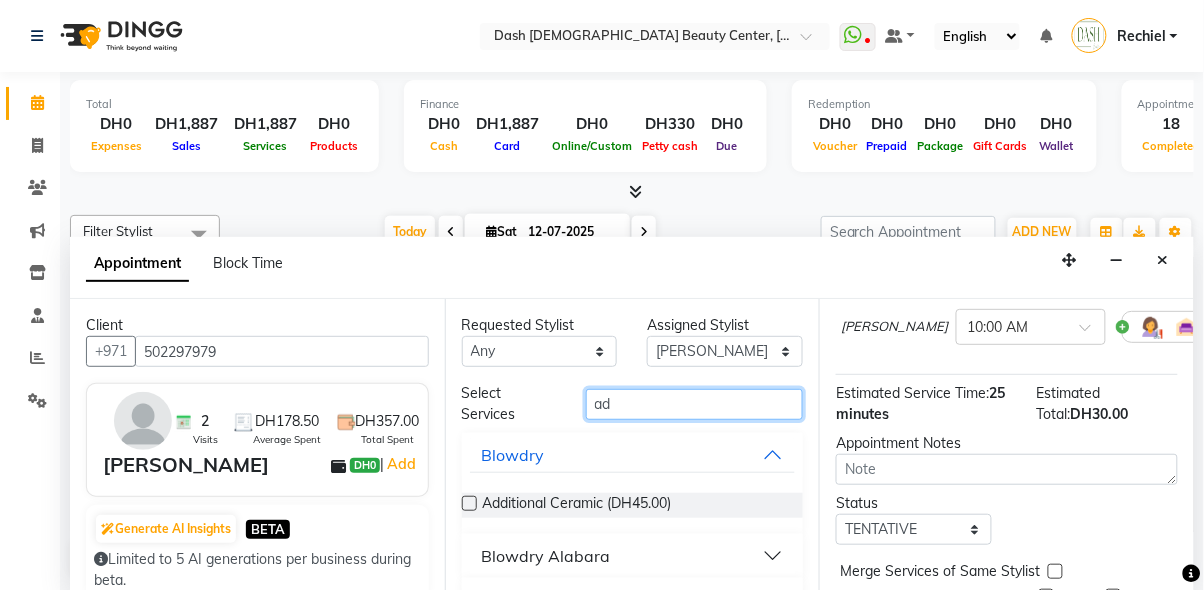 type on "a" 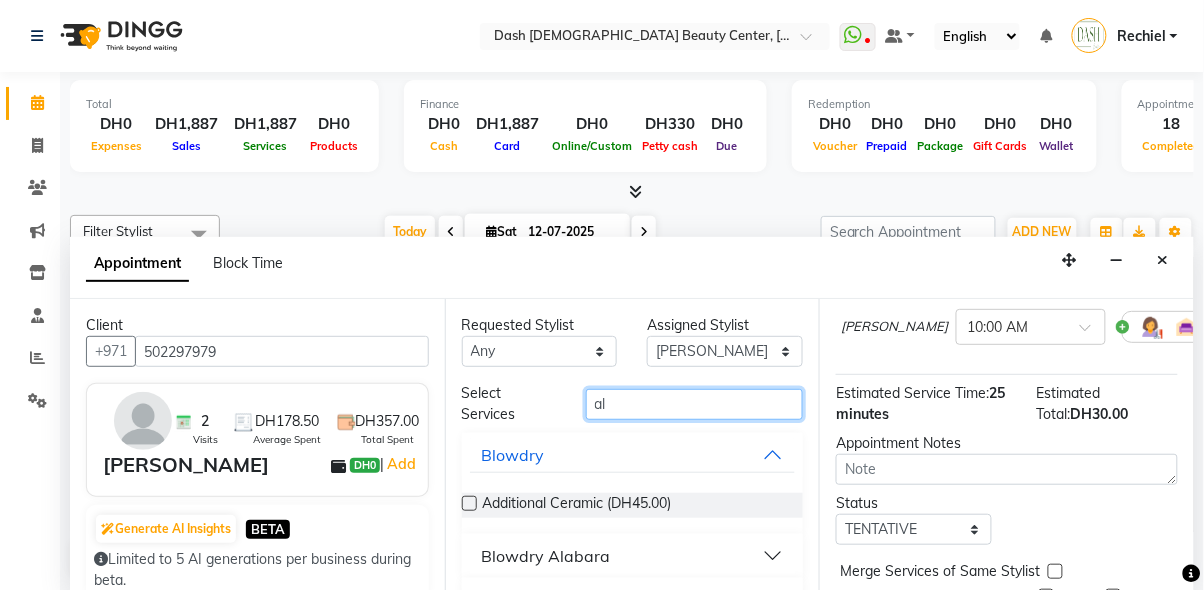 type on "a" 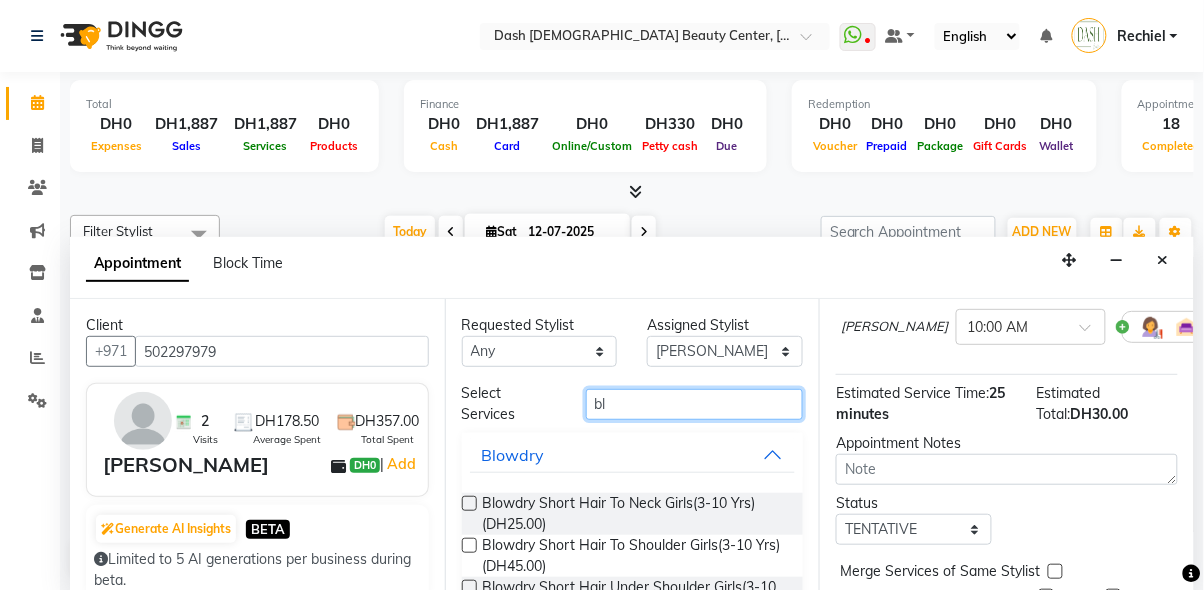 type on "b" 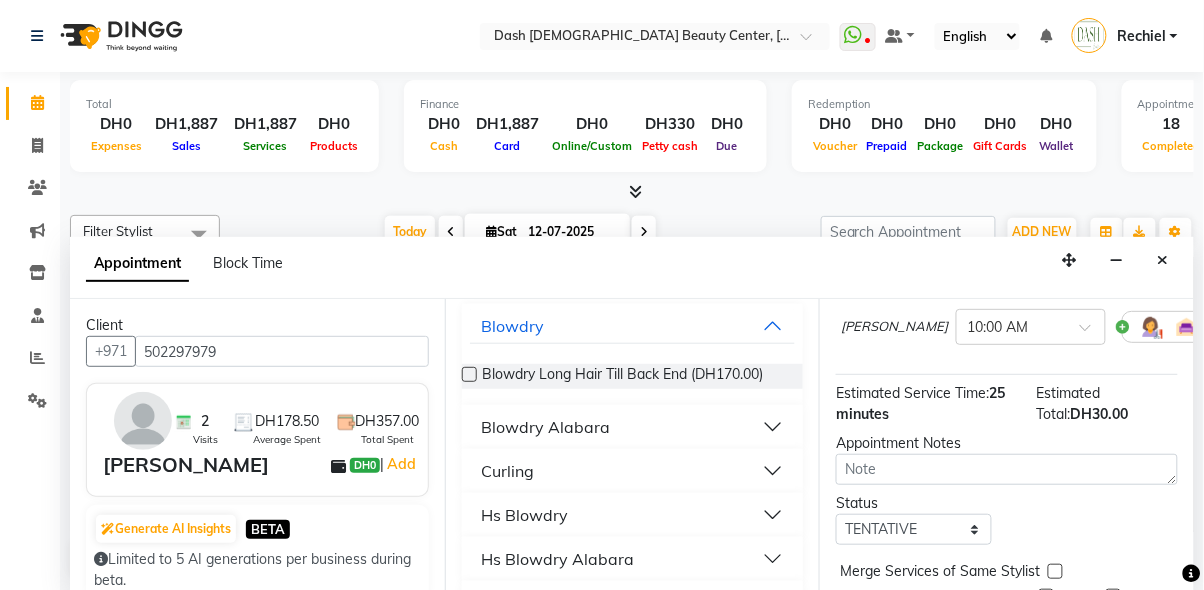 scroll, scrollTop: 130, scrollLeft: 0, axis: vertical 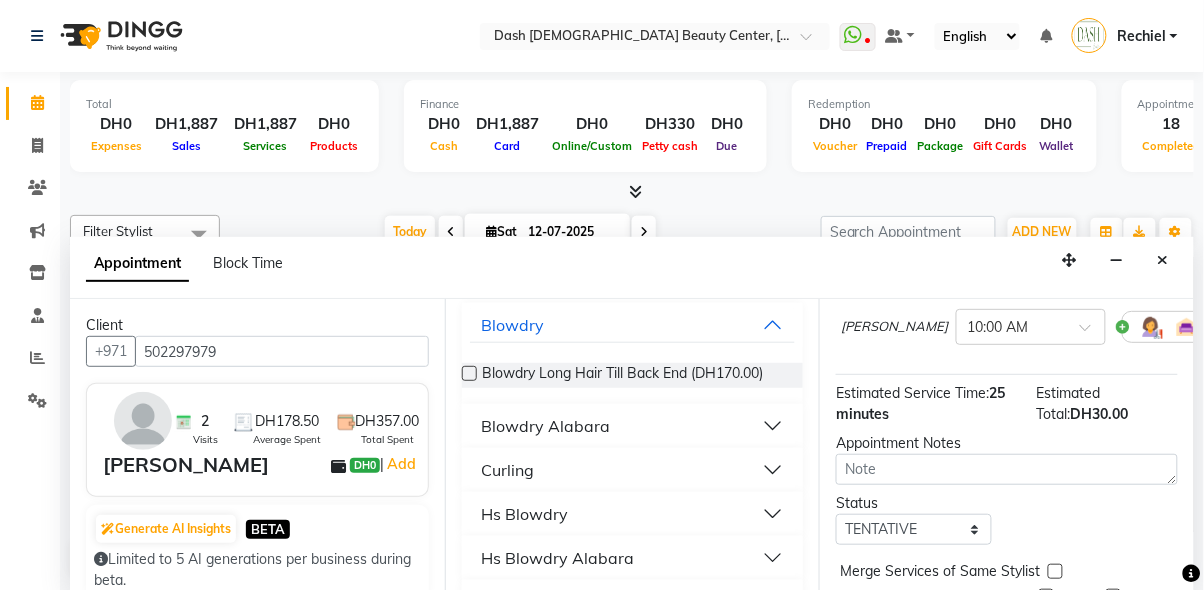 type on "170" 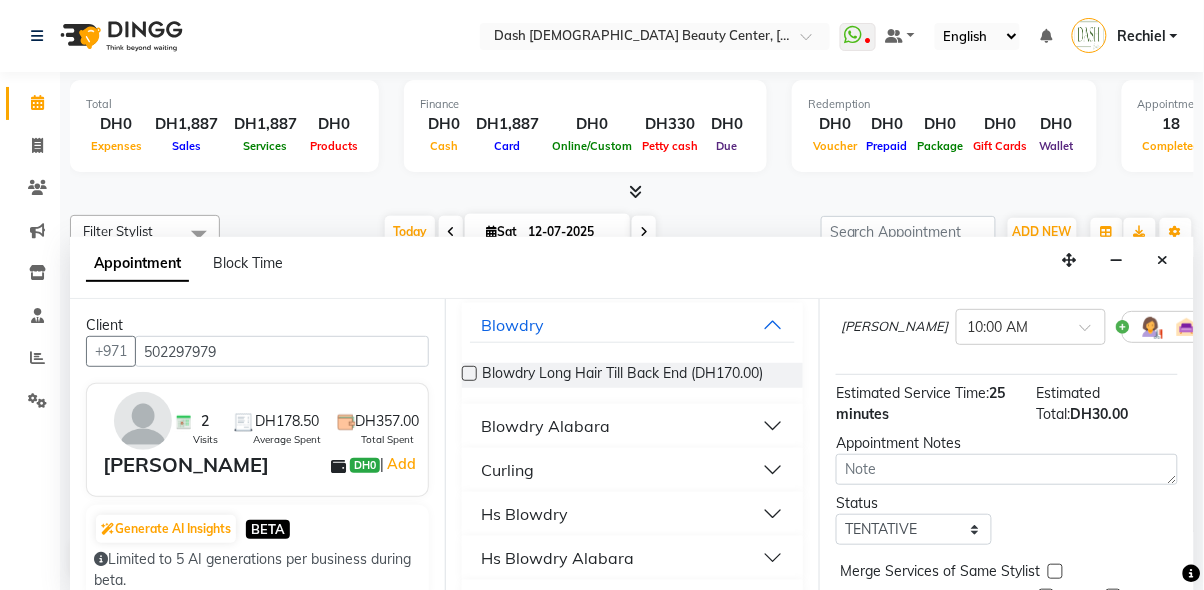 click on "Blowdry Alabara" at bounding box center [633, 426] 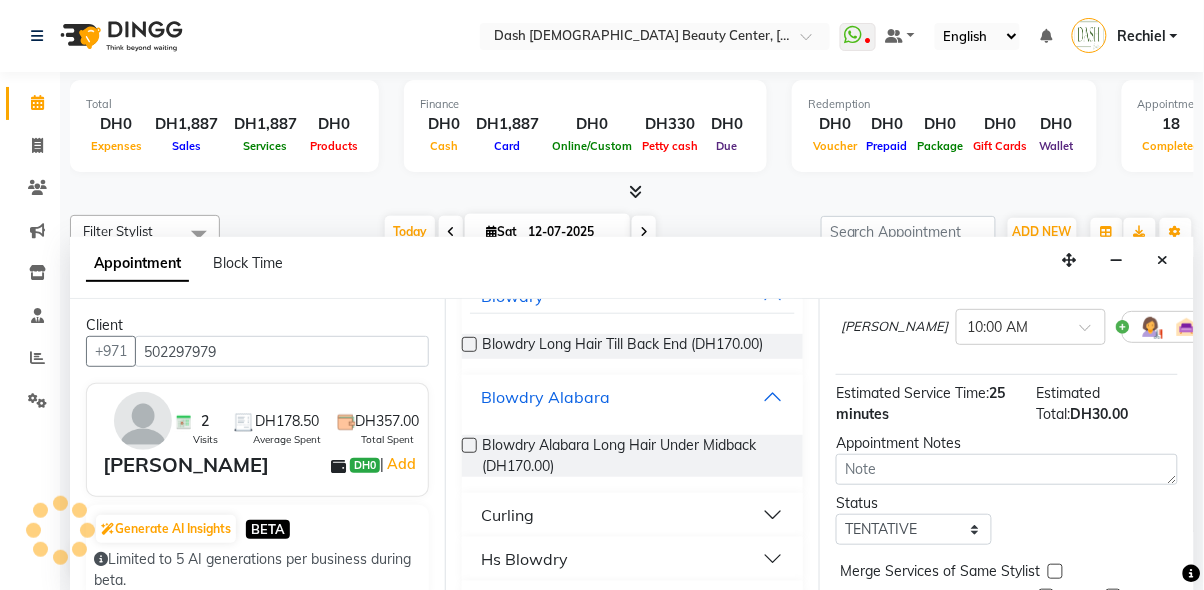 scroll, scrollTop: 169, scrollLeft: 0, axis: vertical 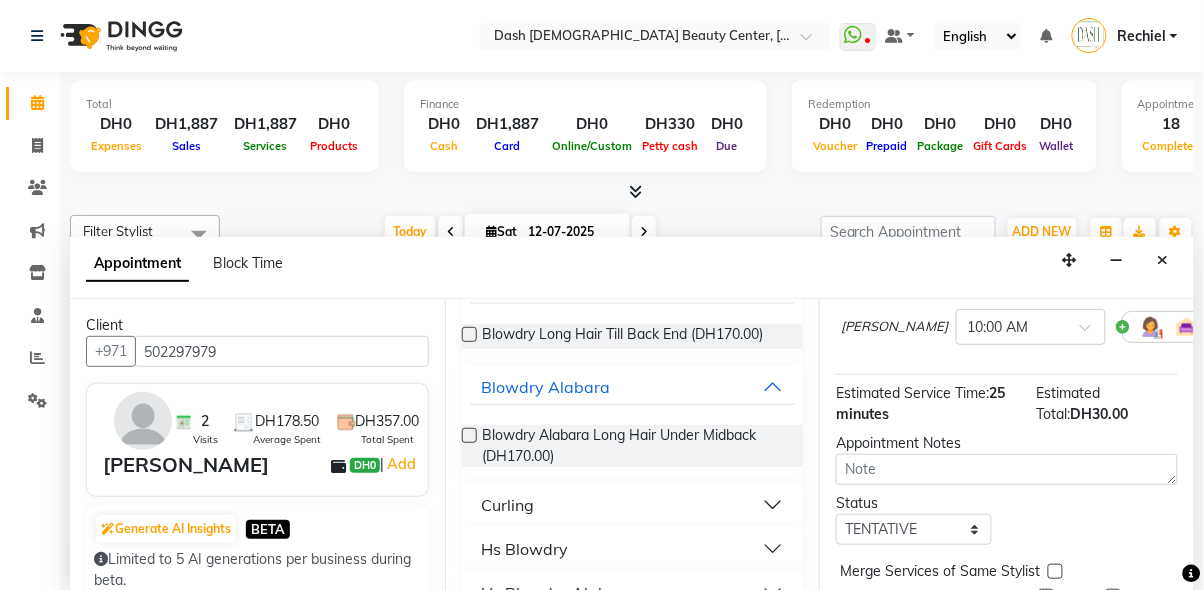 click at bounding box center (468, 448) 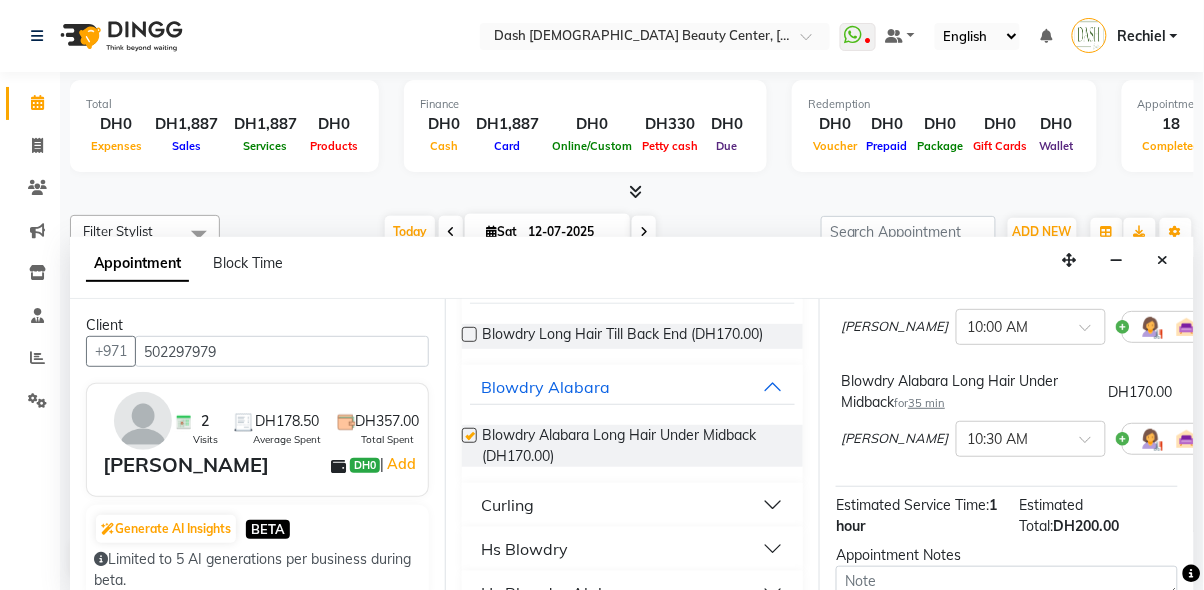 checkbox on "false" 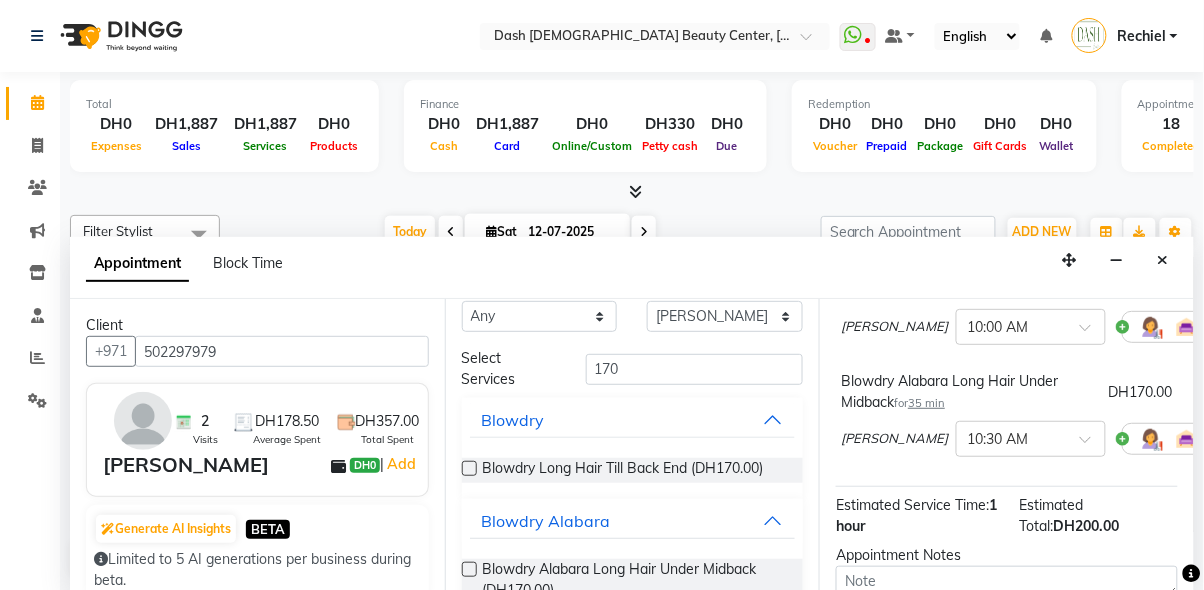 scroll, scrollTop: 0, scrollLeft: 0, axis: both 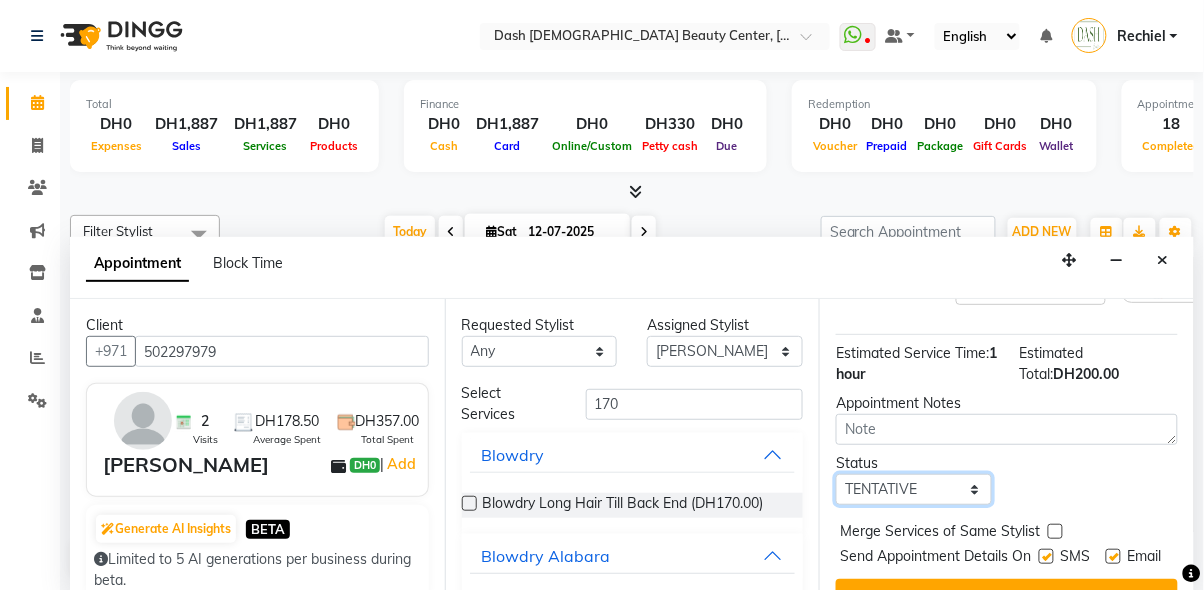 click on "Select TENTATIVE CONFIRM CHECK-IN UPCOMING" at bounding box center (914, 489) 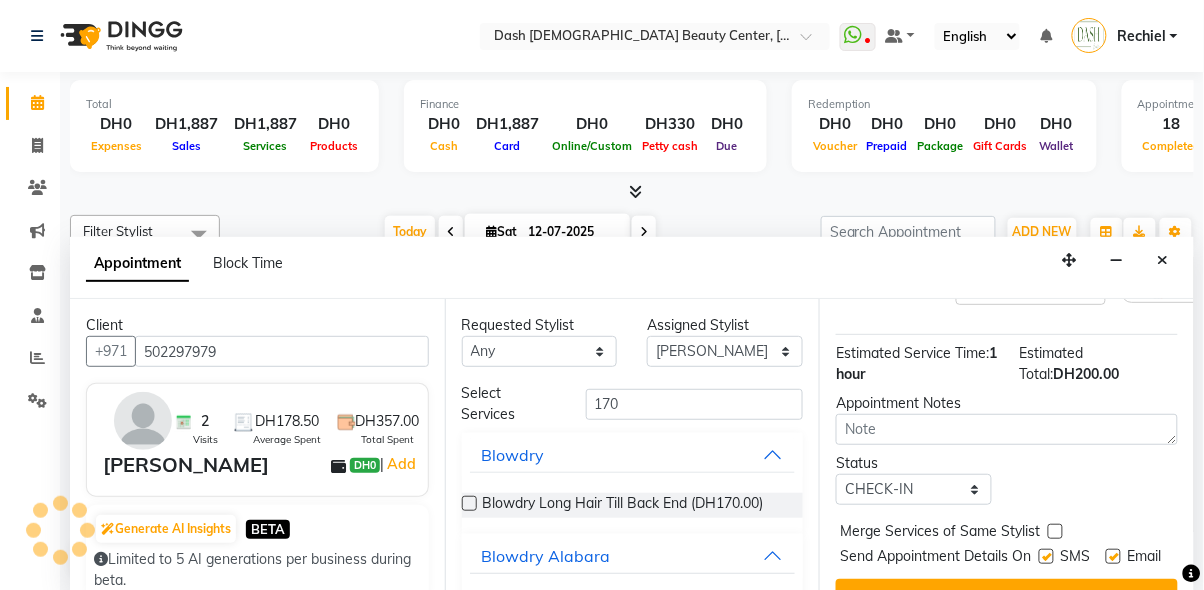 click at bounding box center (1055, 531) 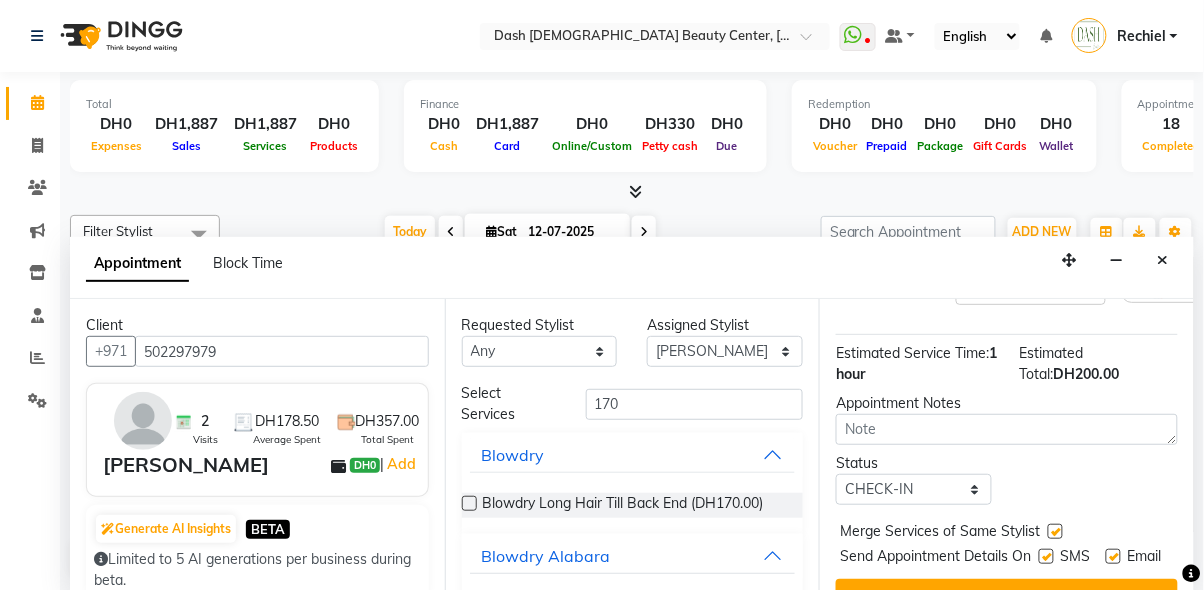 click at bounding box center [1046, 556] 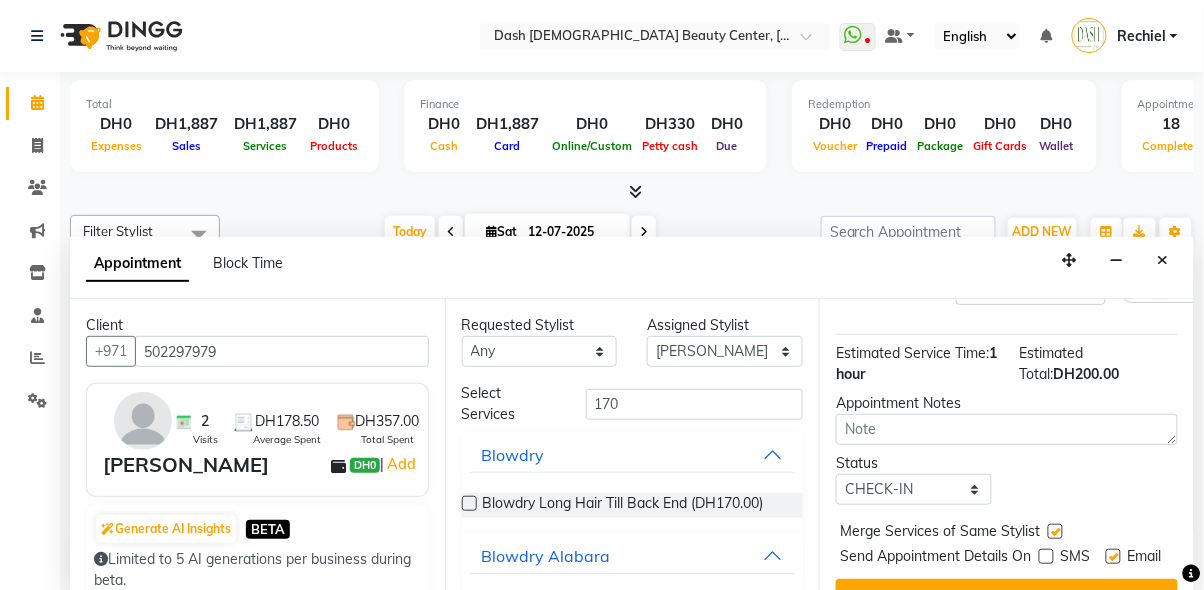 click at bounding box center (1113, 556) 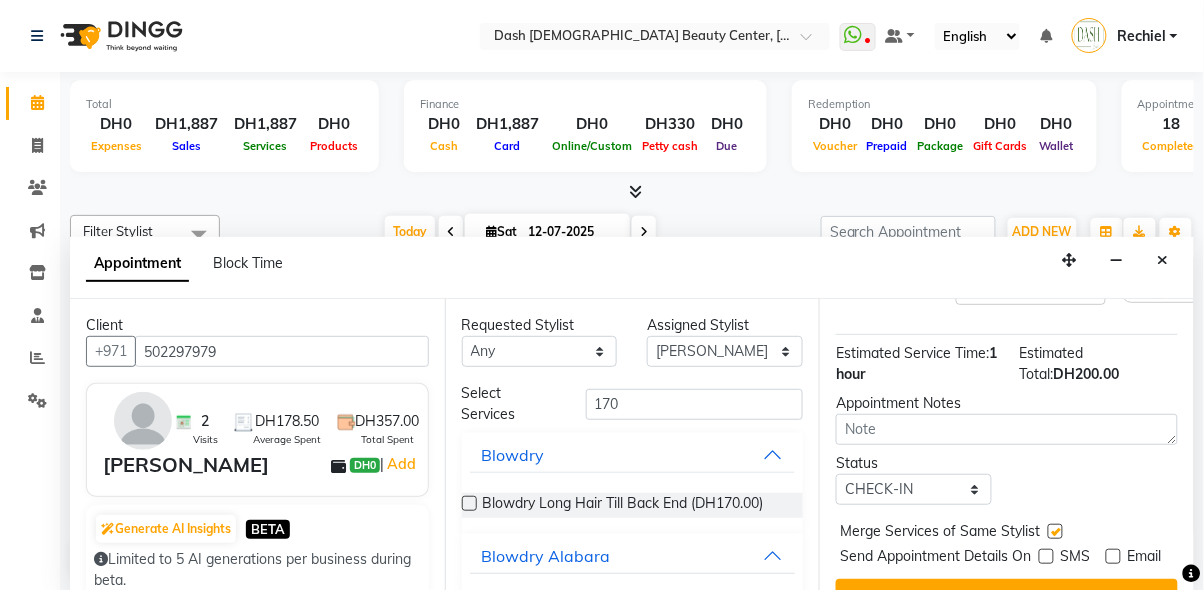 click on "Book" at bounding box center (1007, 597) 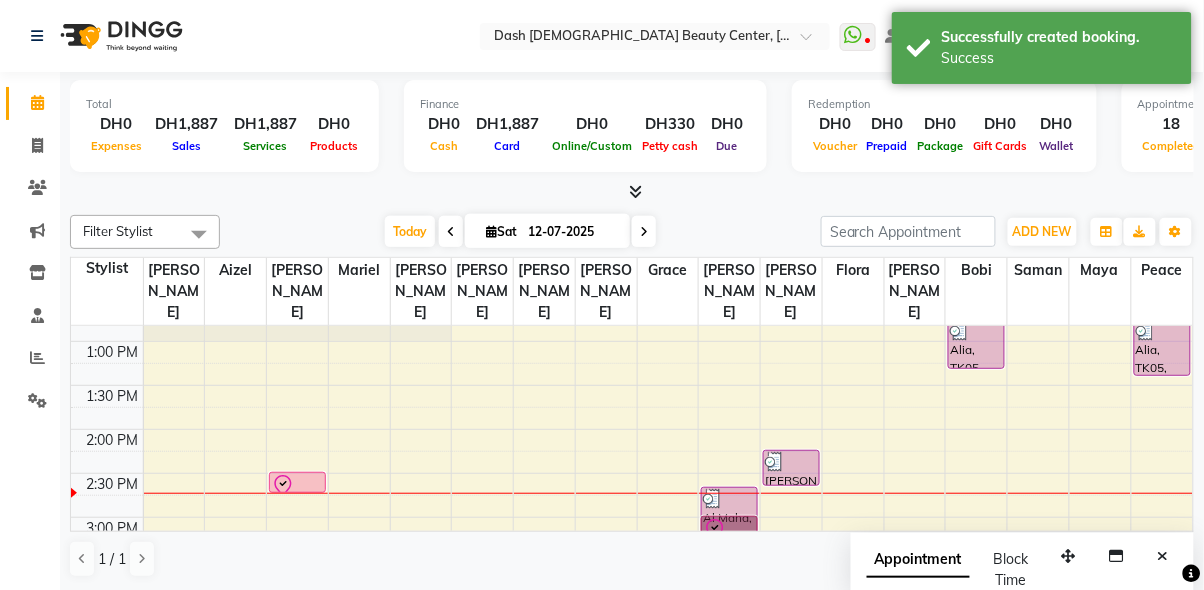 scroll, scrollTop: 364, scrollLeft: 0, axis: vertical 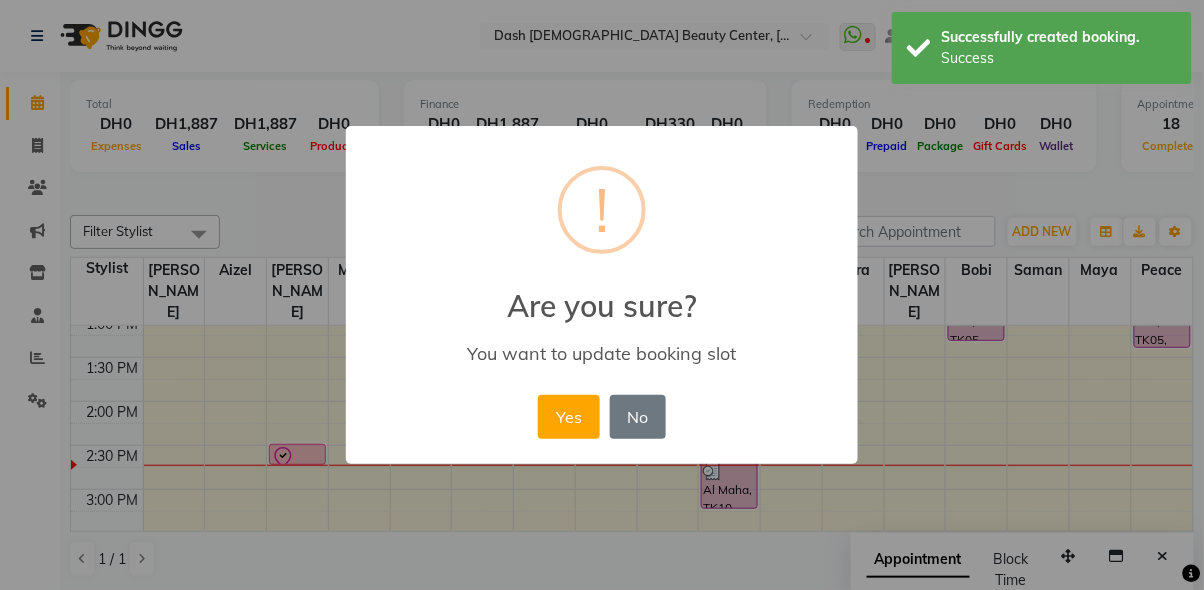 click on "Yes" at bounding box center [568, 417] 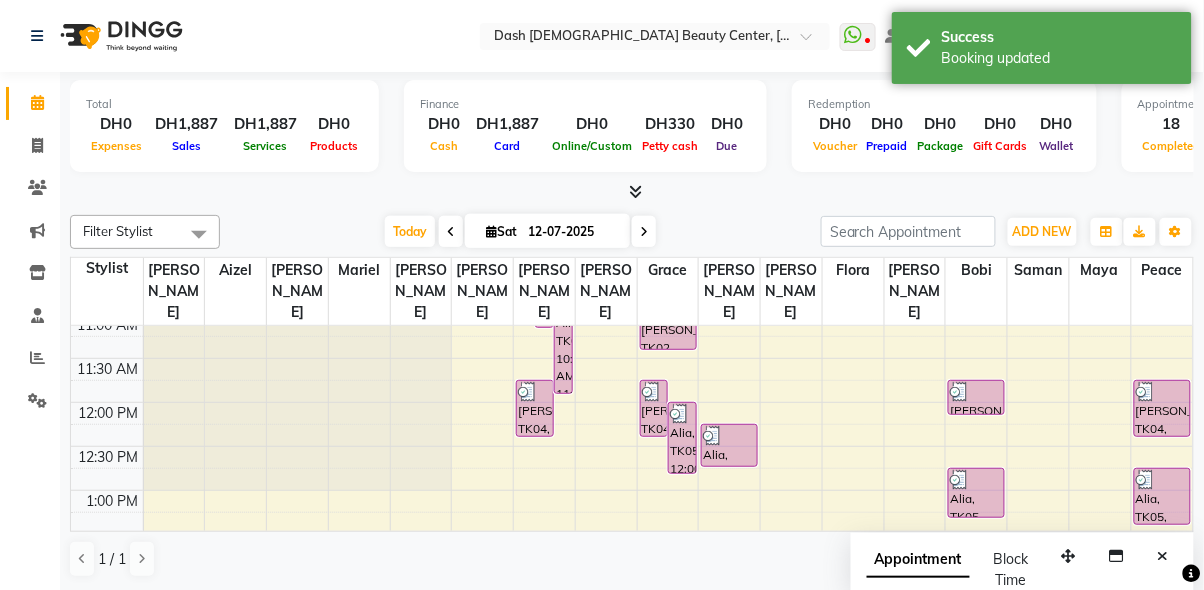 scroll, scrollTop: 227, scrollLeft: 0, axis: vertical 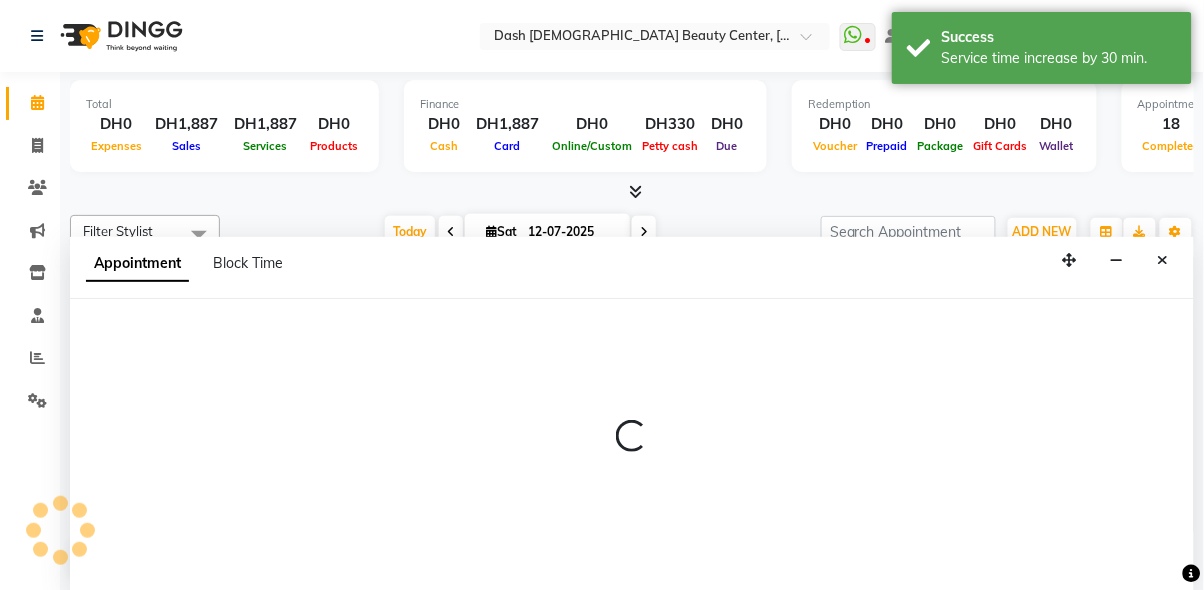 select on "81116" 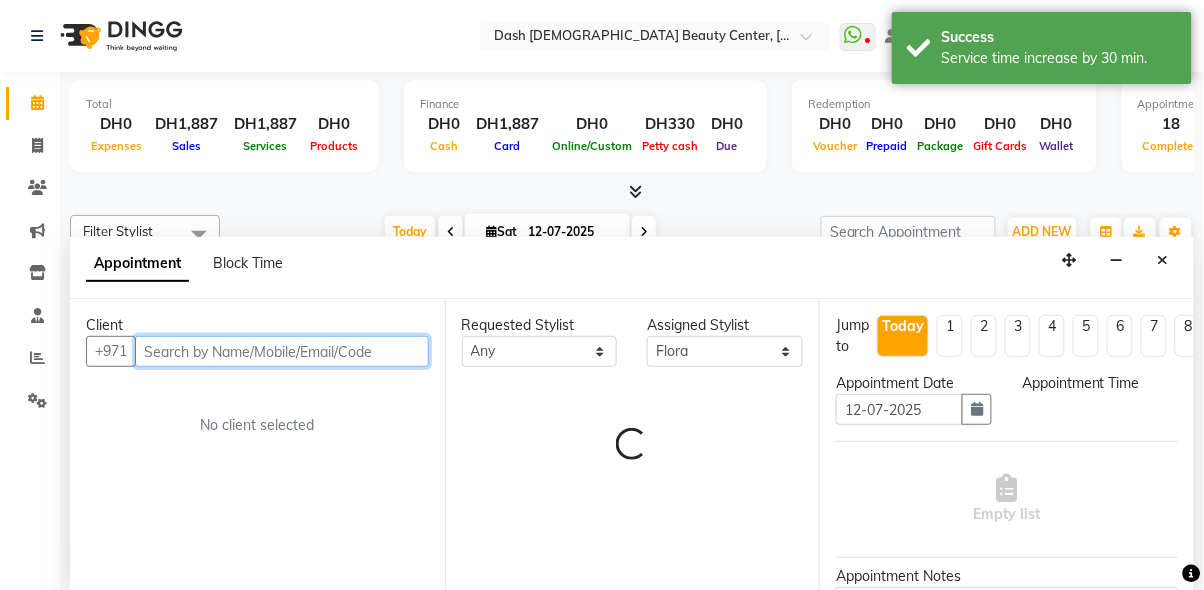 select on "660" 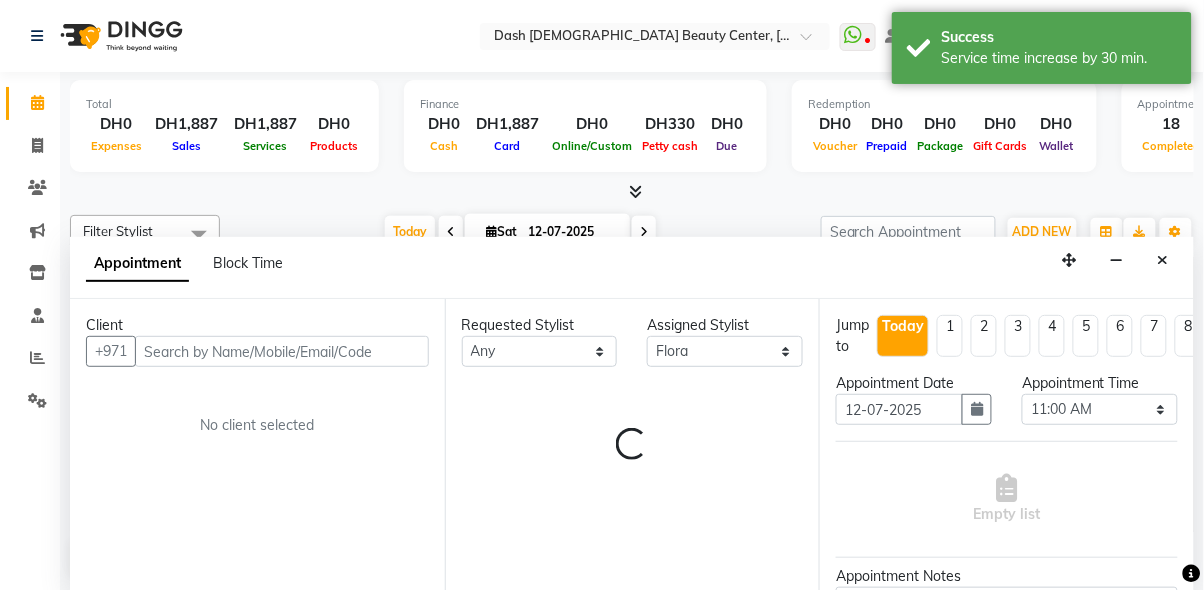 click at bounding box center [1163, 260] 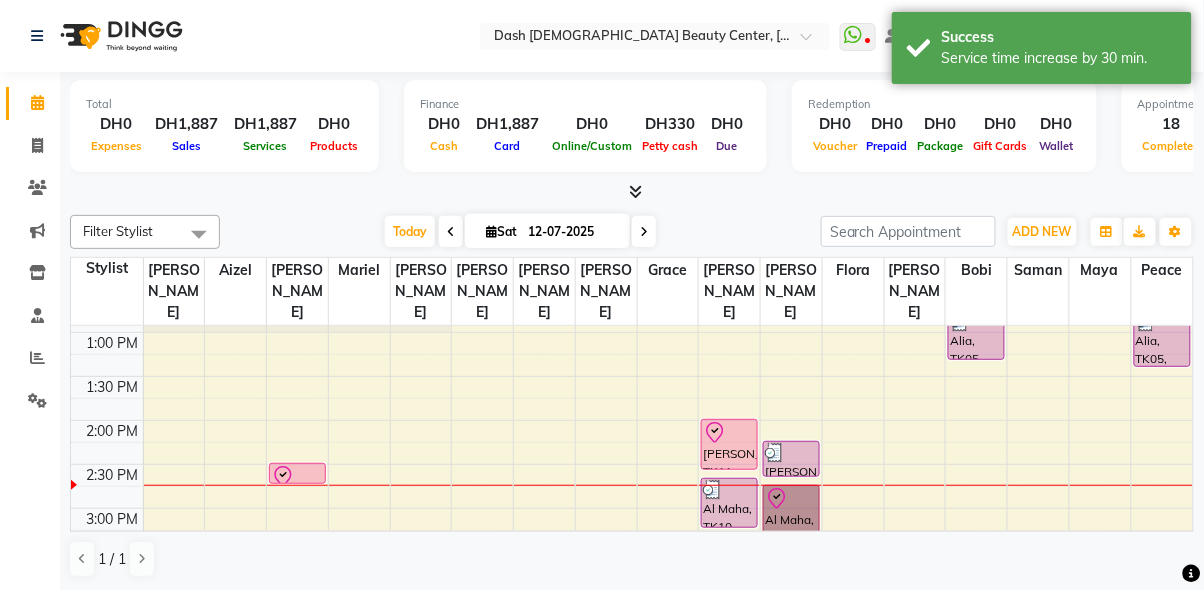scroll, scrollTop: 348, scrollLeft: 0, axis: vertical 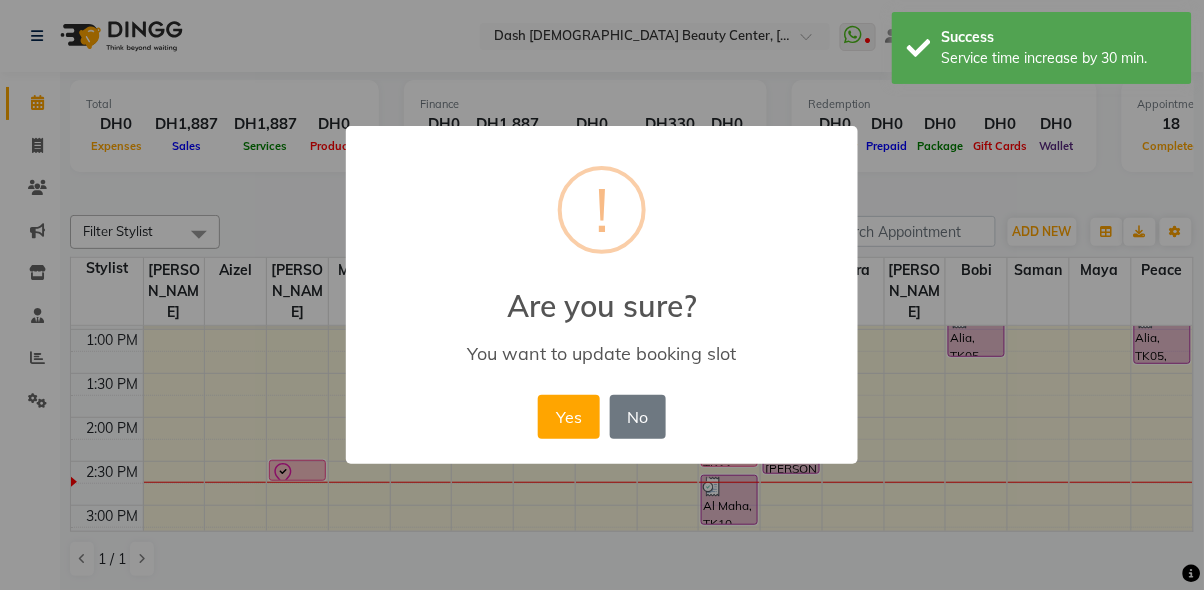 click on "Yes" at bounding box center [568, 417] 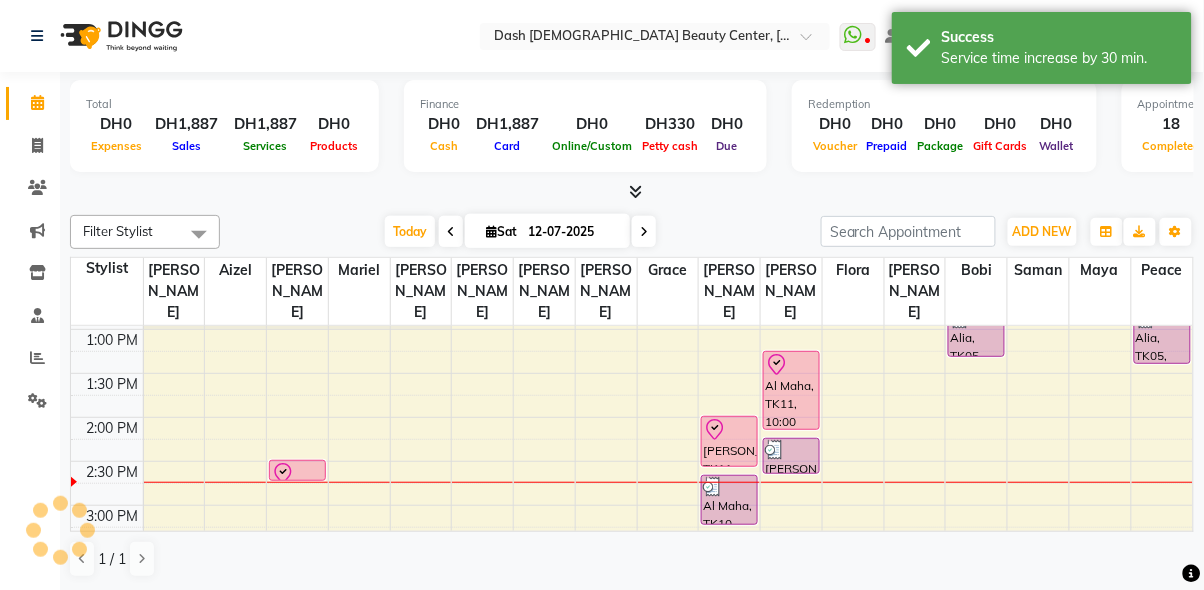 click on "Al Maha, TK11, 10:00 AM-10:55 AM, Additional Hairwash" at bounding box center (791, 390) 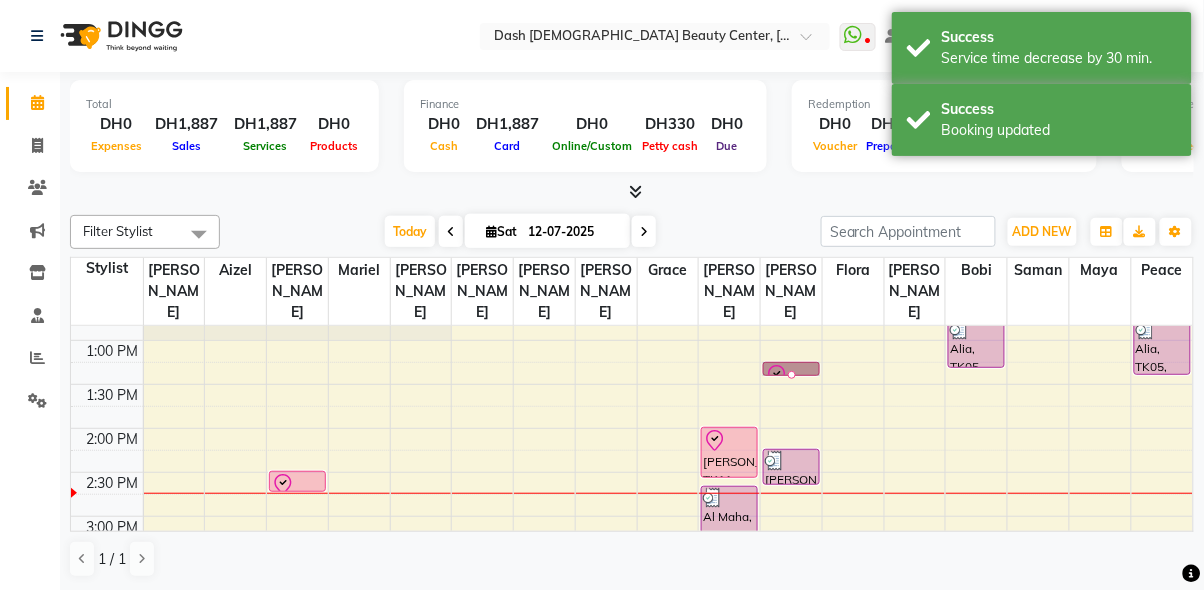 scroll, scrollTop: 337, scrollLeft: 0, axis: vertical 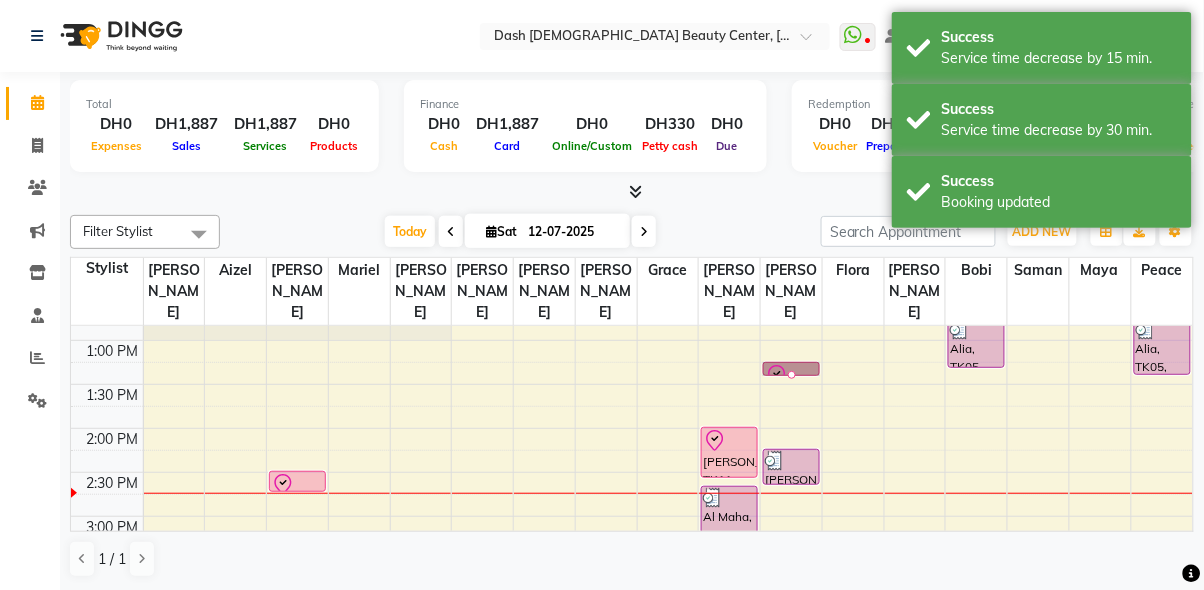 click at bounding box center [668, 439] 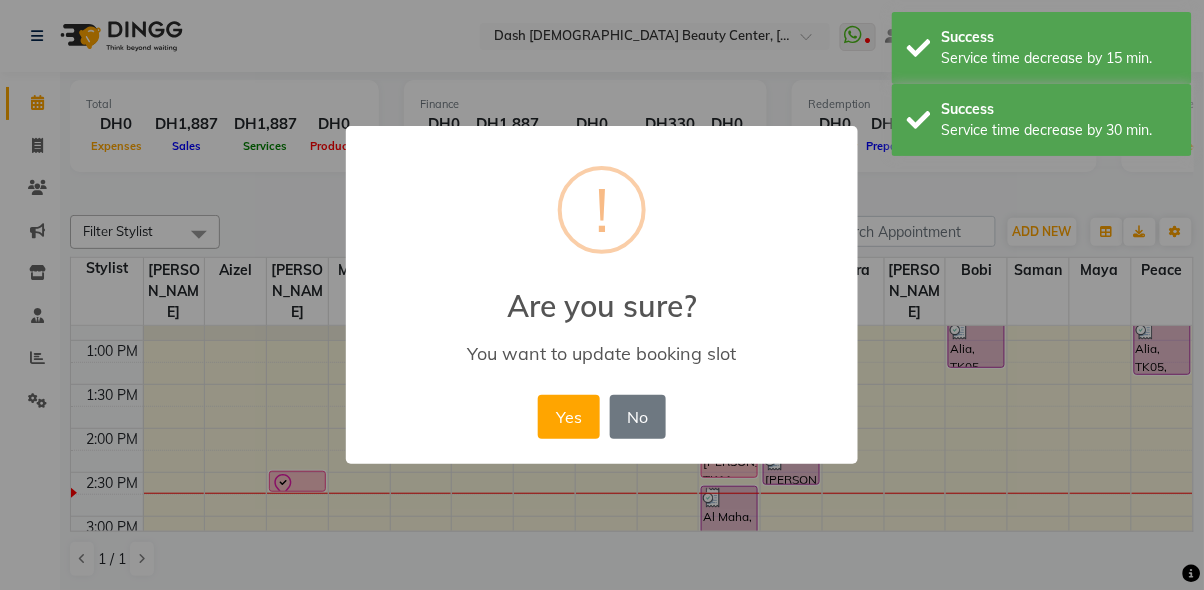 click on "Yes" at bounding box center (568, 417) 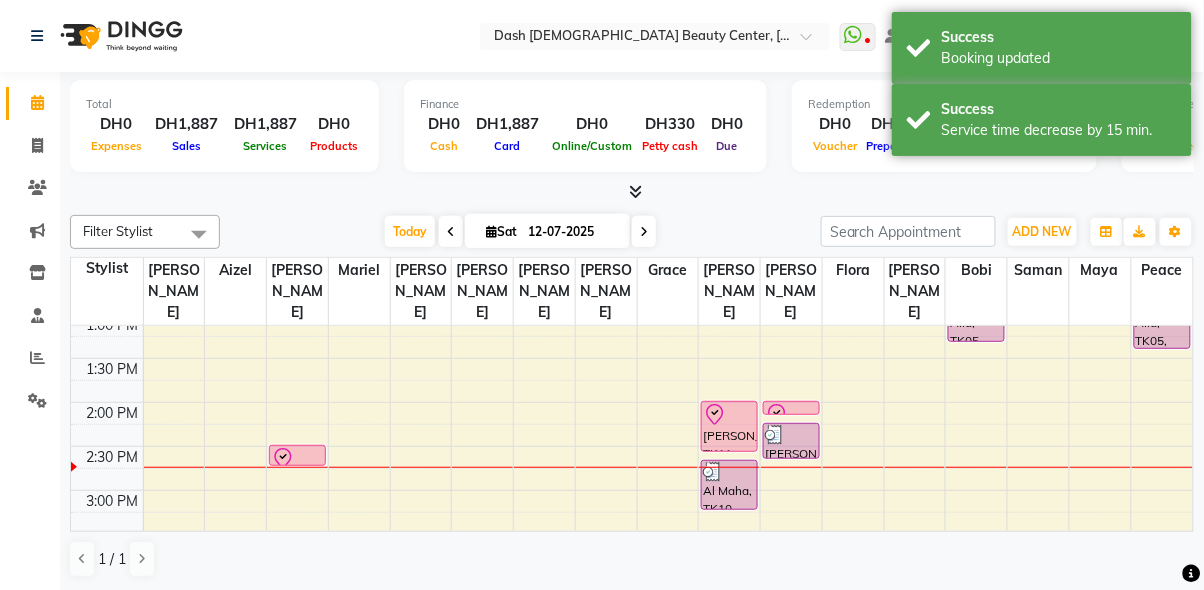 scroll, scrollTop: 372, scrollLeft: 0, axis: vertical 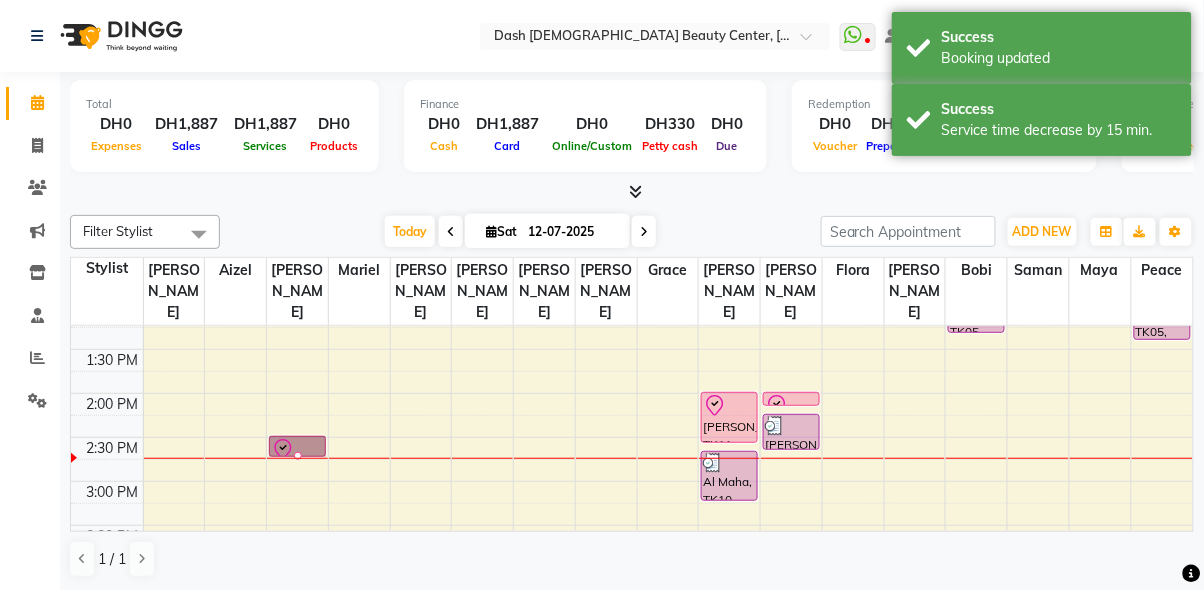 click at bounding box center (298, 456) 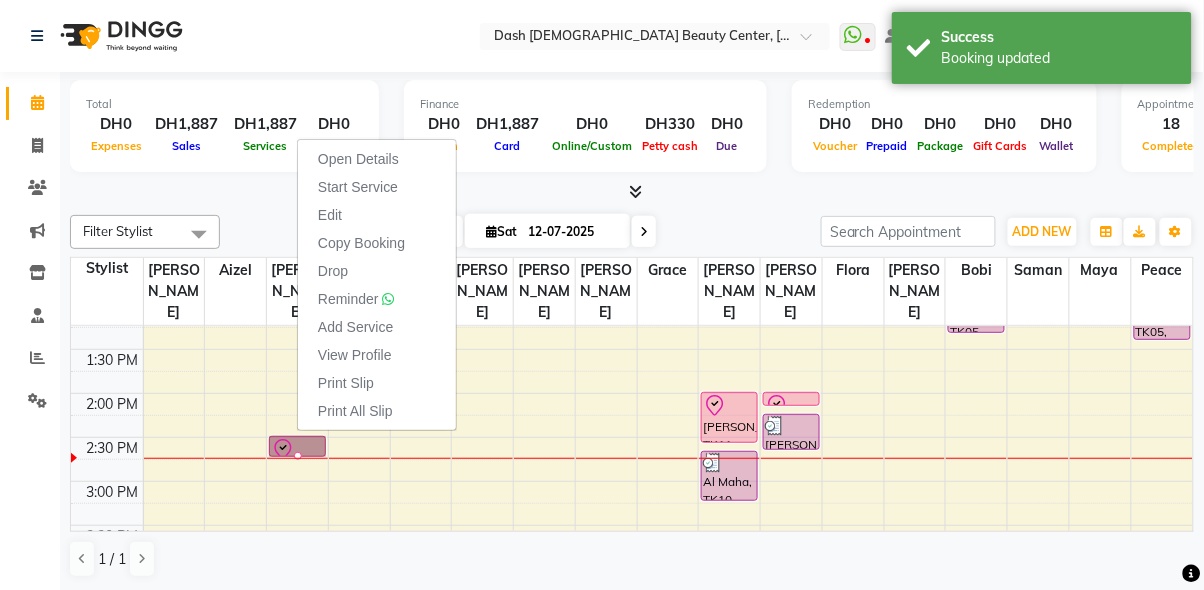 click on "Edit" at bounding box center (330, 215) 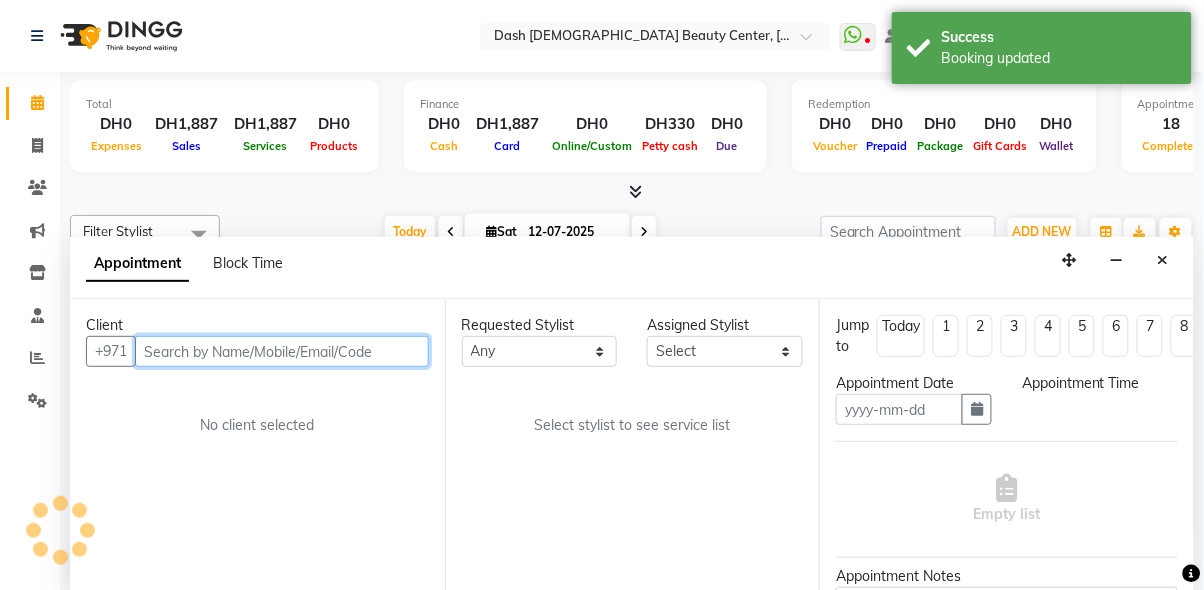 type on "12-07-2025" 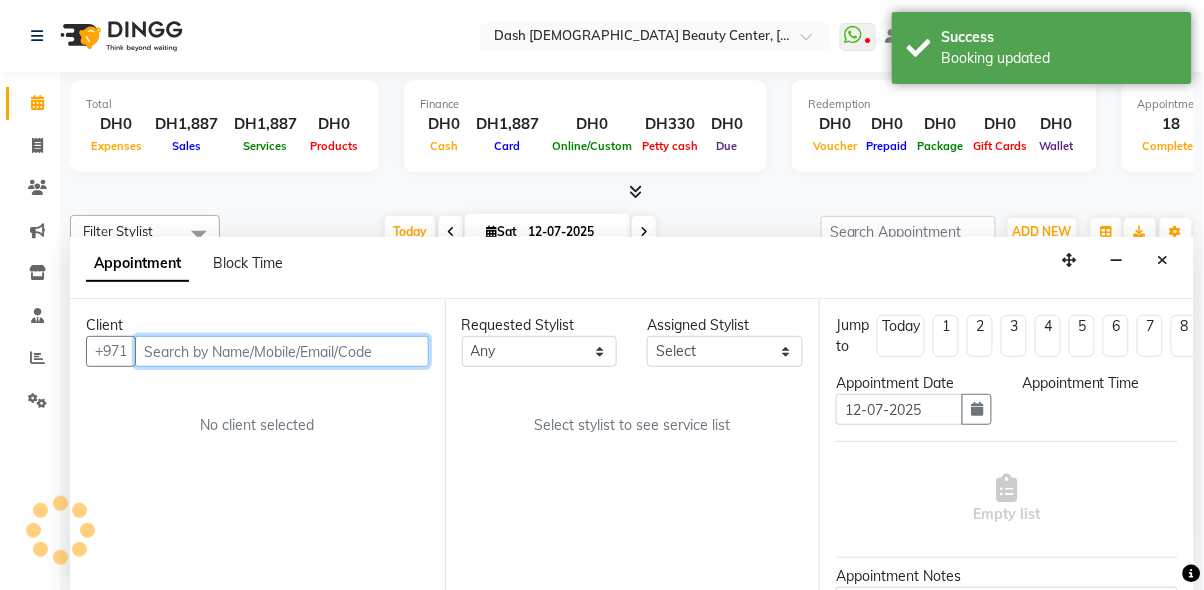 select on "check-in" 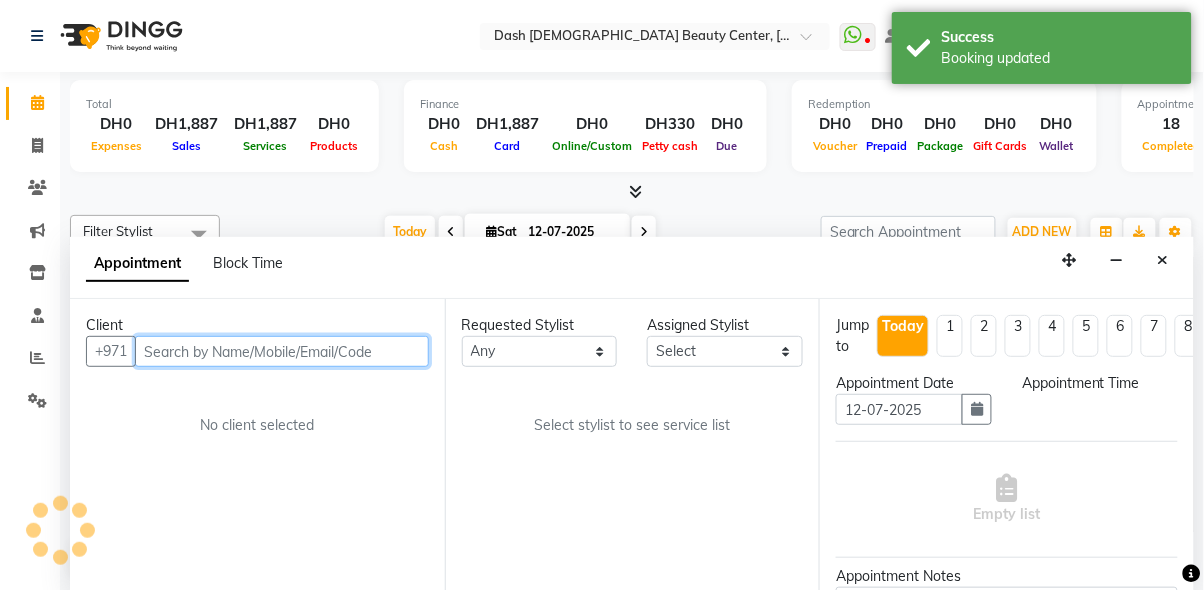 scroll, scrollTop: 0, scrollLeft: 0, axis: both 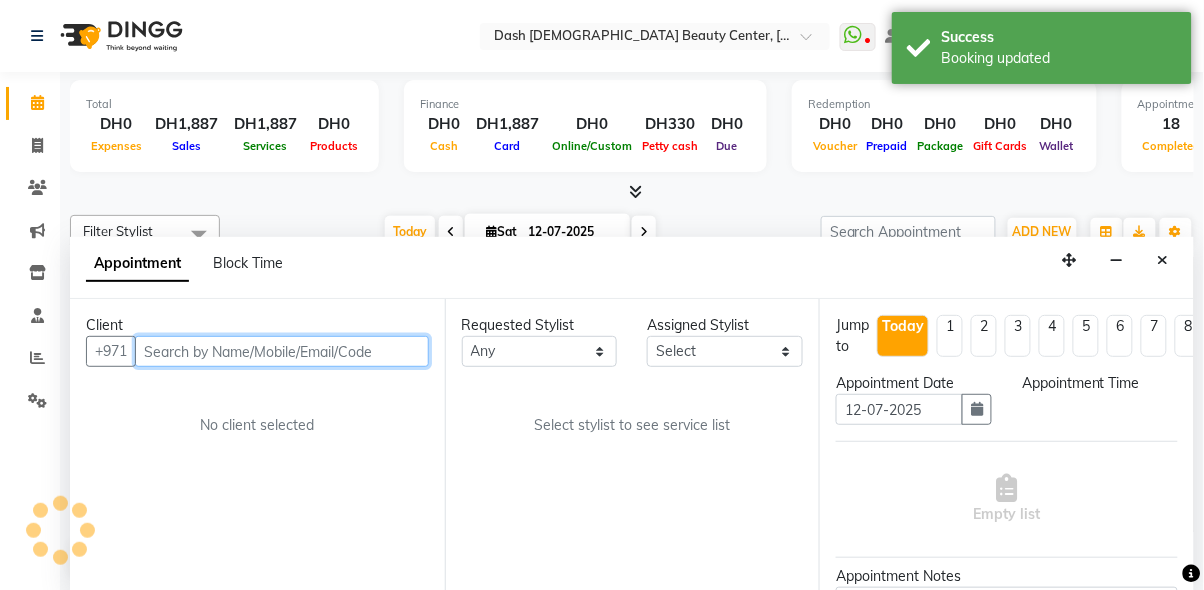 select on "81107" 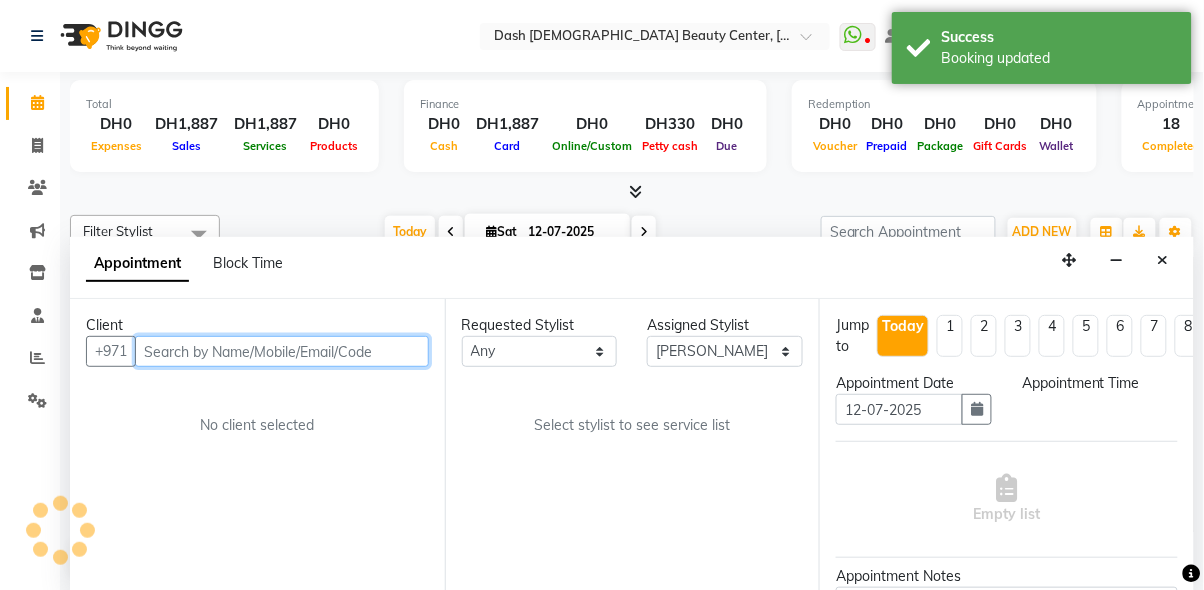 select on "870" 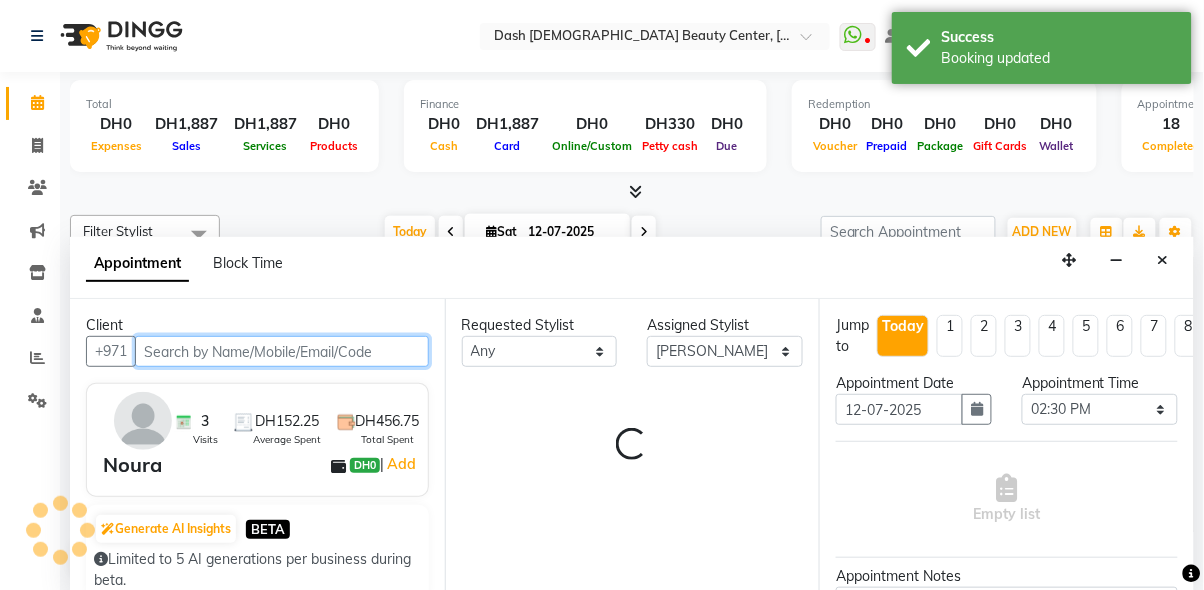 scroll, scrollTop: 440, scrollLeft: 0, axis: vertical 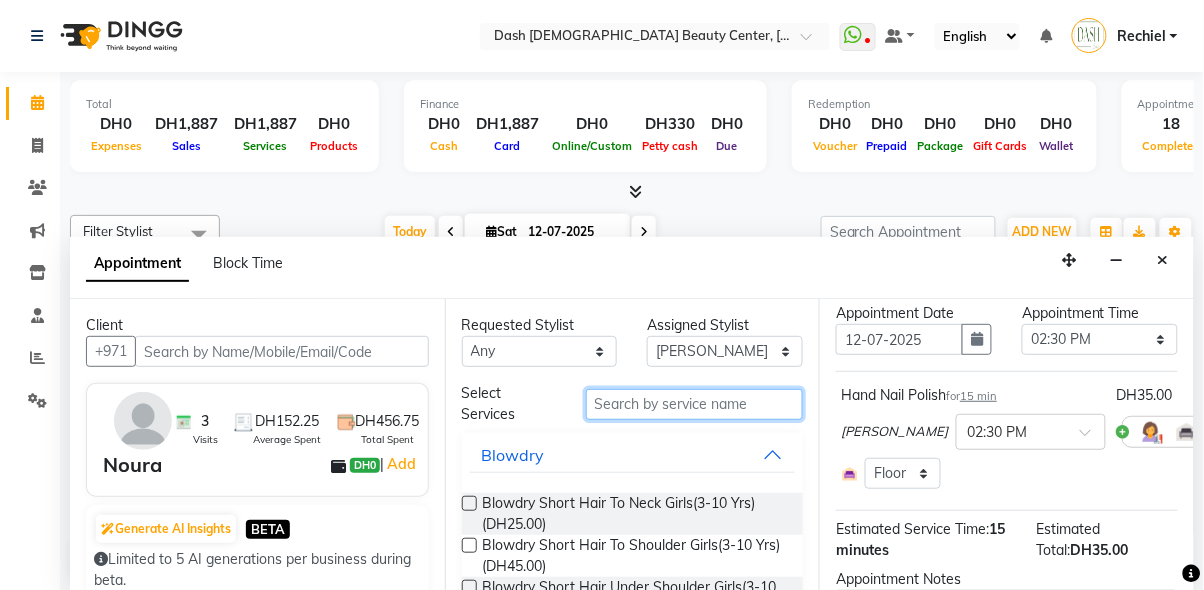 click at bounding box center [695, 404] 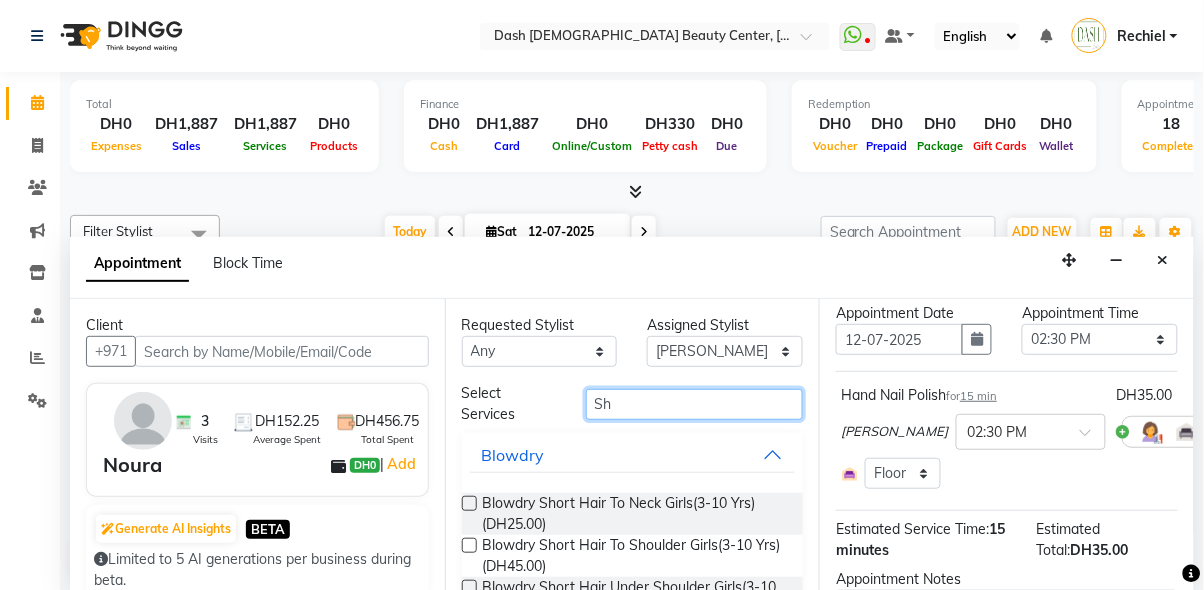 type on "S" 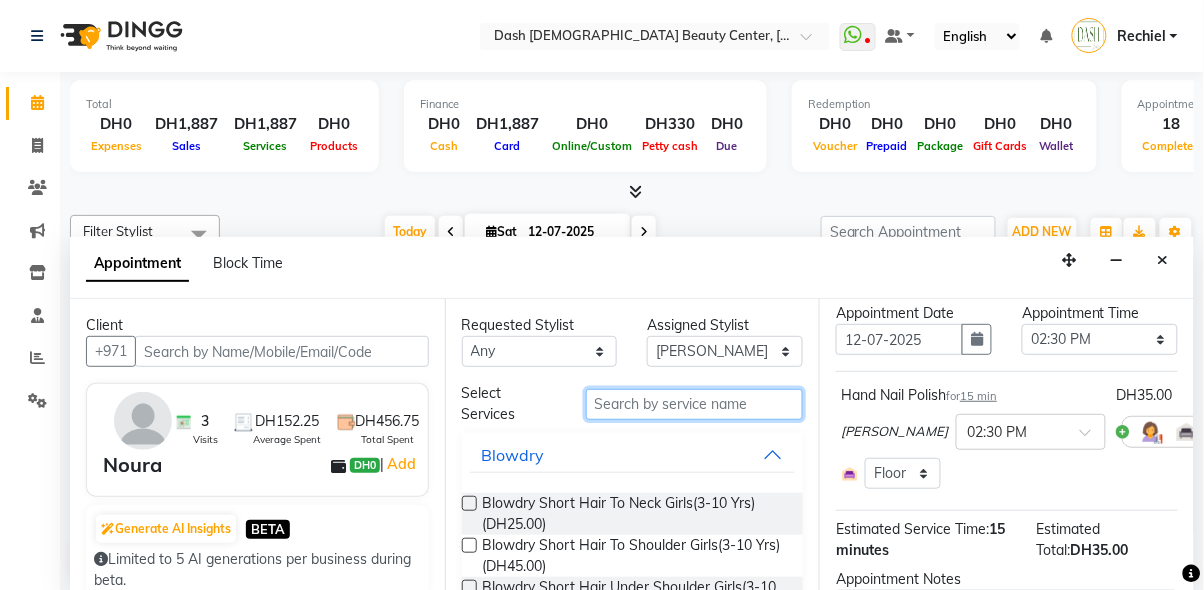 click at bounding box center (695, 404) 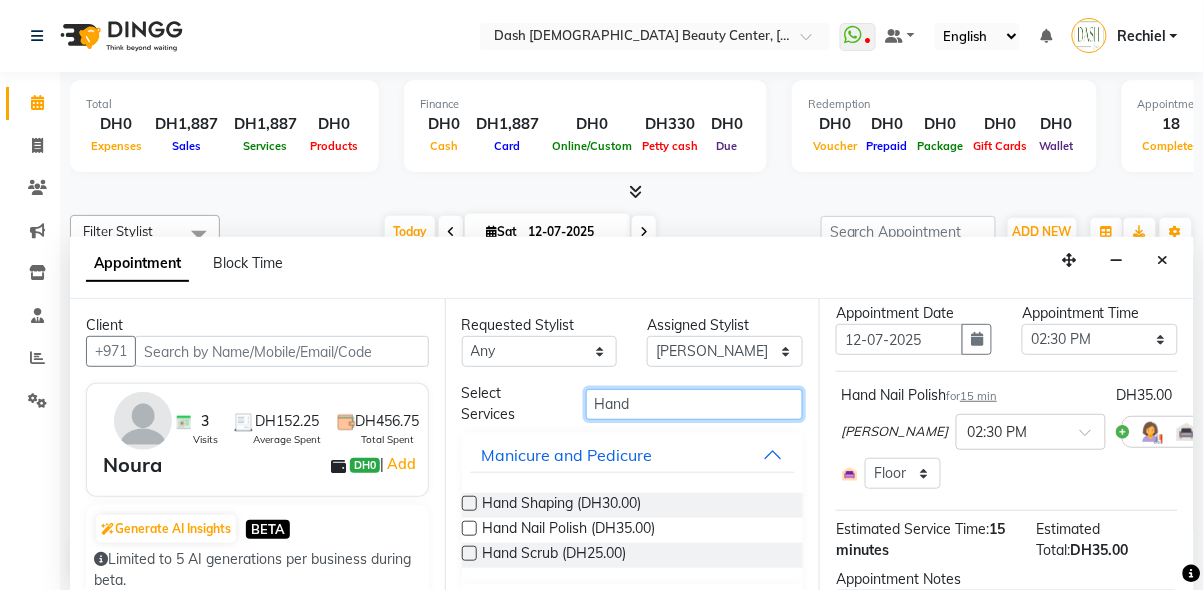 type on "Hand" 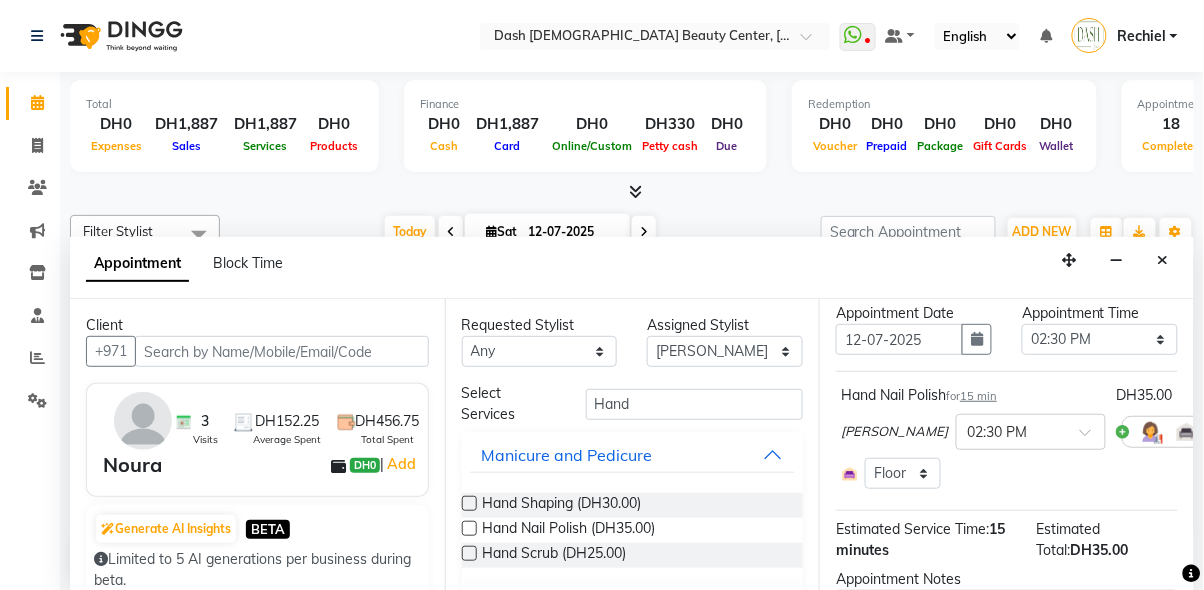 click at bounding box center [469, 503] 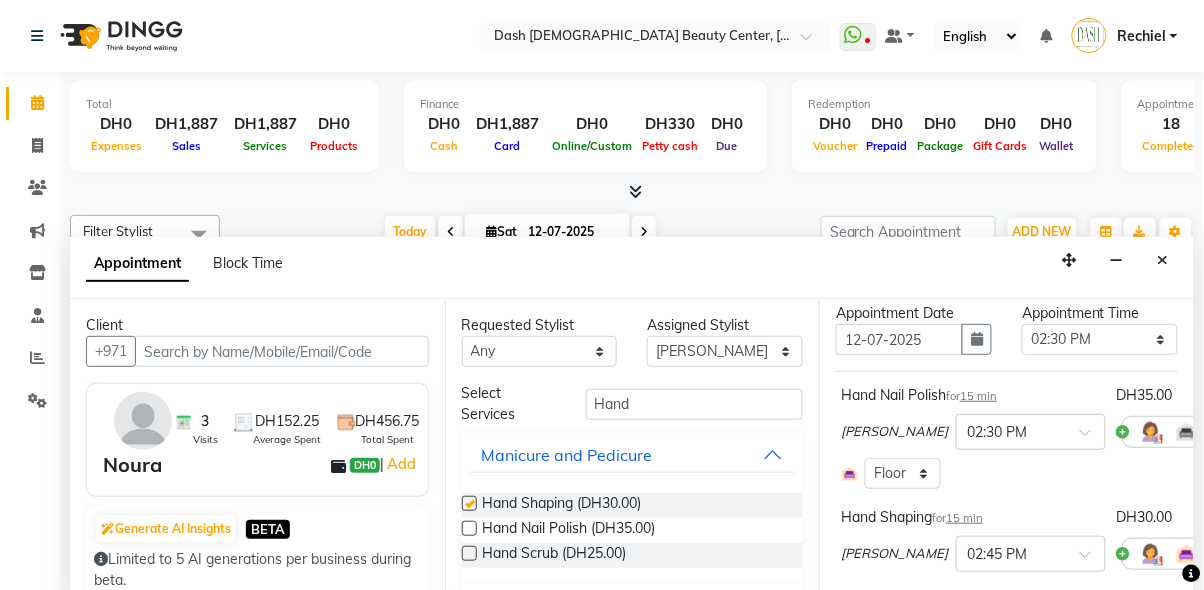 checkbox on "false" 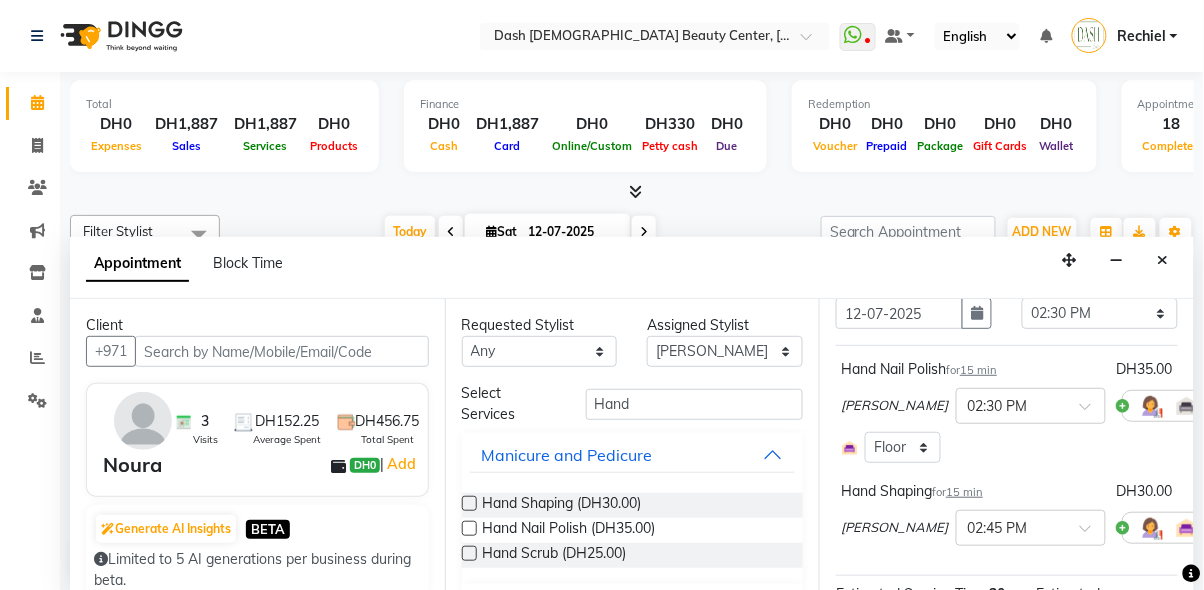 scroll, scrollTop: 83, scrollLeft: 0, axis: vertical 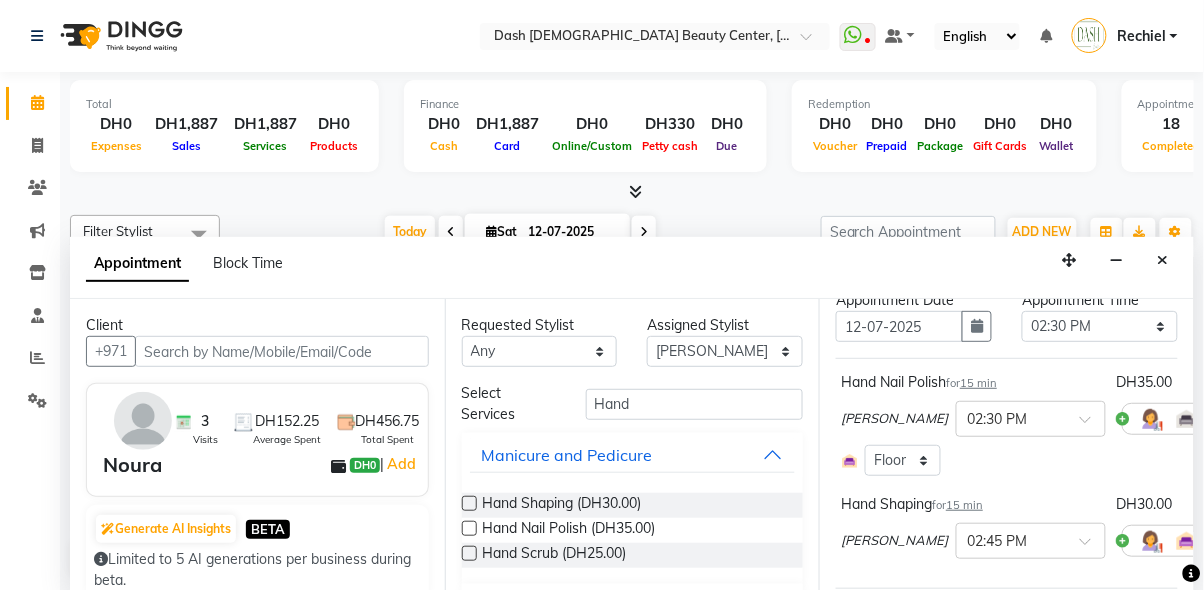 click at bounding box center (1230, 419) 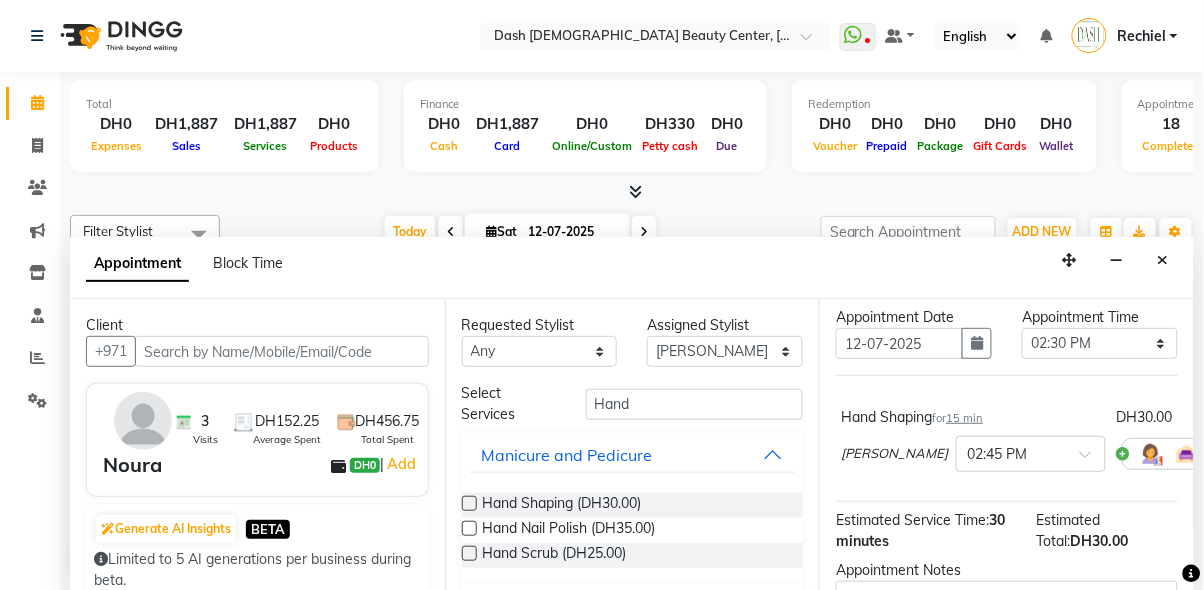 scroll, scrollTop: 92, scrollLeft: 0, axis: vertical 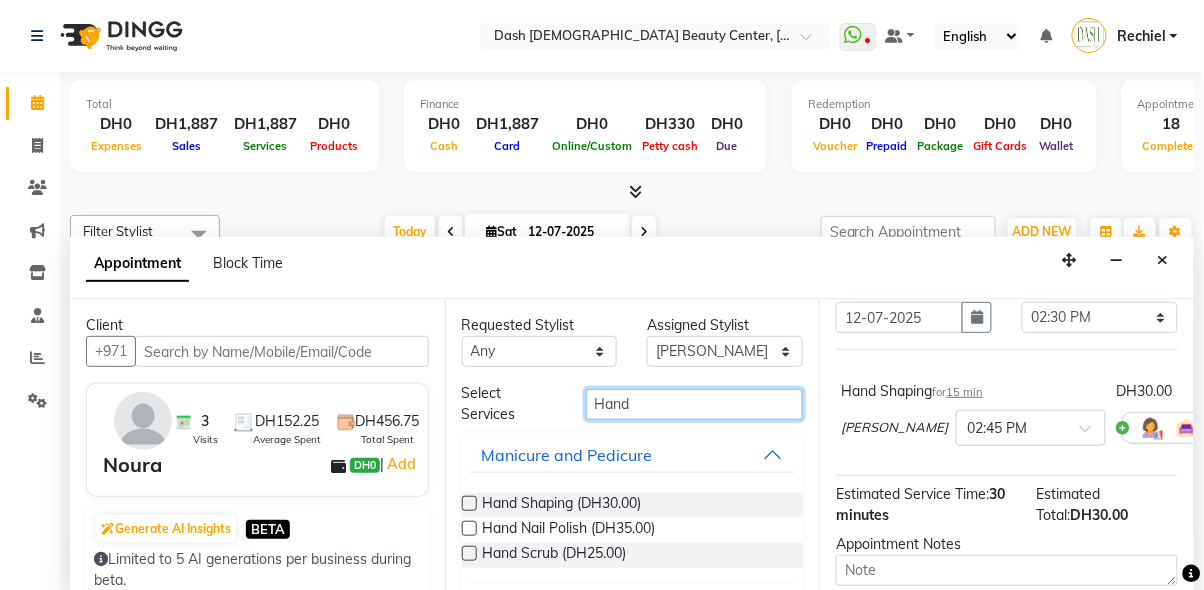 click on "Hand" at bounding box center (695, 404) 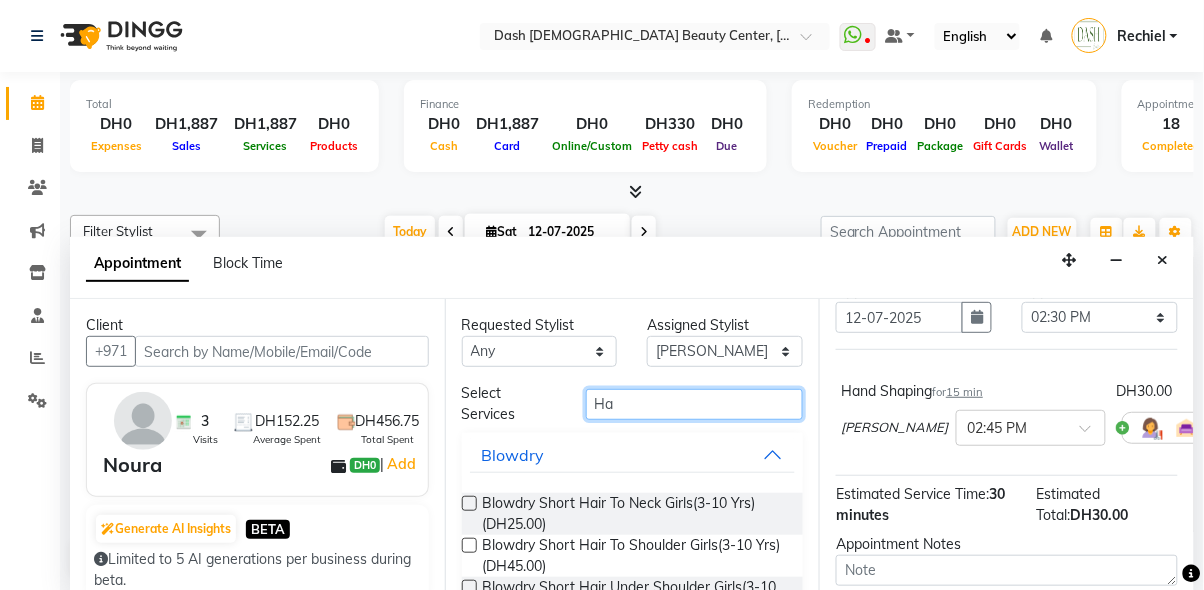 type on "H" 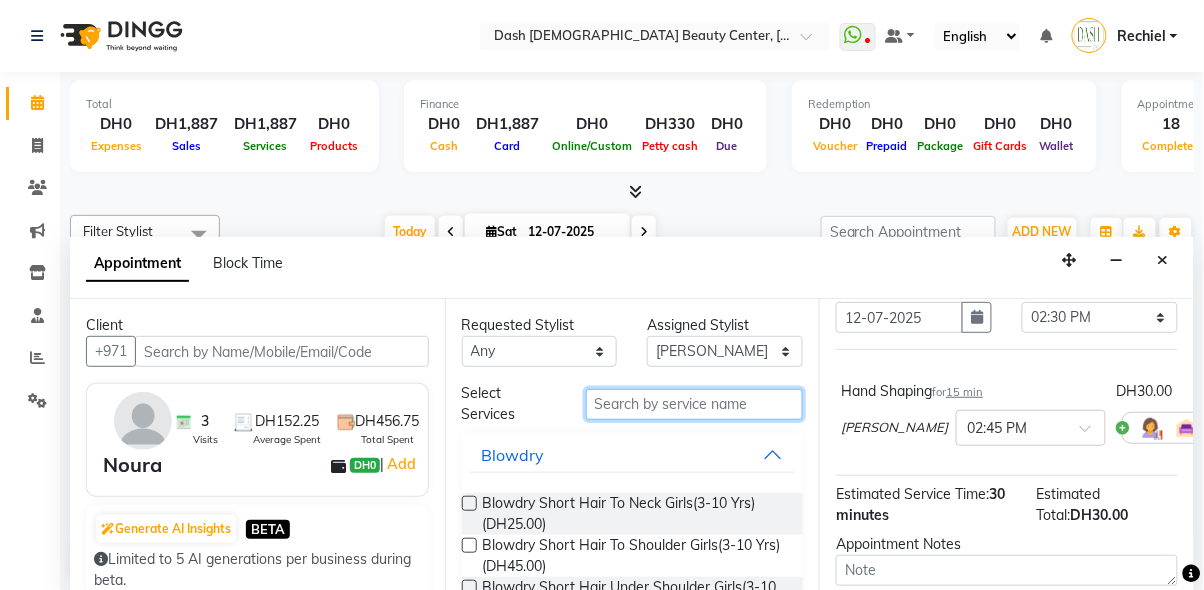 type 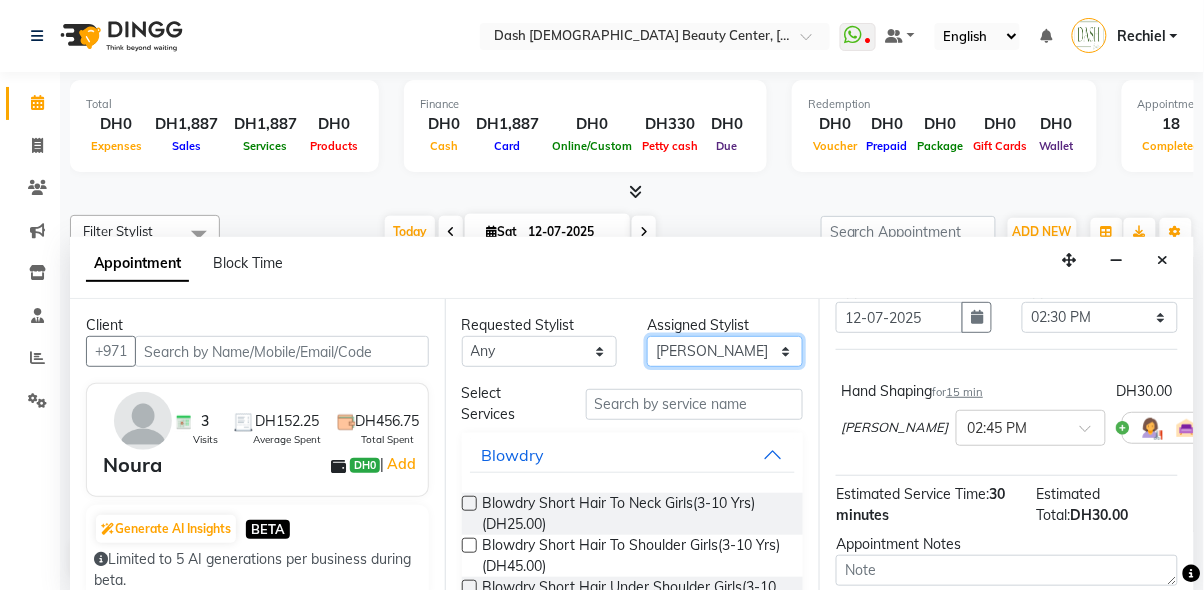 click on "Select [PERSON_NAME] [PERSON_NAME] [PERSON_NAME] [PERSON_NAME] [PERSON_NAME] [PERSON_NAME] [PERSON_NAME] [PERSON_NAME] [PERSON_NAME] Peace [PERSON_NAME] [PERSON_NAME]" at bounding box center [725, 351] 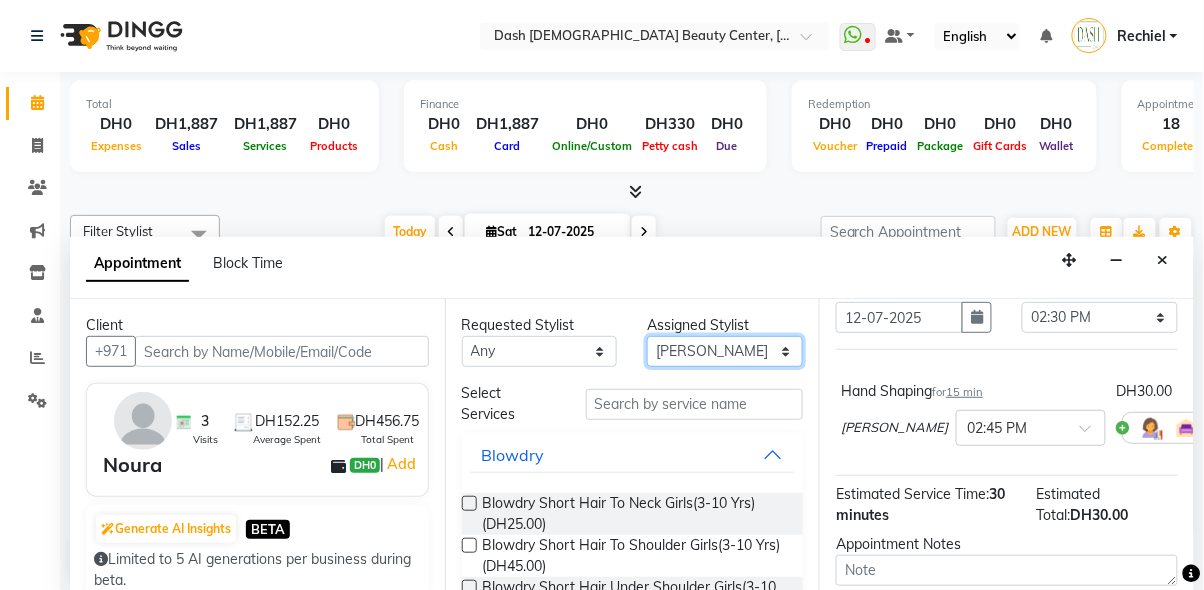 select on "81114" 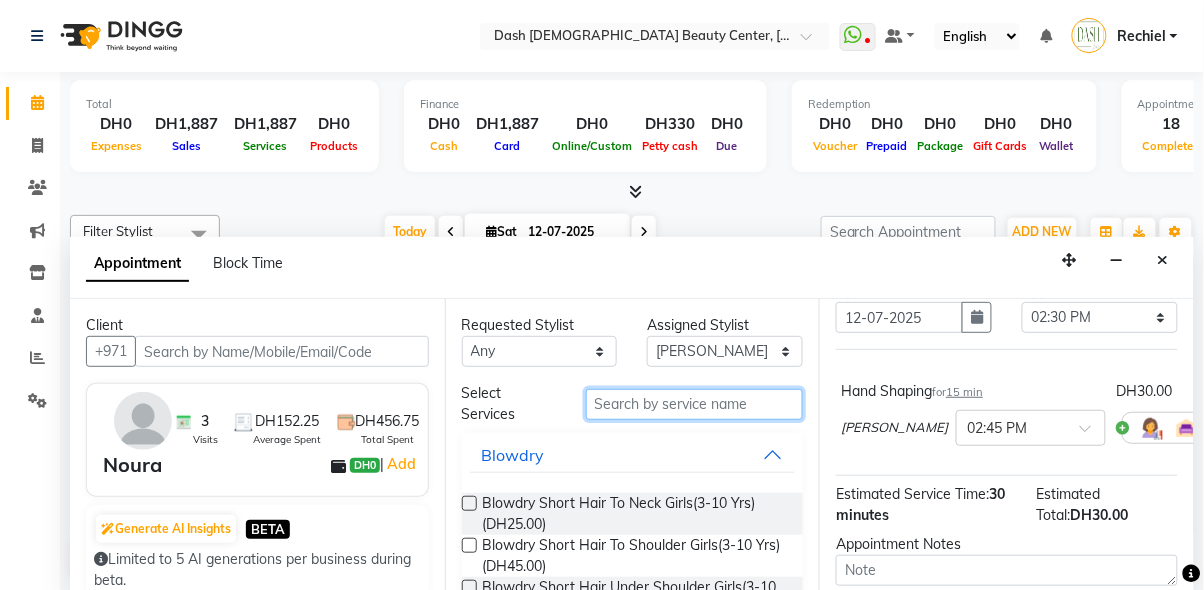 click at bounding box center [695, 404] 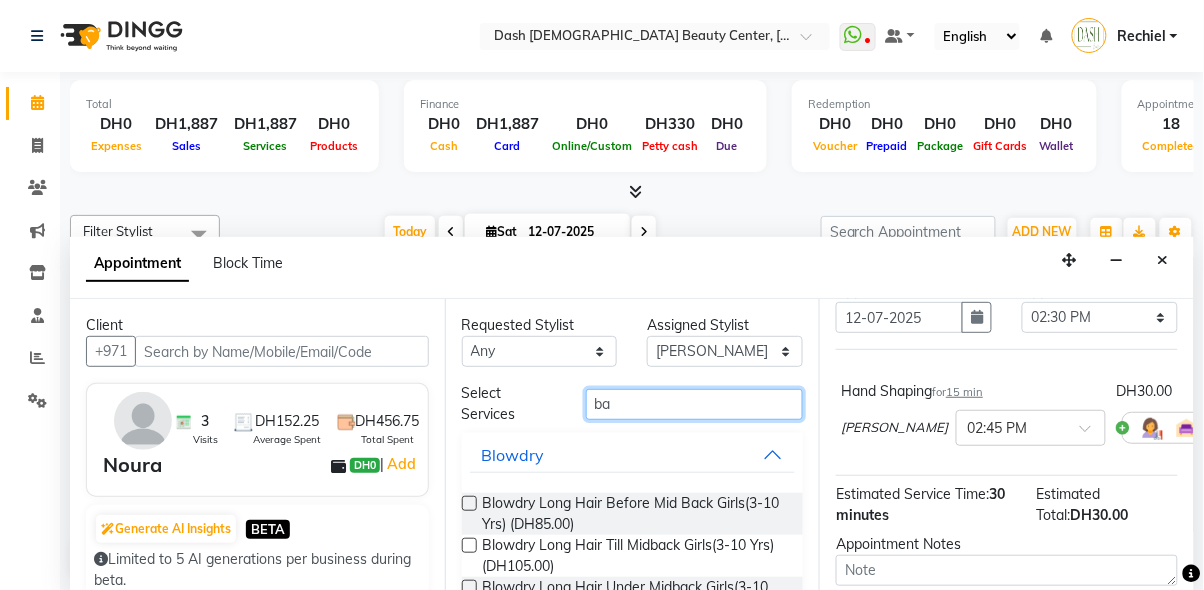 type on "b" 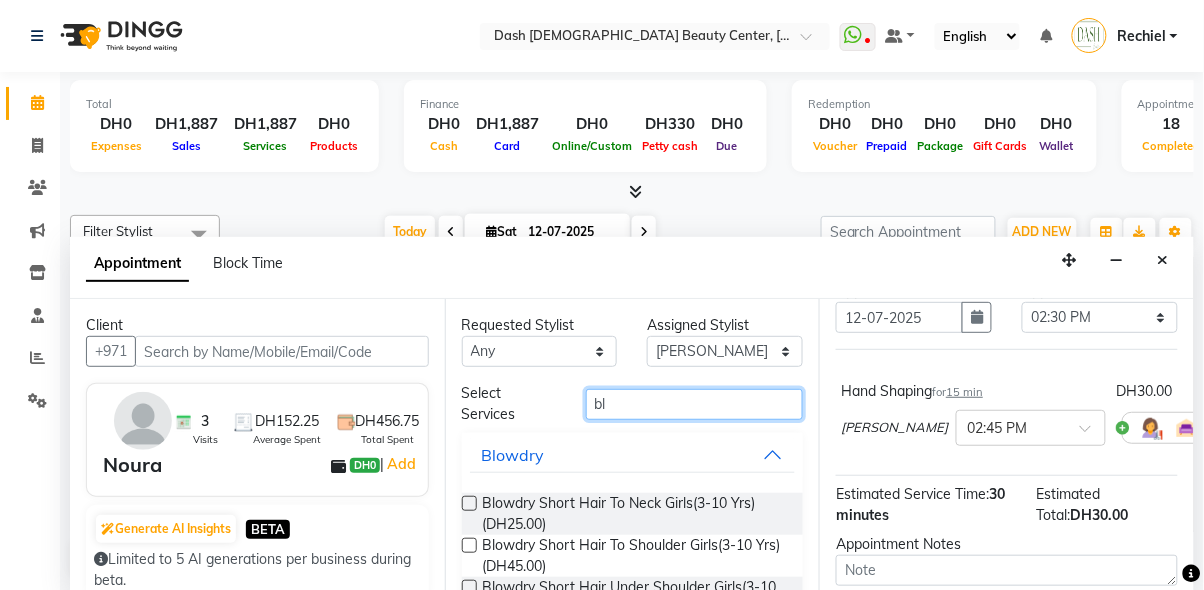 type on "b" 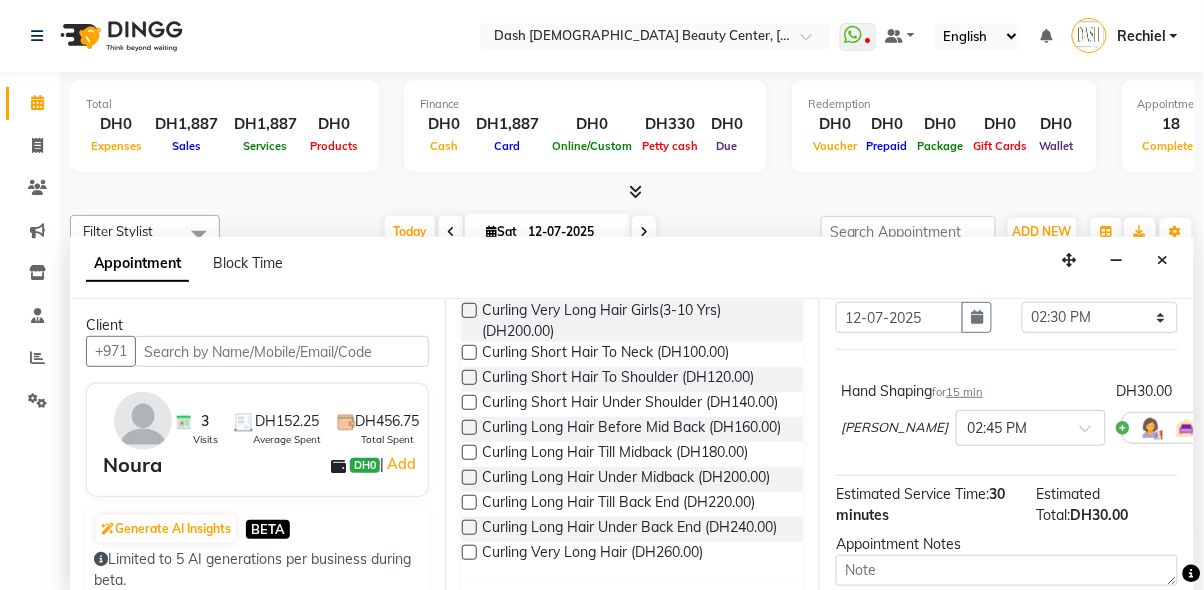 scroll, scrollTop: 531, scrollLeft: 0, axis: vertical 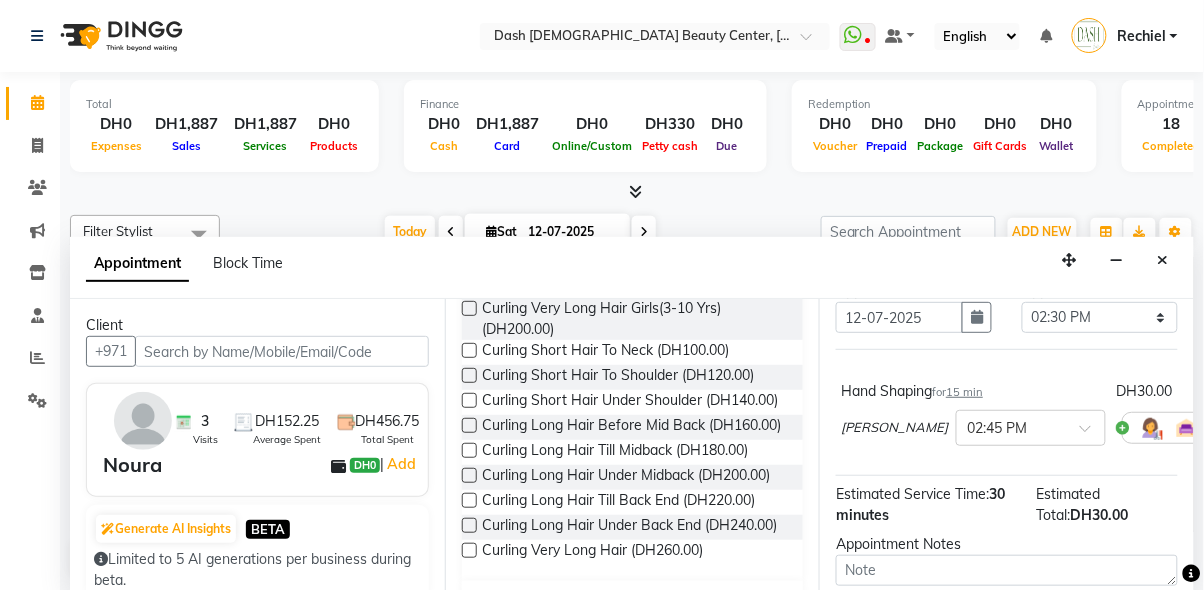 type on "curling" 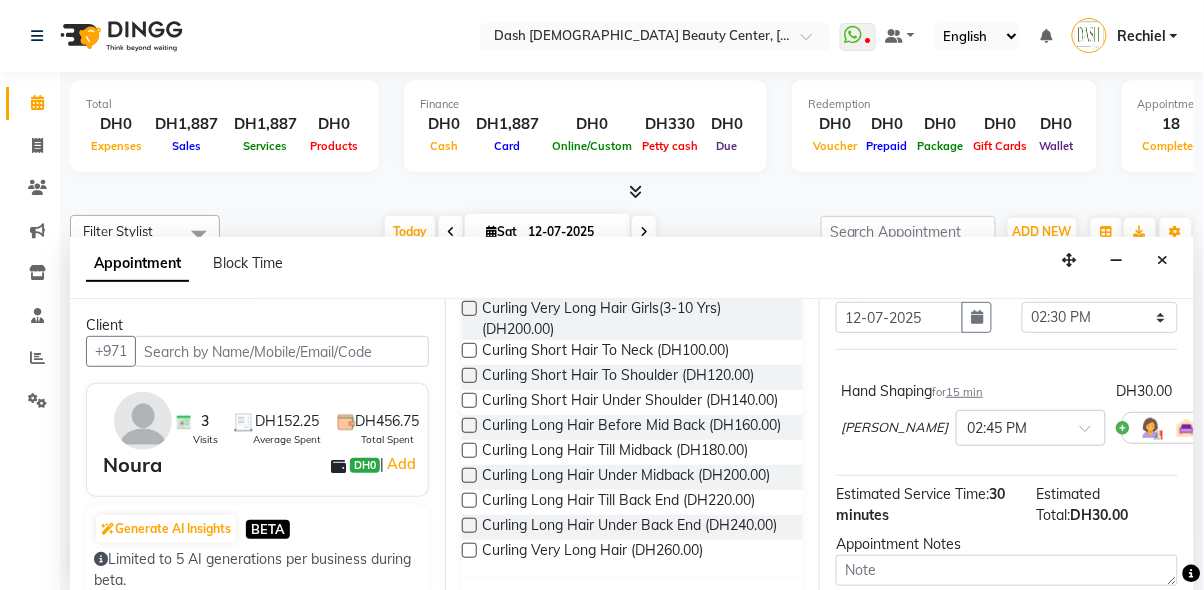 click on "Curling Short Hair To Shoulder (DH120.00)" at bounding box center (619, 377) 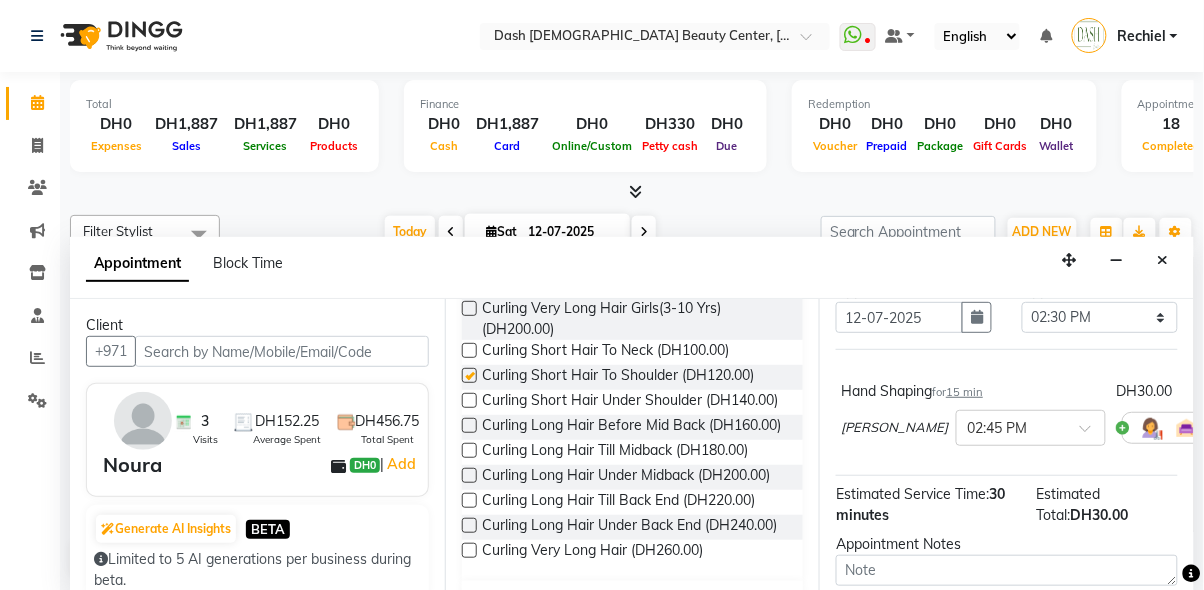 checkbox on "false" 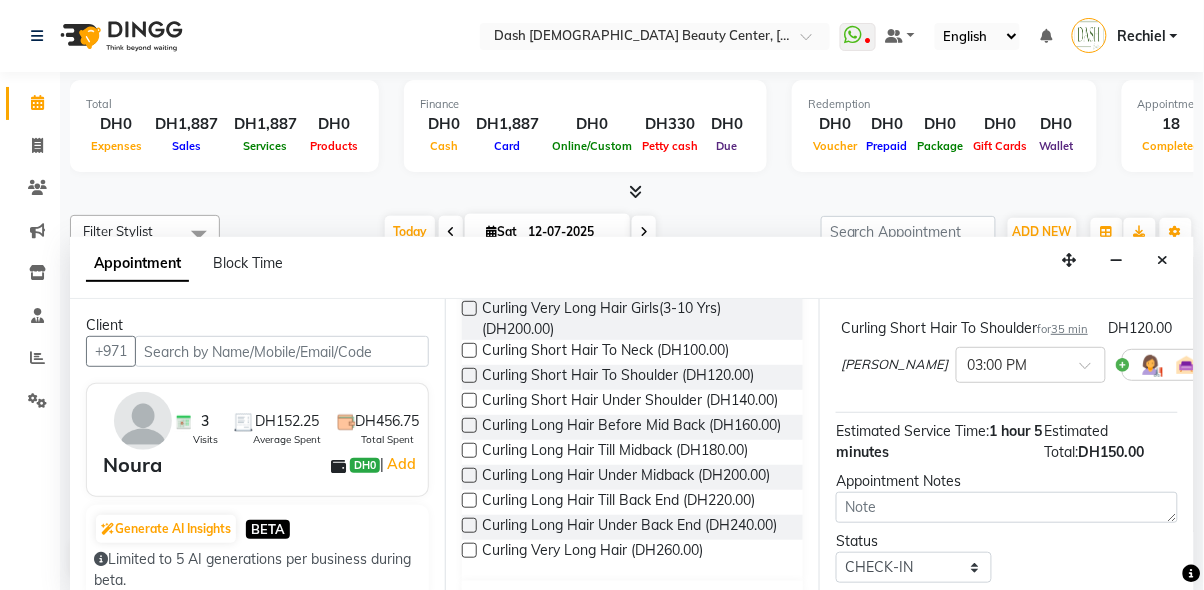 scroll, scrollTop: 248, scrollLeft: 0, axis: vertical 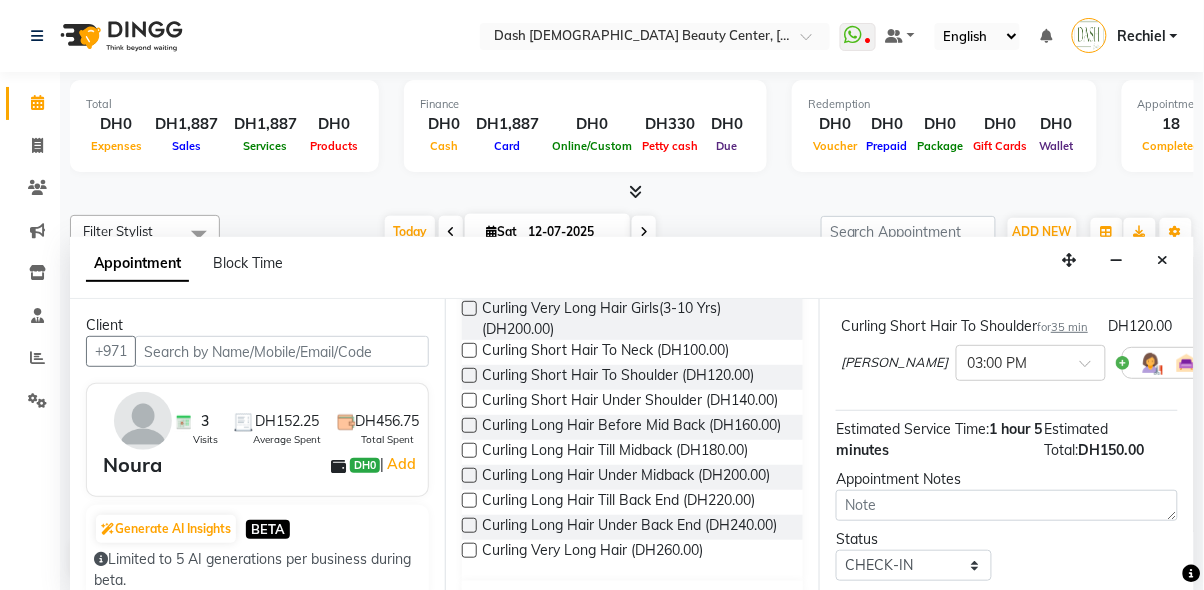 click on "Update" at bounding box center [1007, 615] 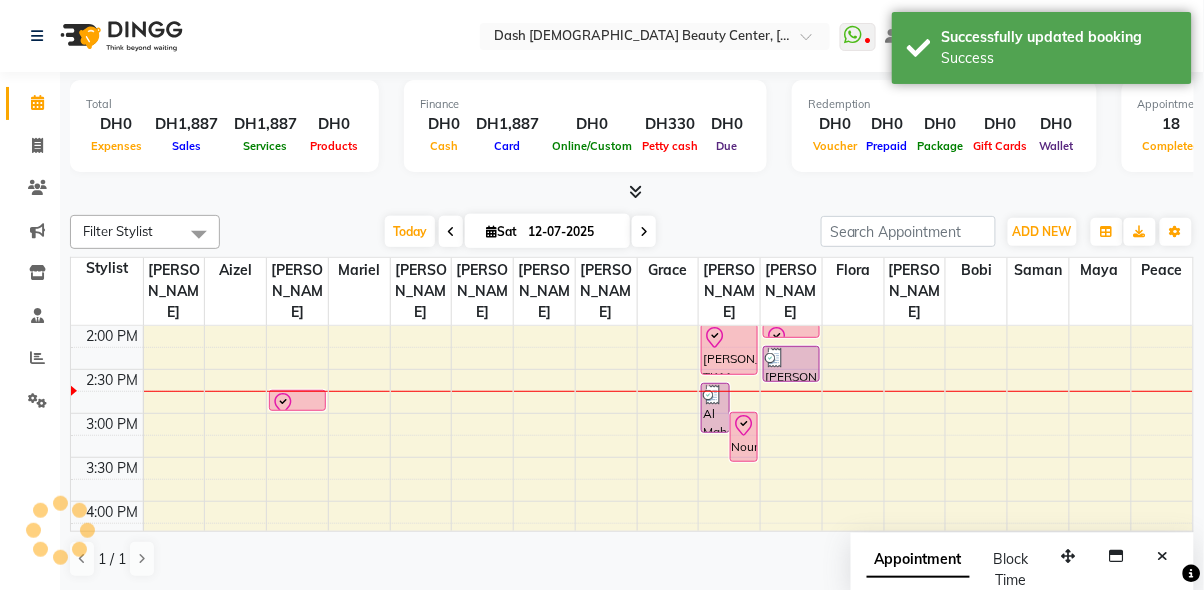 scroll, scrollTop: 0, scrollLeft: 0, axis: both 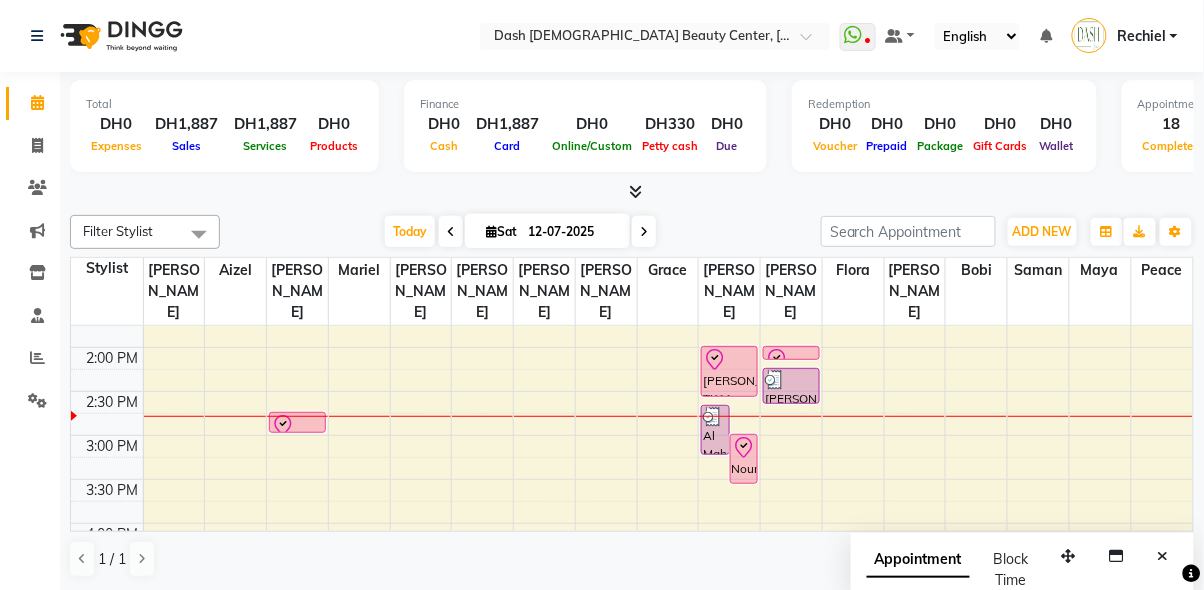 click 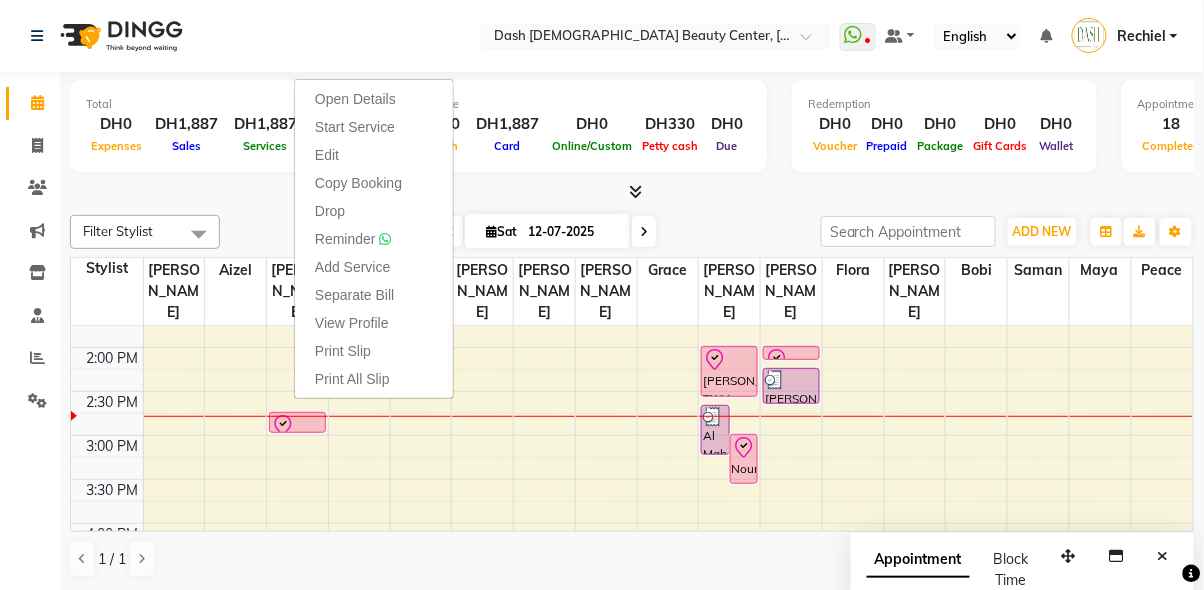 click on "Open Details" at bounding box center [374, 99] 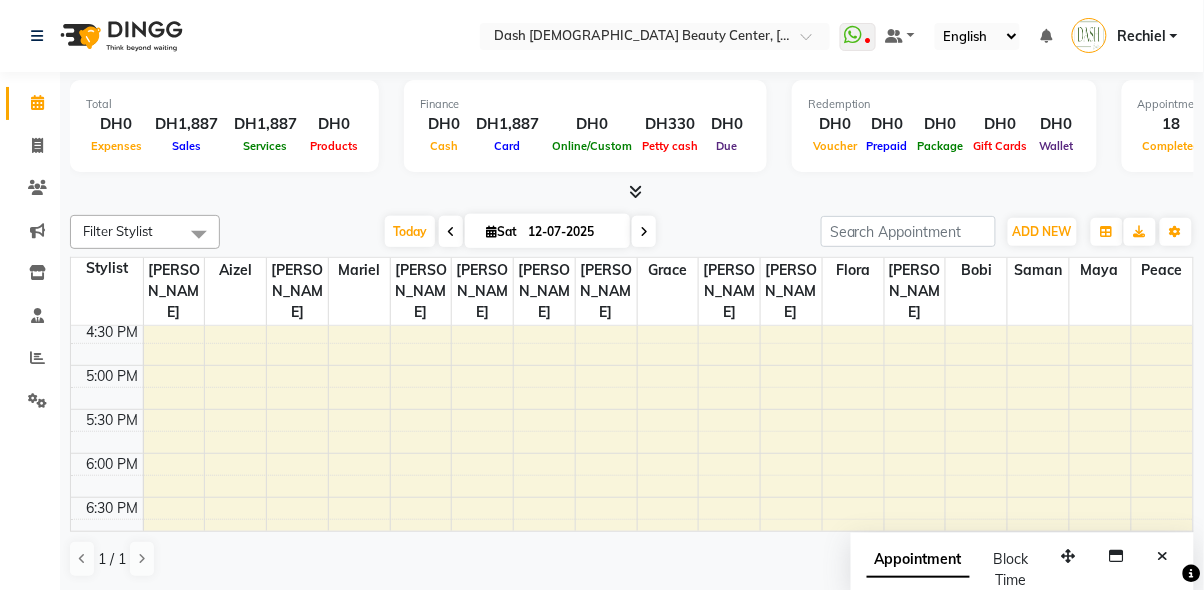 scroll, scrollTop: 667, scrollLeft: 0, axis: vertical 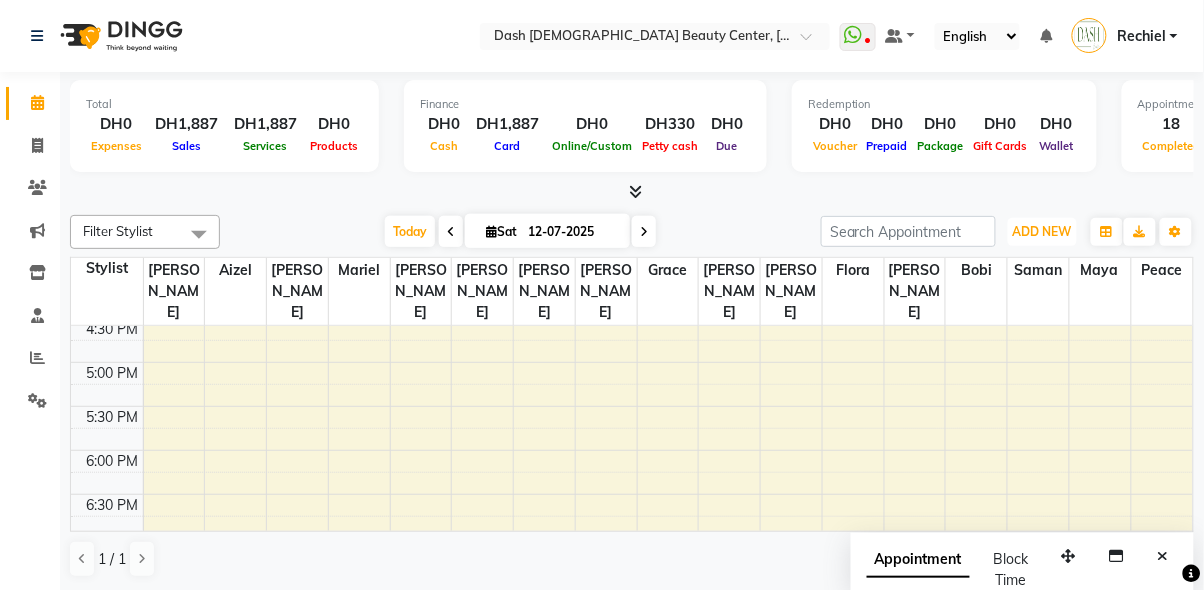 click on "ADD NEW" at bounding box center [1042, 231] 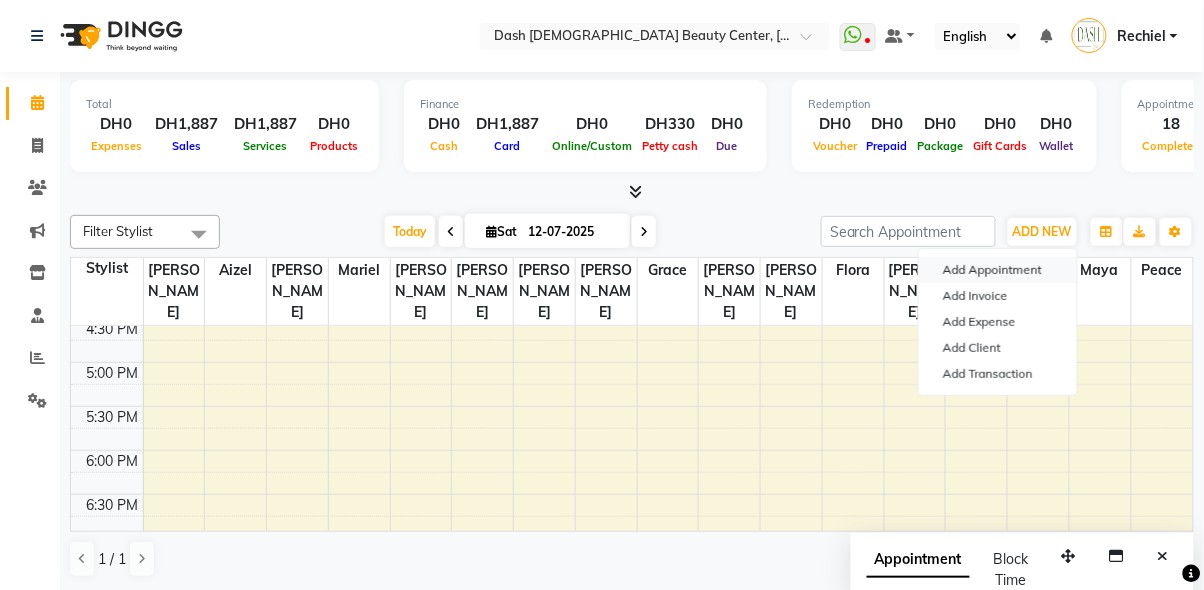 click on "Add Appointment" at bounding box center [998, 270] 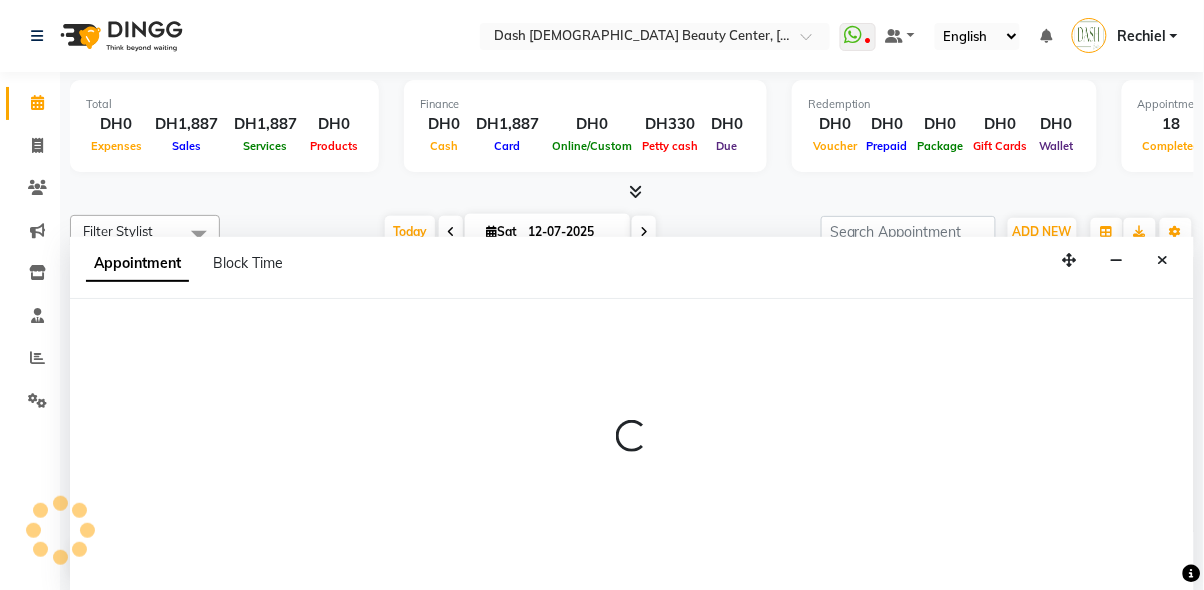 scroll, scrollTop: 0, scrollLeft: 0, axis: both 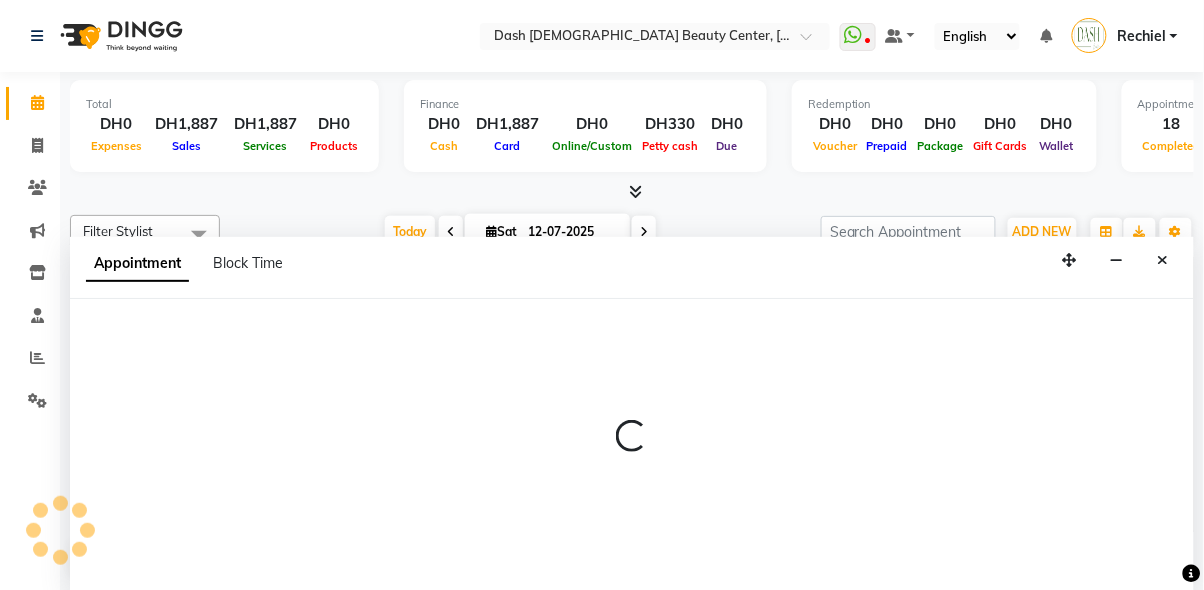 select on "tentative" 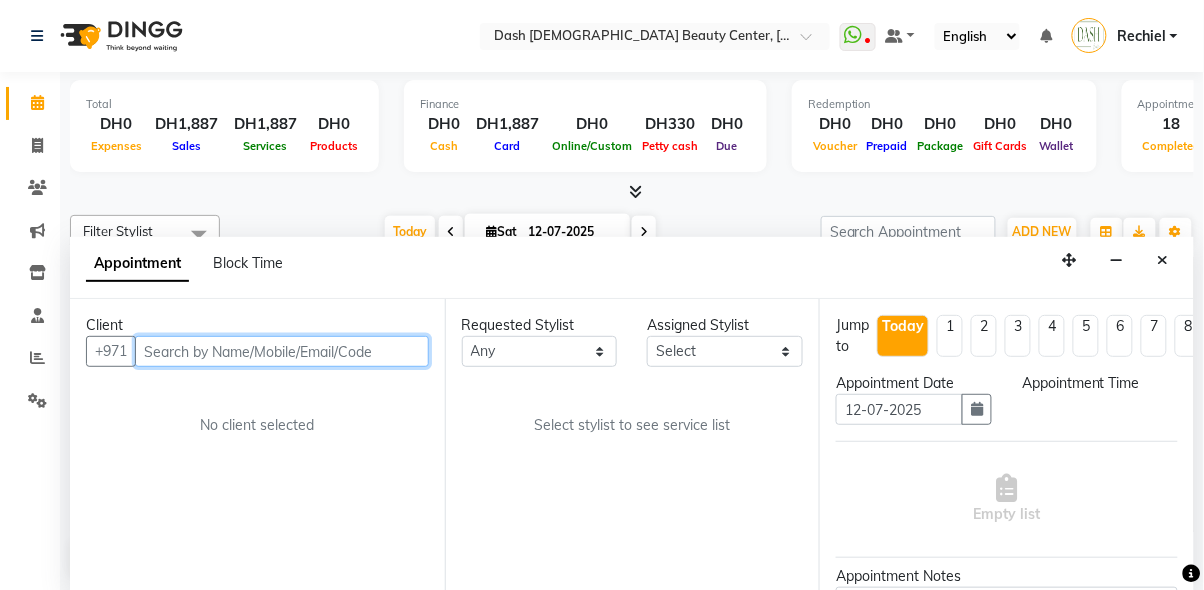 select on "600" 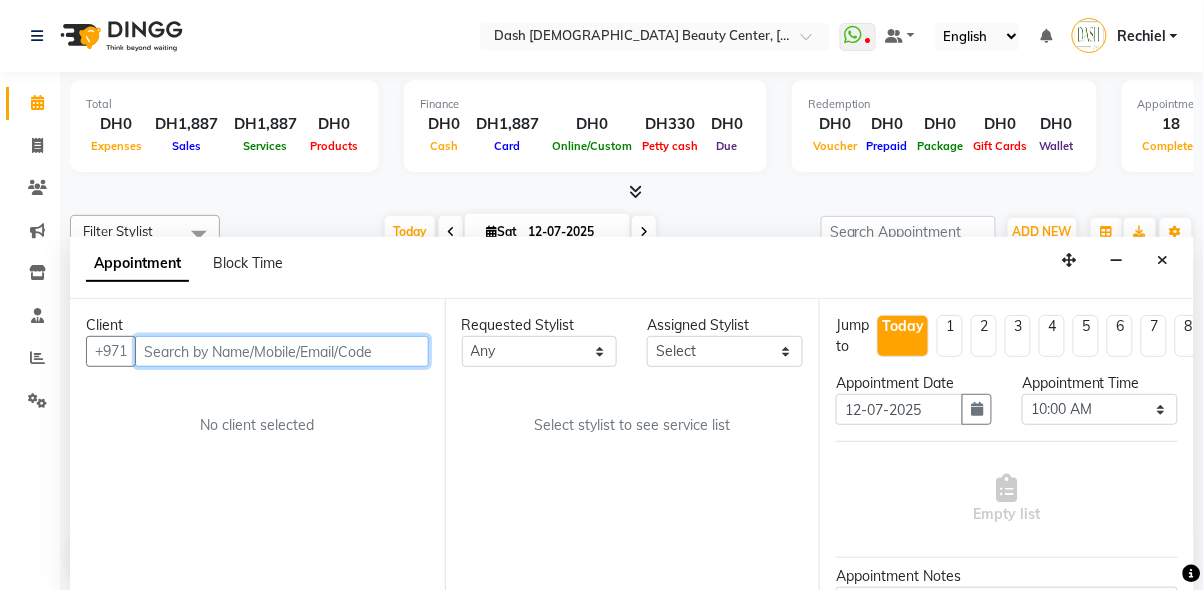 click at bounding box center [282, 351] 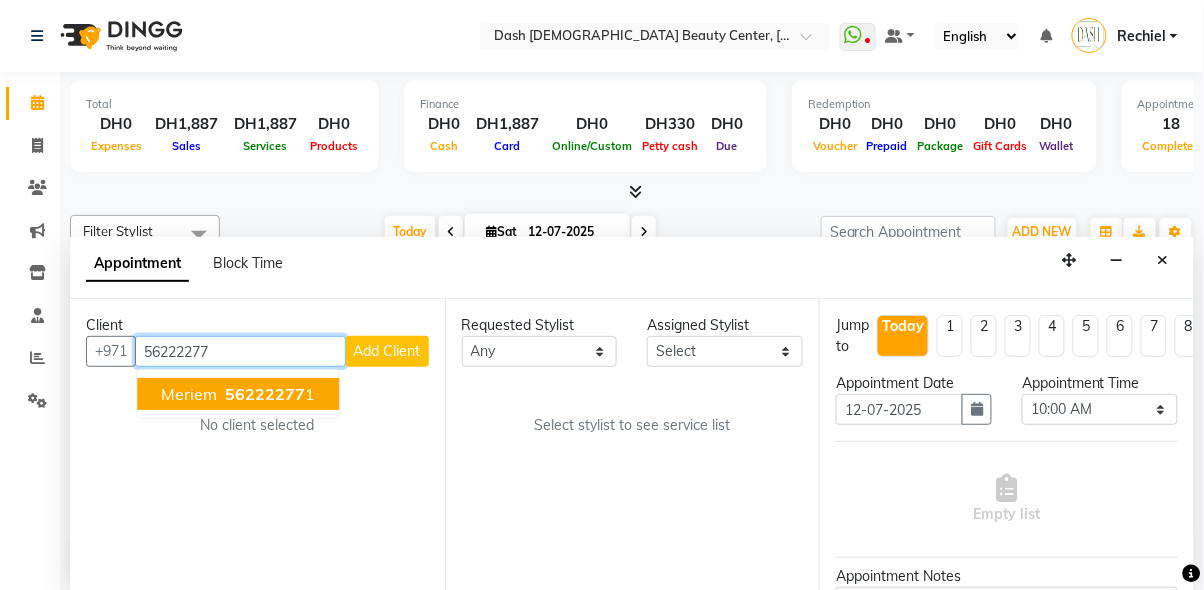 click on "56222277 1" at bounding box center (268, 394) 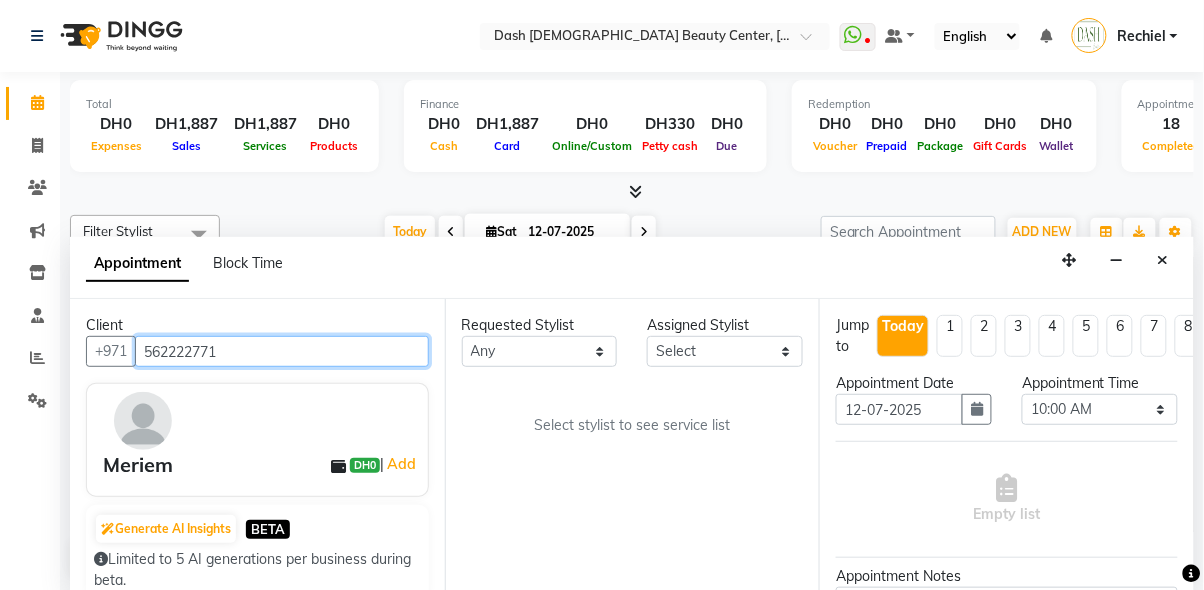 type on "562222771" 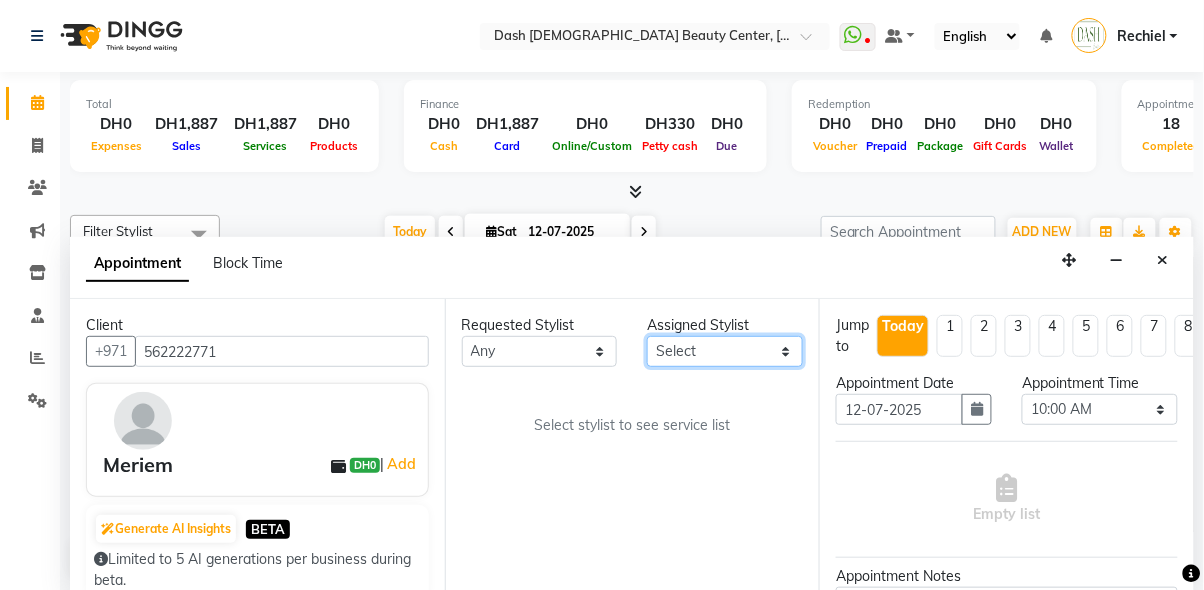 click on "Select [PERSON_NAME] [PERSON_NAME] [PERSON_NAME] [PERSON_NAME] [PERSON_NAME] [PERSON_NAME] [PERSON_NAME] [PERSON_NAME] [PERSON_NAME] Peace [PERSON_NAME] [PERSON_NAME]" at bounding box center [725, 351] 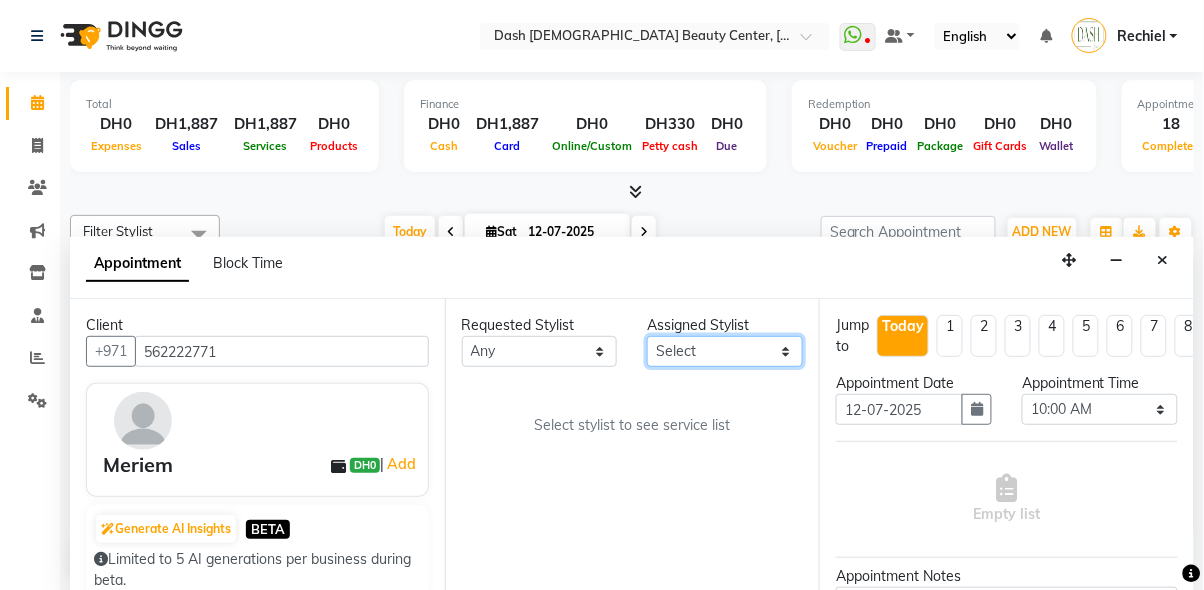 click on "Select [PERSON_NAME] [PERSON_NAME] [PERSON_NAME] [PERSON_NAME] [PERSON_NAME] [PERSON_NAME] [PERSON_NAME] [PERSON_NAME] [PERSON_NAME] Peace [PERSON_NAME] [PERSON_NAME]" at bounding box center [725, 351] 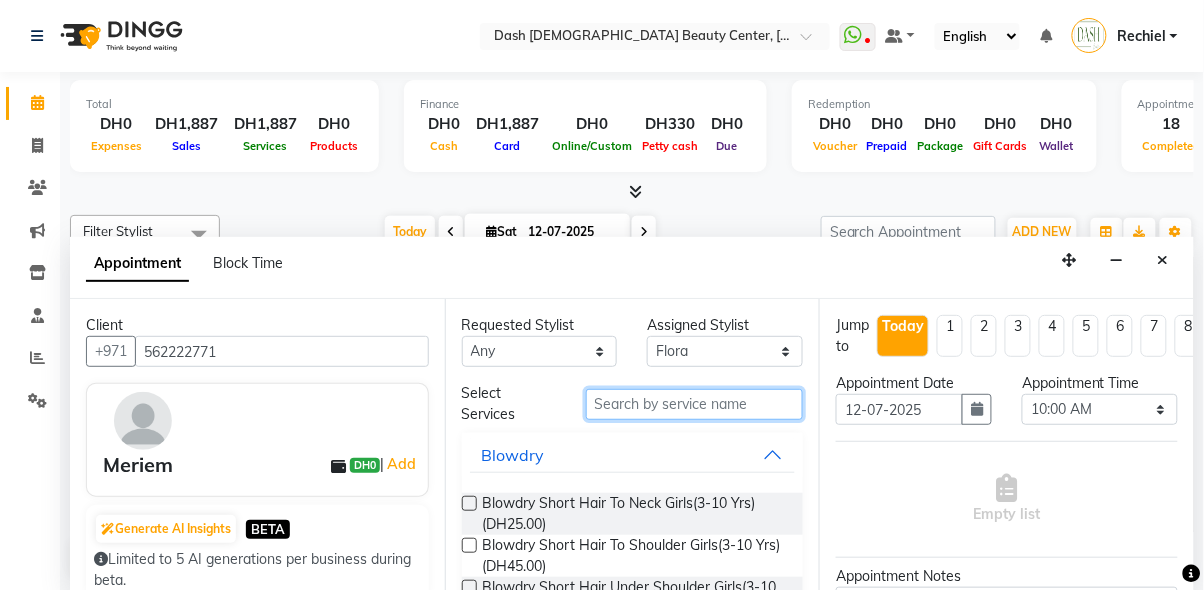 click at bounding box center [695, 404] 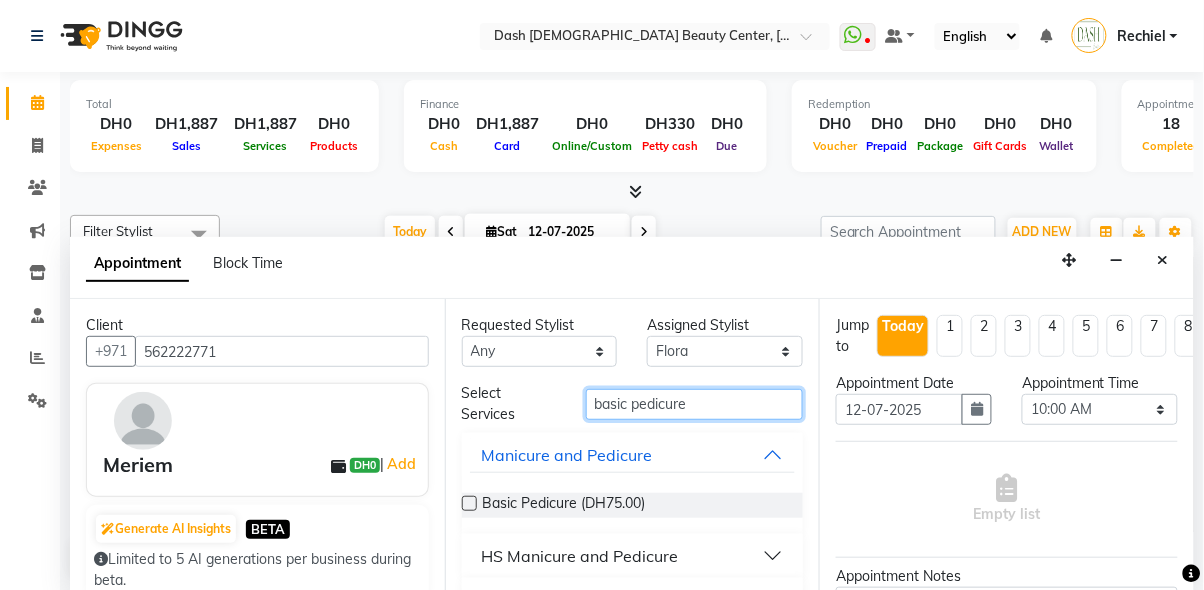 type on "basic pedicure" 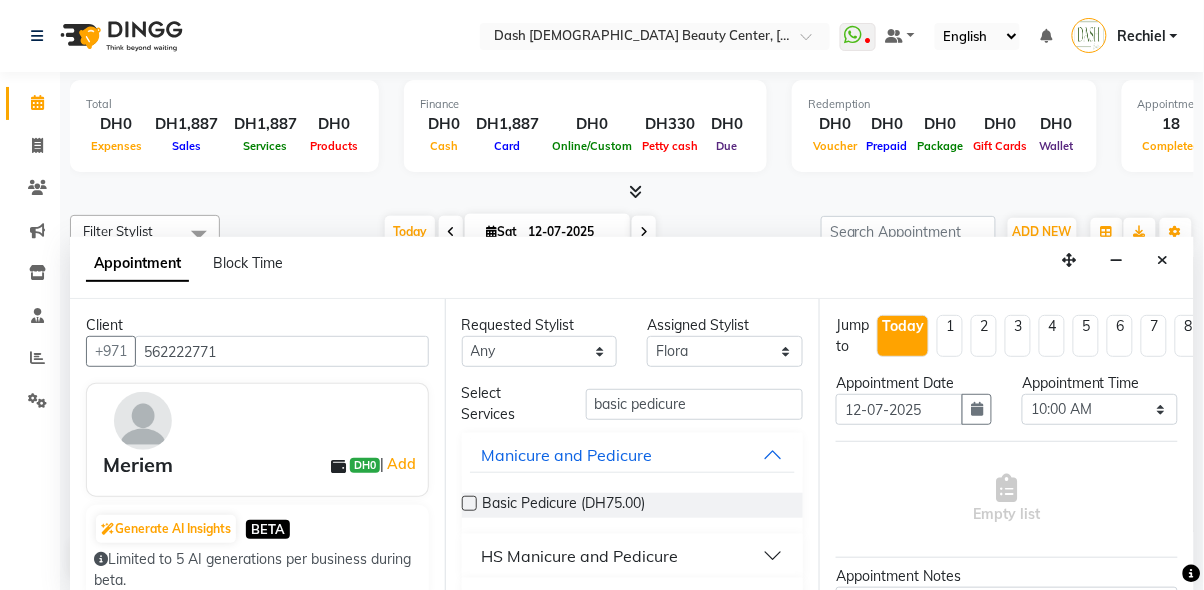 click on "Basic Pedicure (DH75.00)" at bounding box center [564, 505] 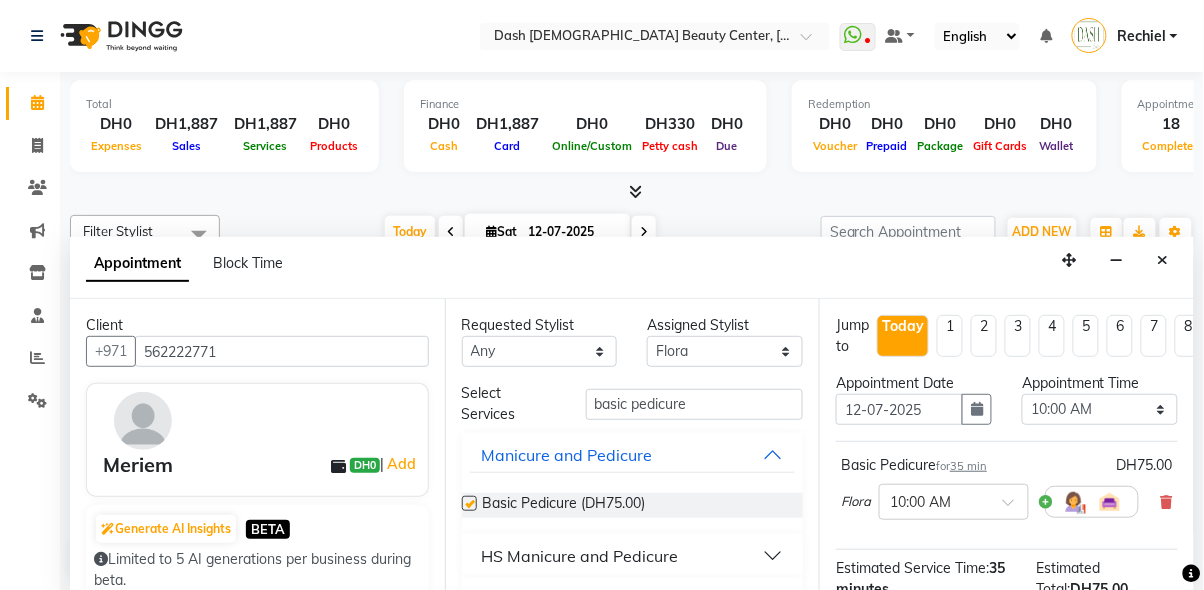 checkbox on "false" 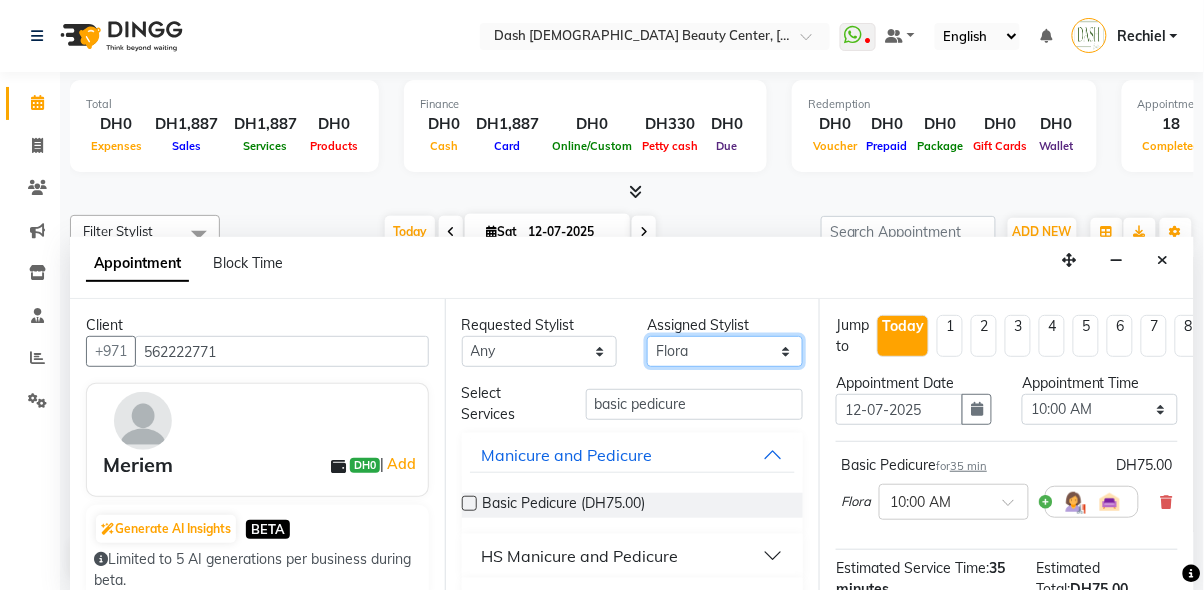 click on "Select [PERSON_NAME] [PERSON_NAME] [PERSON_NAME] [PERSON_NAME] [PERSON_NAME] [PERSON_NAME] [PERSON_NAME] [PERSON_NAME] [PERSON_NAME] Peace [PERSON_NAME] [PERSON_NAME]" at bounding box center (725, 351) 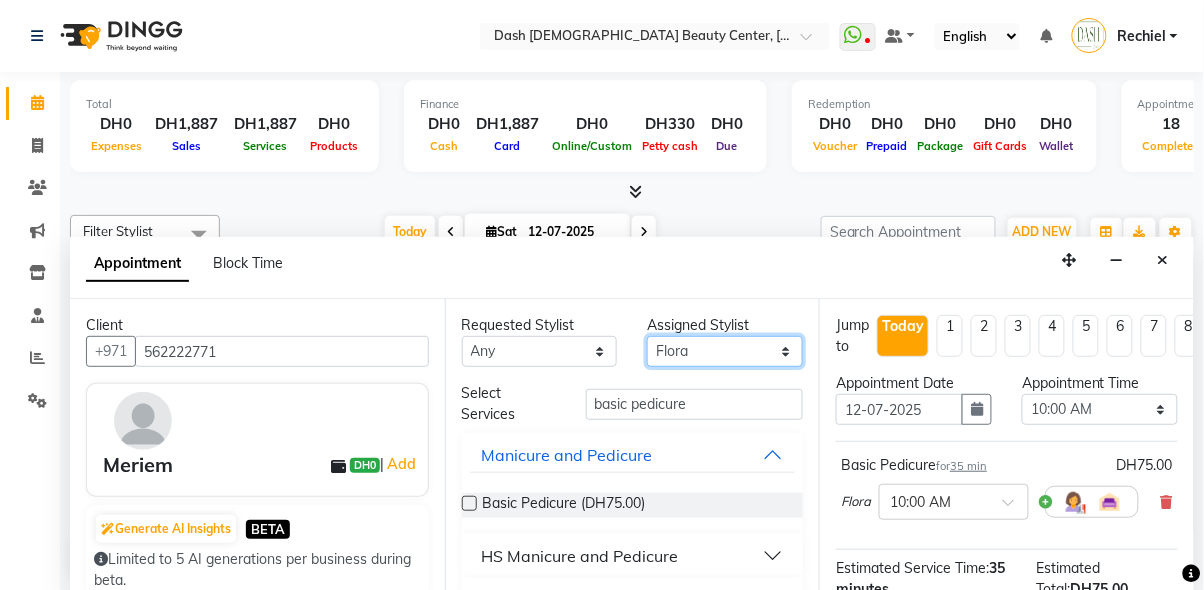 select on "82784" 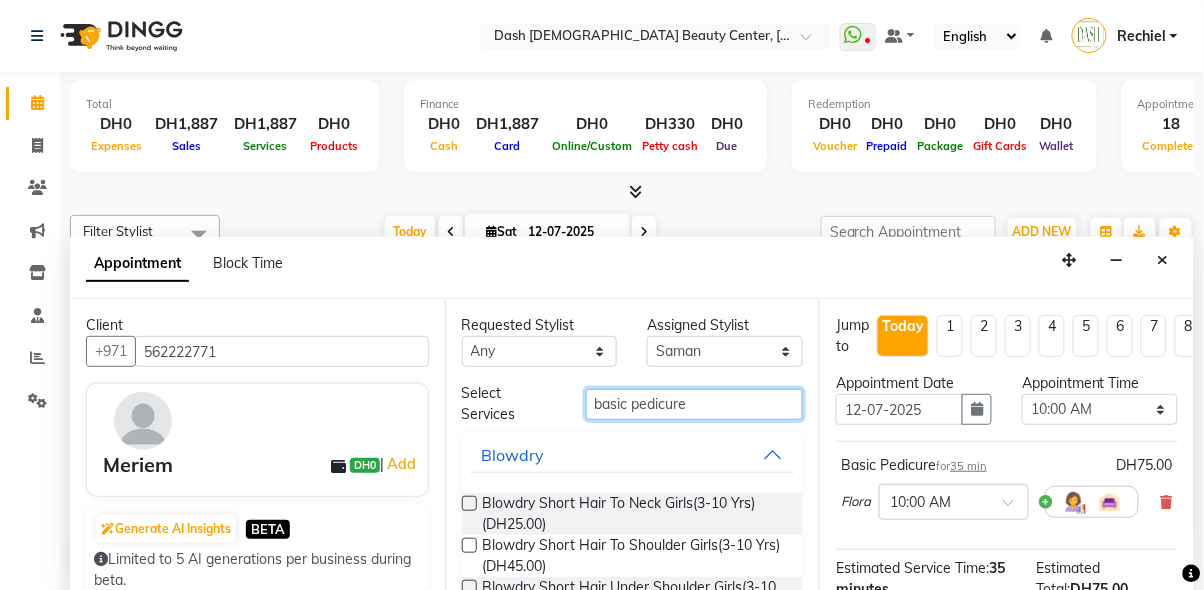 click on "basic pedicure" at bounding box center (695, 404) 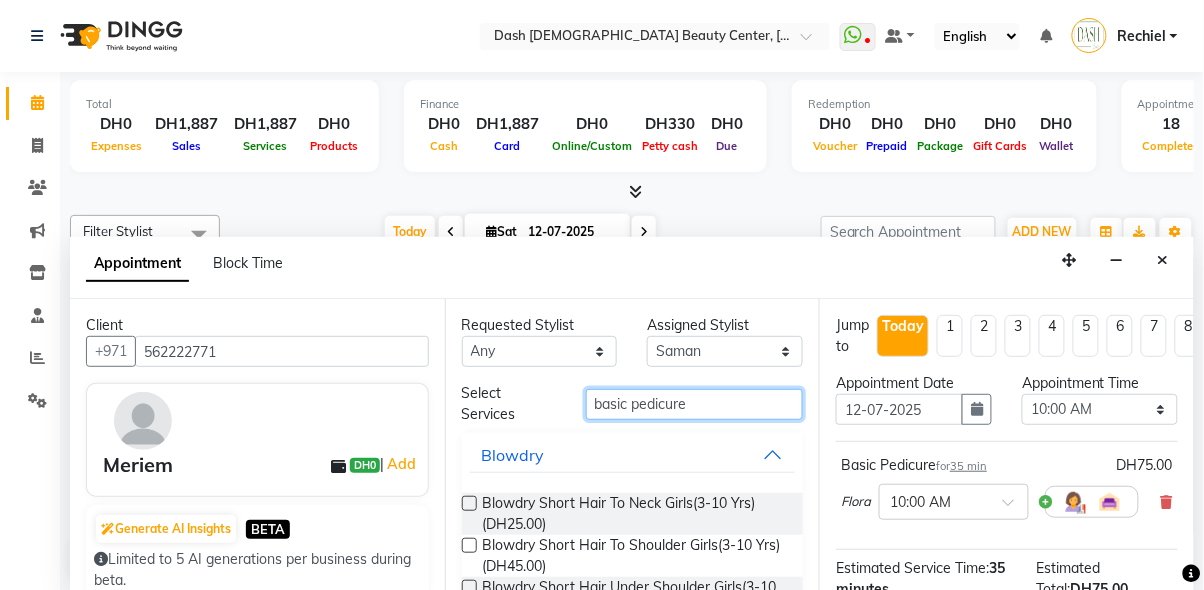 scroll, scrollTop: 0, scrollLeft: 0, axis: both 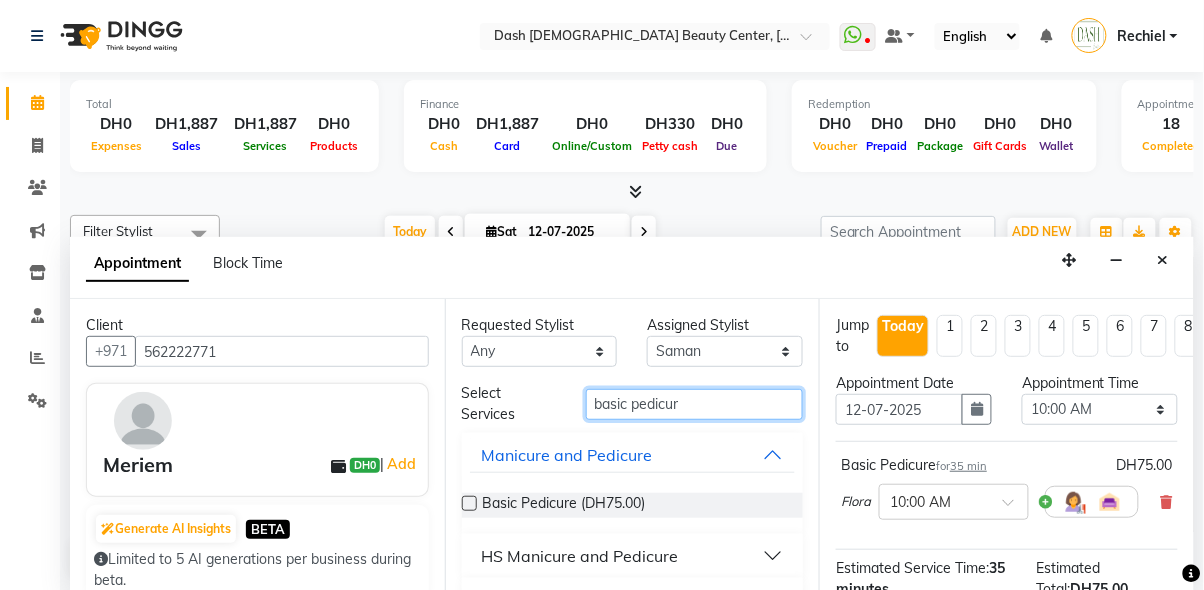 type on "basic pedicur" 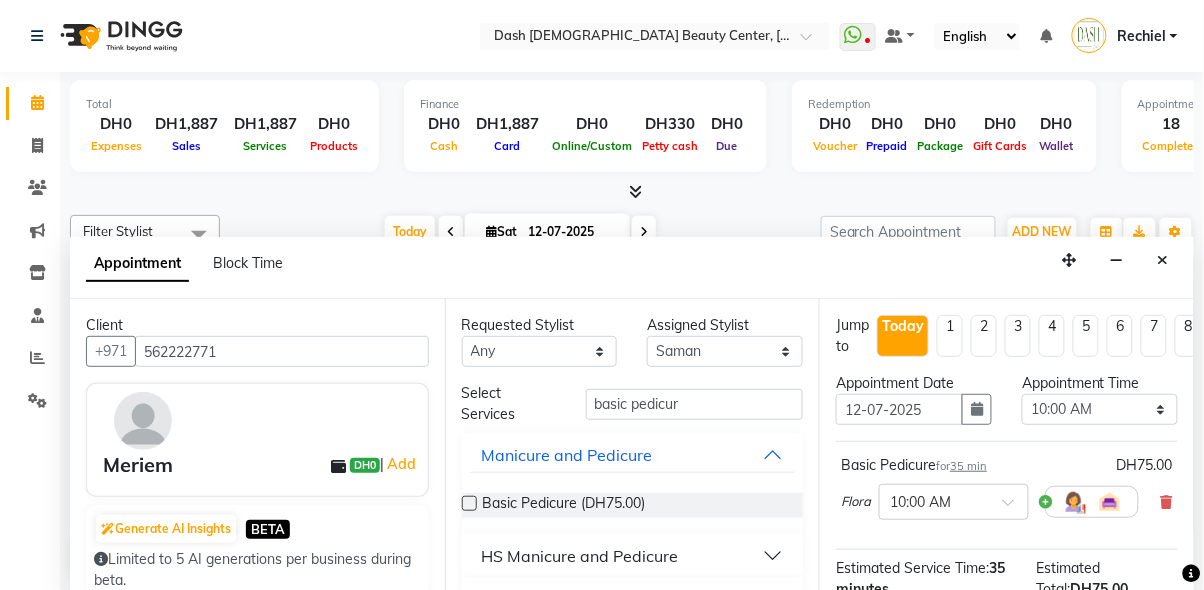 click at bounding box center (469, 503) 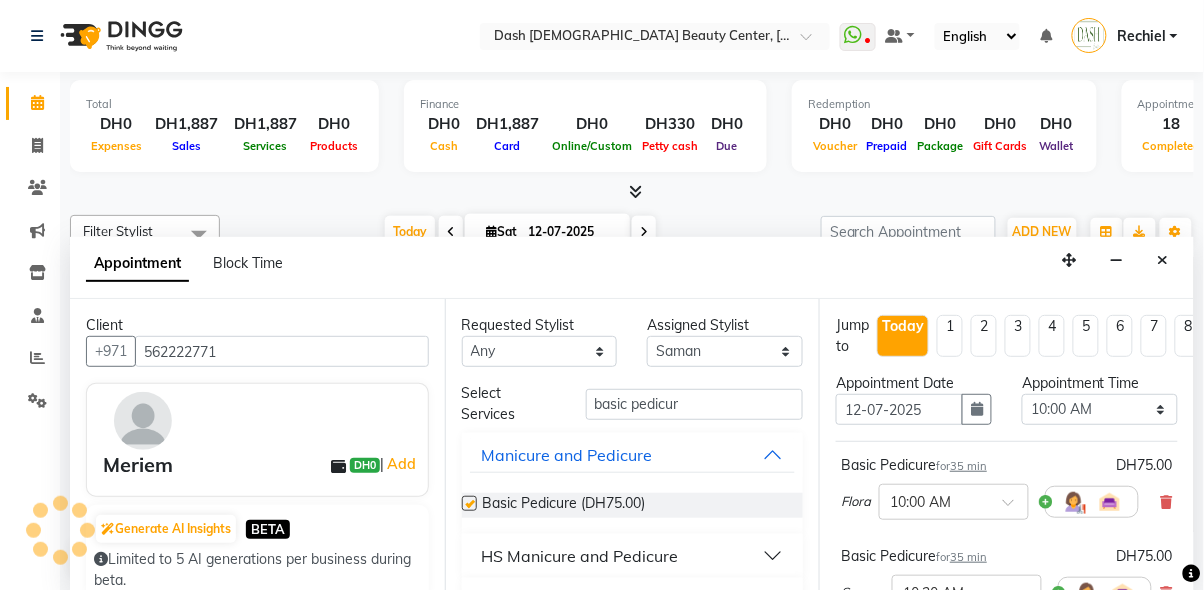 checkbox on "false" 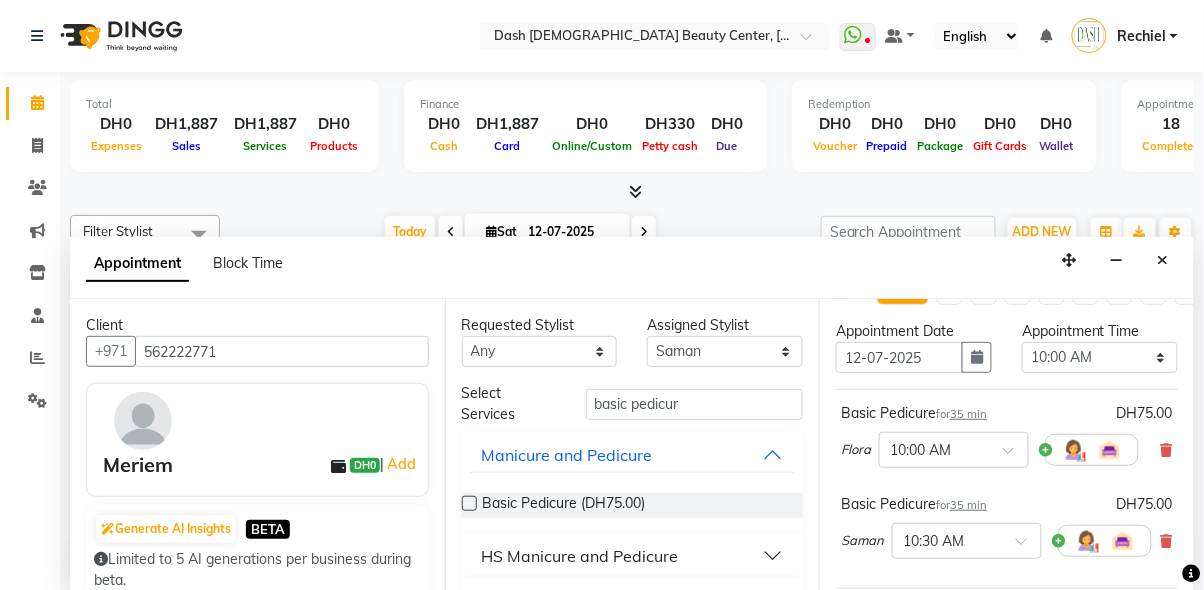 scroll, scrollTop: 51, scrollLeft: 0, axis: vertical 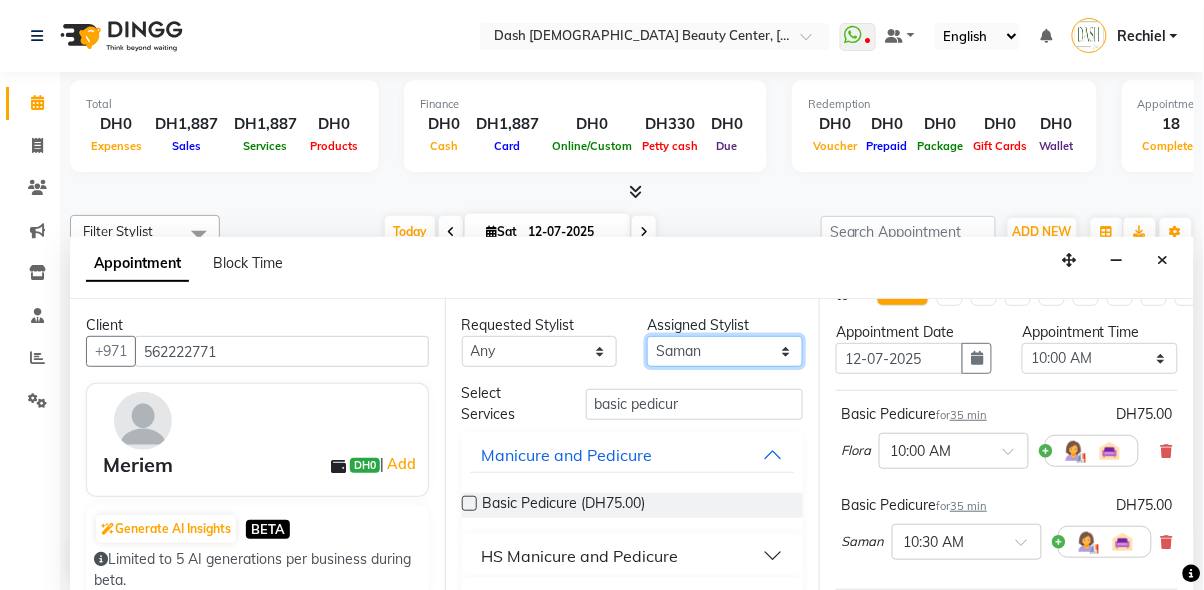 click on "Select [PERSON_NAME] [PERSON_NAME] [PERSON_NAME] [PERSON_NAME] [PERSON_NAME] [PERSON_NAME] [PERSON_NAME] [PERSON_NAME] [PERSON_NAME] Peace [PERSON_NAME] [PERSON_NAME]" at bounding box center [725, 351] 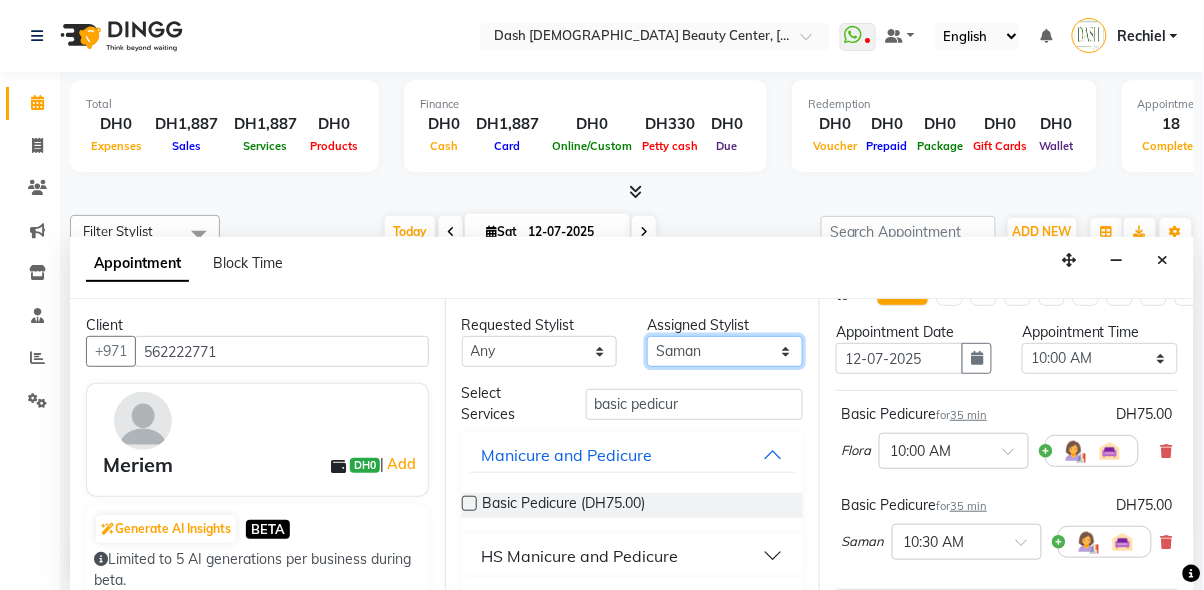 select on "81108" 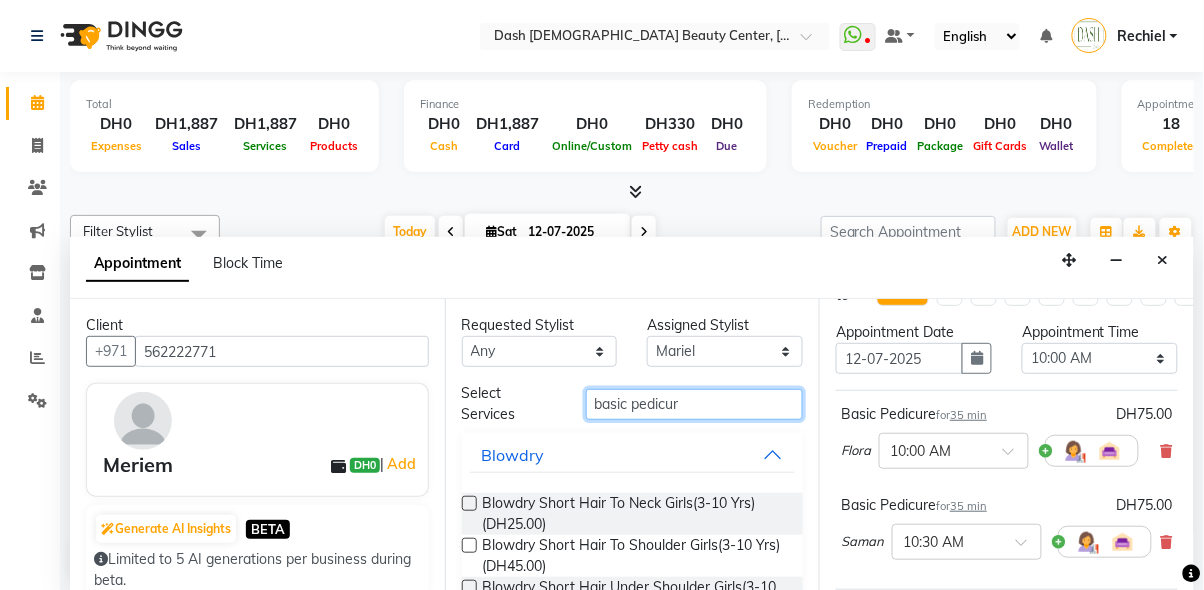 click on "basic pedicur" at bounding box center [695, 404] 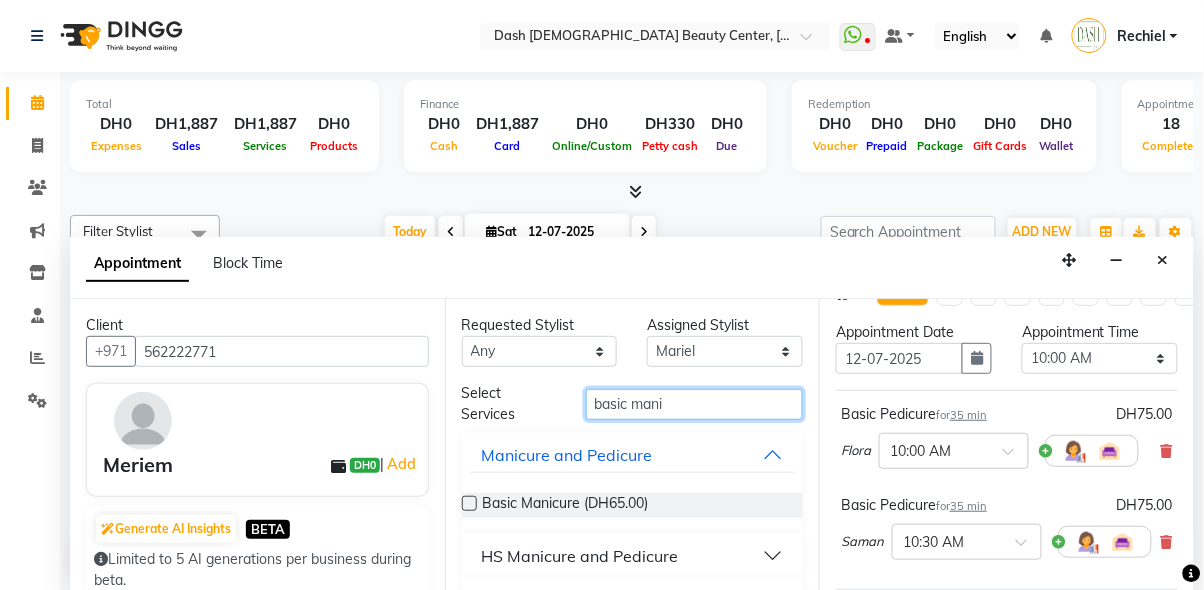 type on "basic mani" 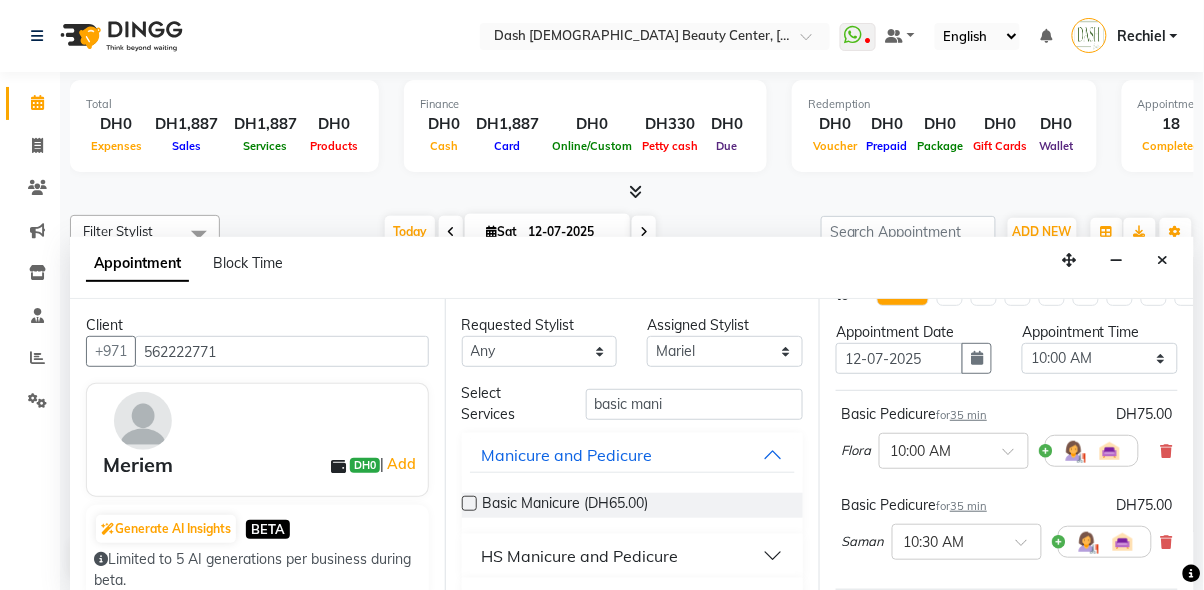 click at bounding box center [469, 503] 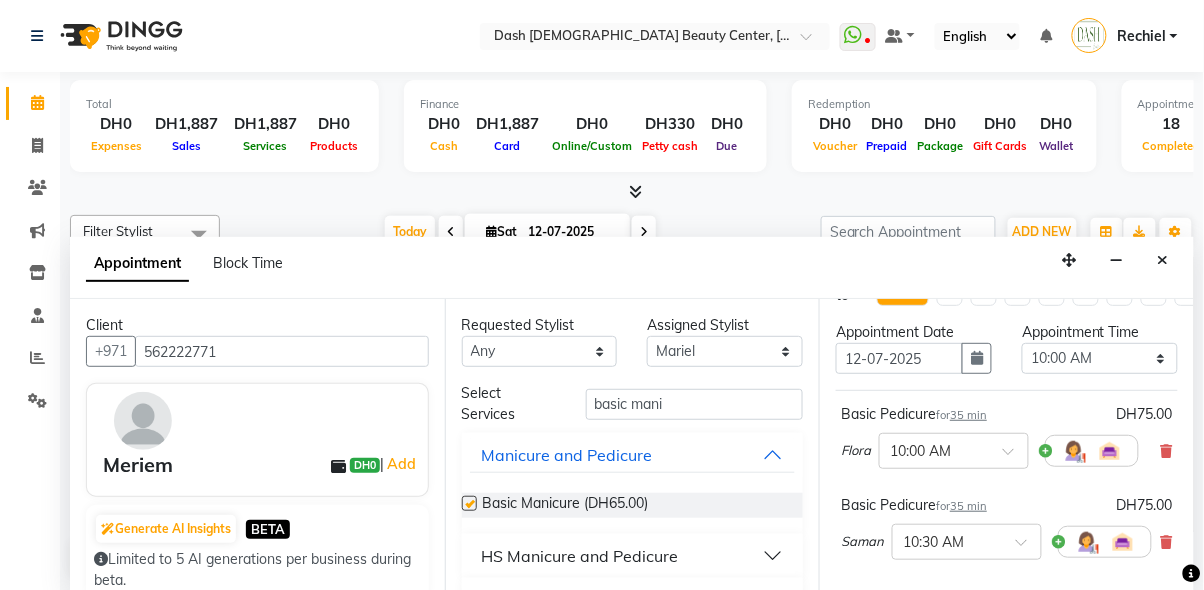 checkbox on "false" 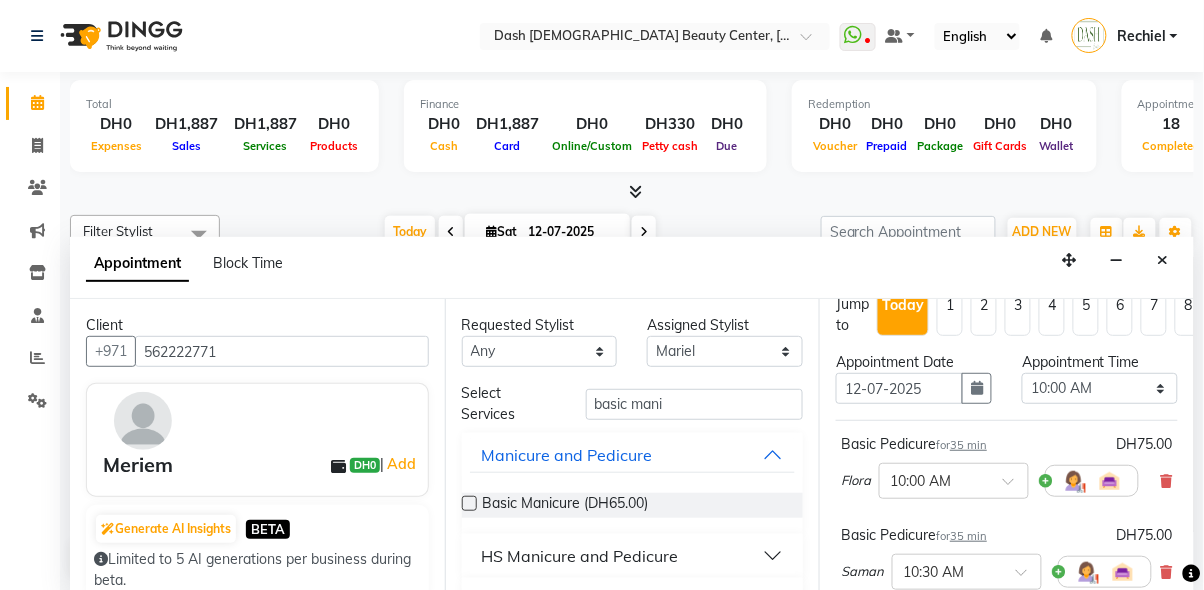 scroll, scrollTop: 0, scrollLeft: 0, axis: both 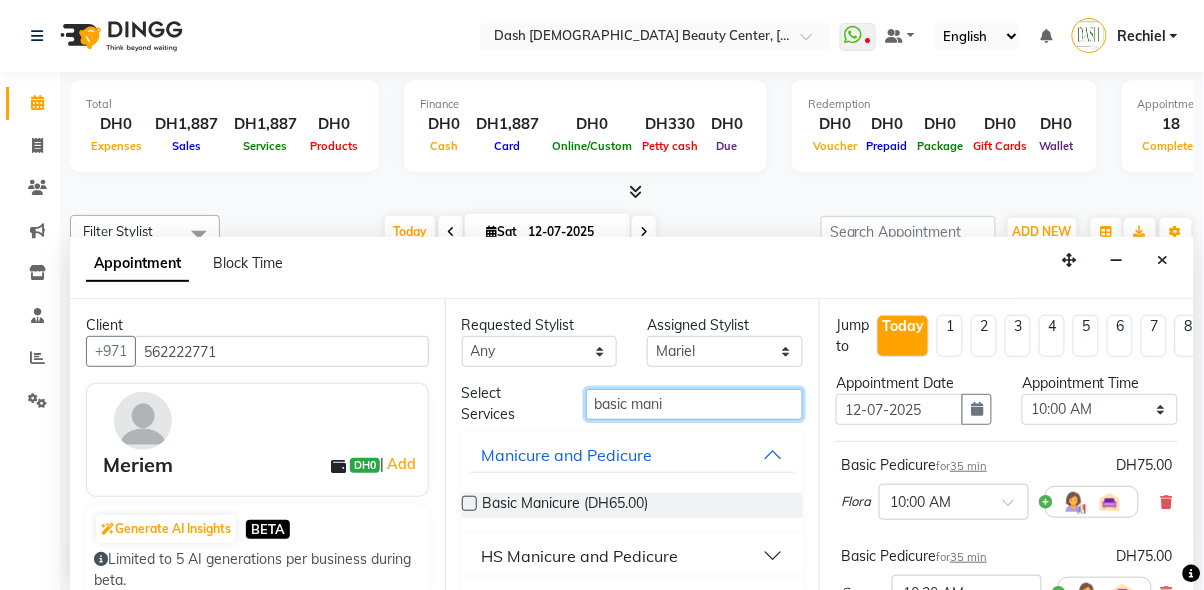 click on "basic mani" at bounding box center [695, 404] 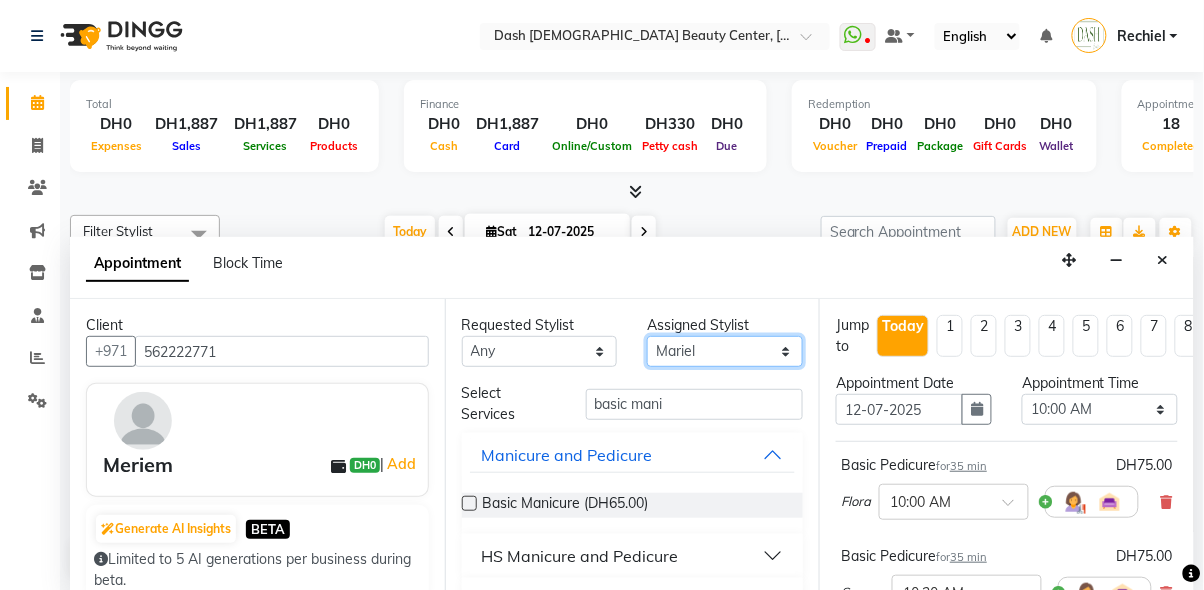 click on "Select [PERSON_NAME] [PERSON_NAME] [PERSON_NAME] [PERSON_NAME] [PERSON_NAME] [PERSON_NAME] [PERSON_NAME] [PERSON_NAME] [PERSON_NAME] Peace [PERSON_NAME] [PERSON_NAME]" at bounding box center (725, 351) 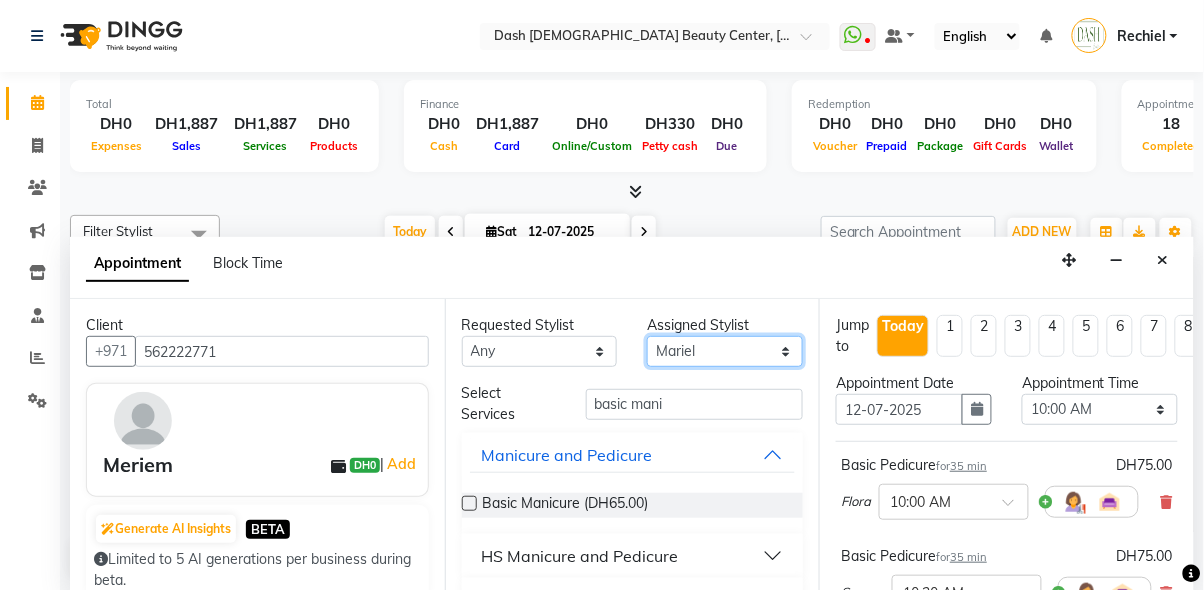 select on "82782" 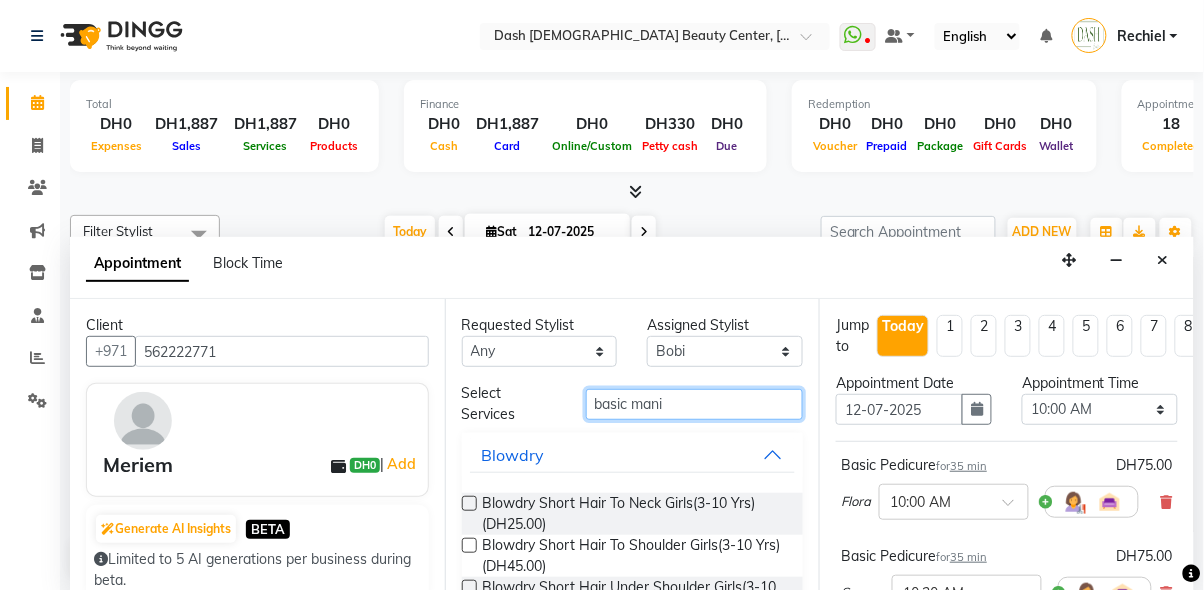 click on "basic mani" at bounding box center (695, 404) 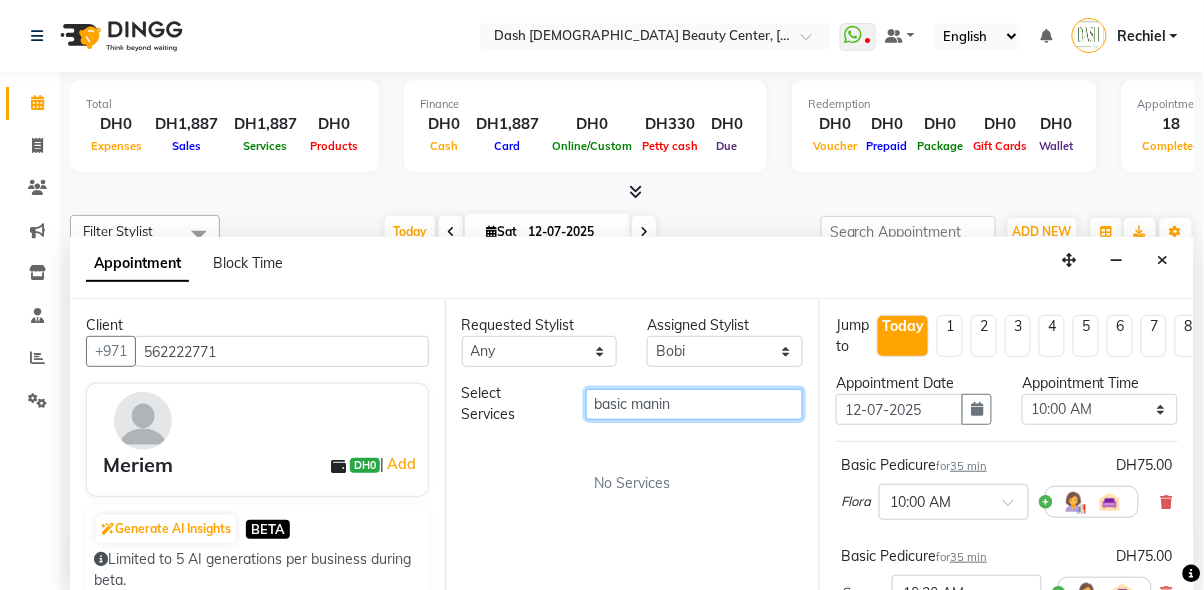 type on "basic mani" 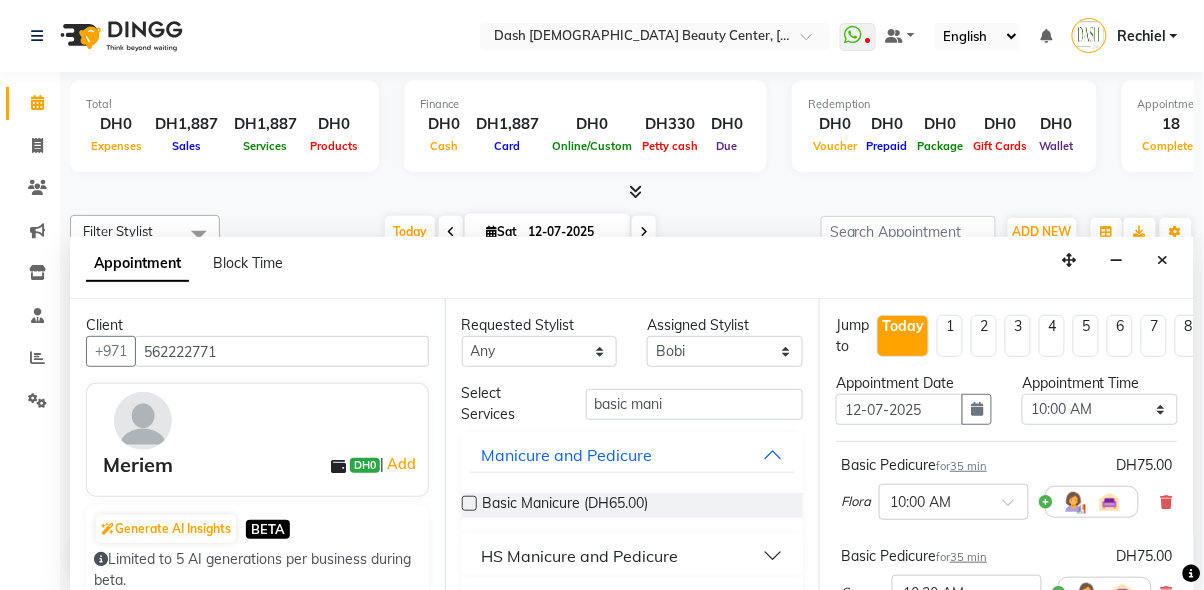 click at bounding box center (469, 503) 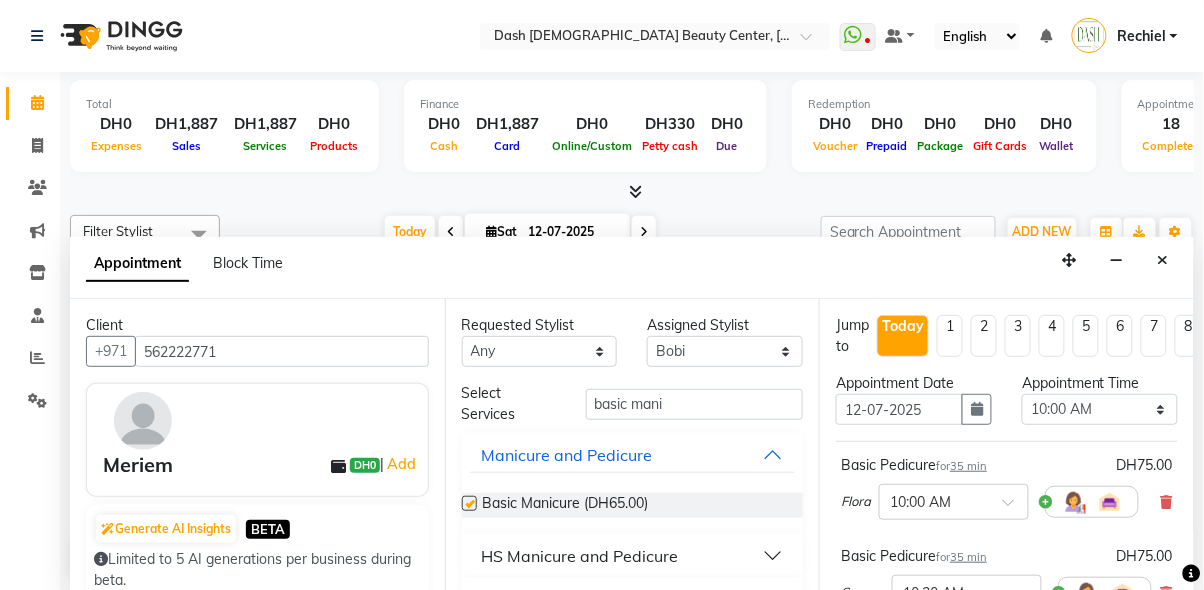 checkbox on "false" 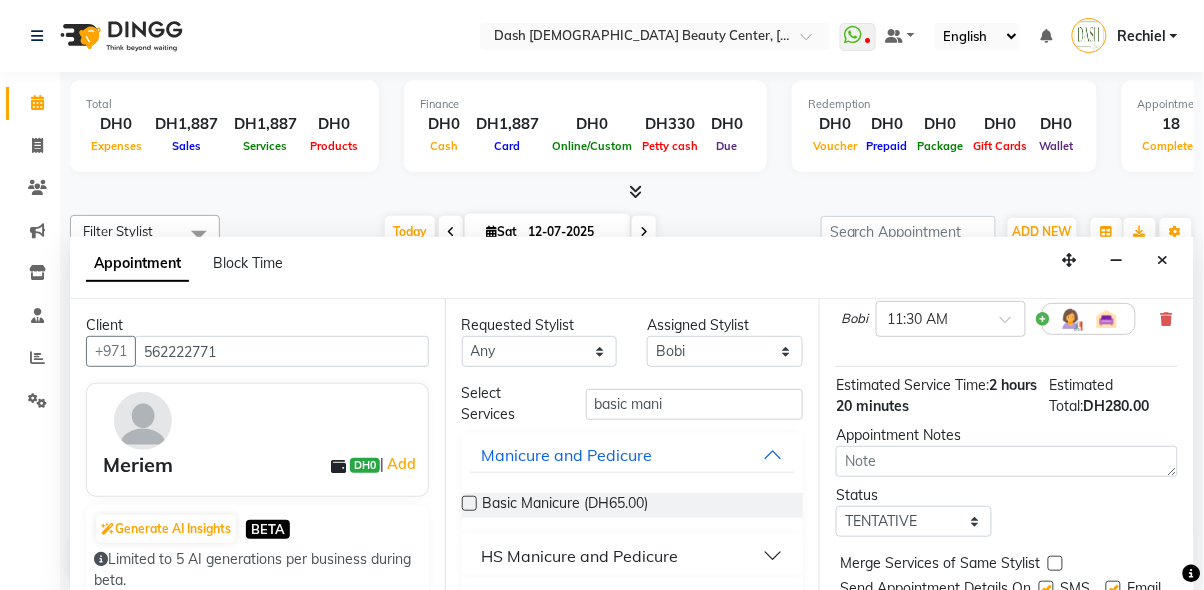 scroll, scrollTop: 456, scrollLeft: 0, axis: vertical 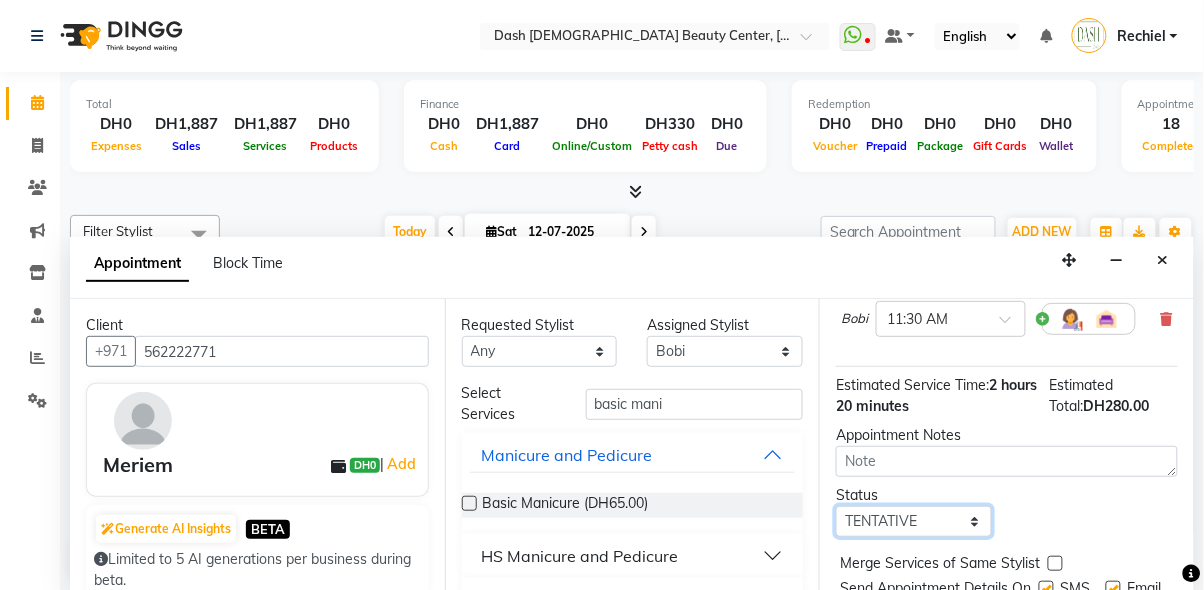 click on "Select TENTATIVE CONFIRM CHECK-IN UPCOMING" at bounding box center [914, 521] 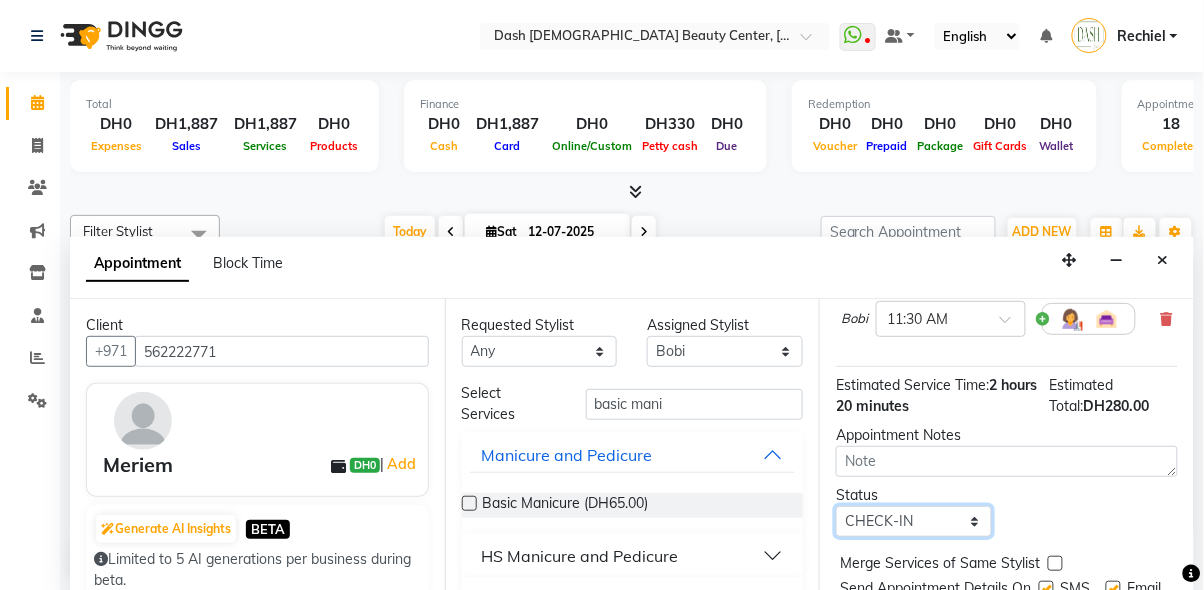 scroll, scrollTop: 488, scrollLeft: 0, axis: vertical 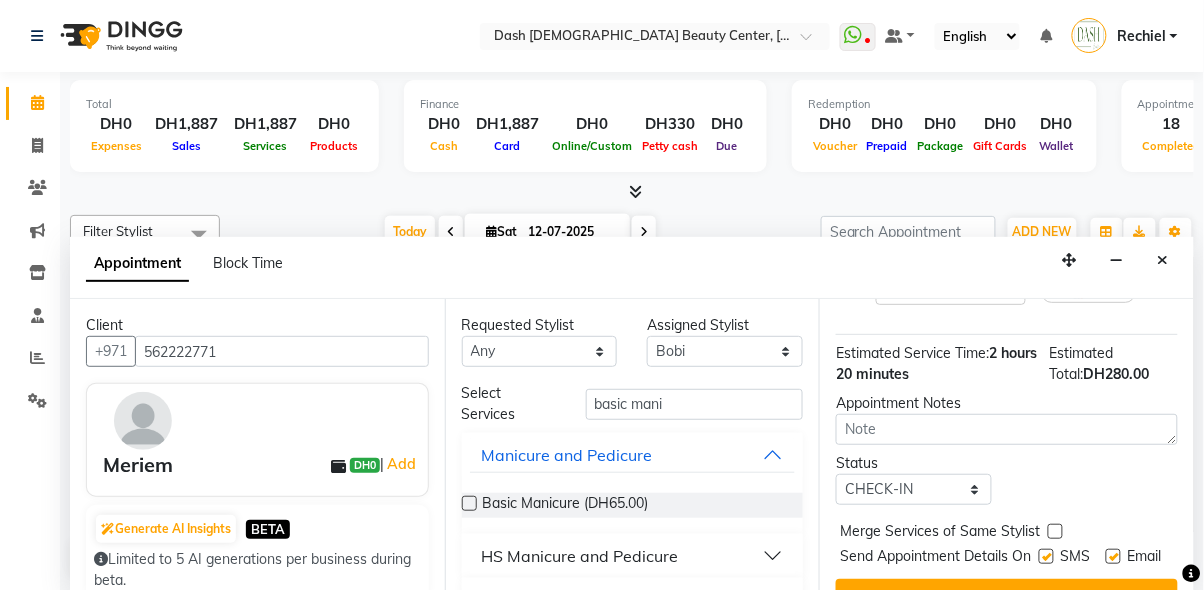 click at bounding box center [1055, 531] 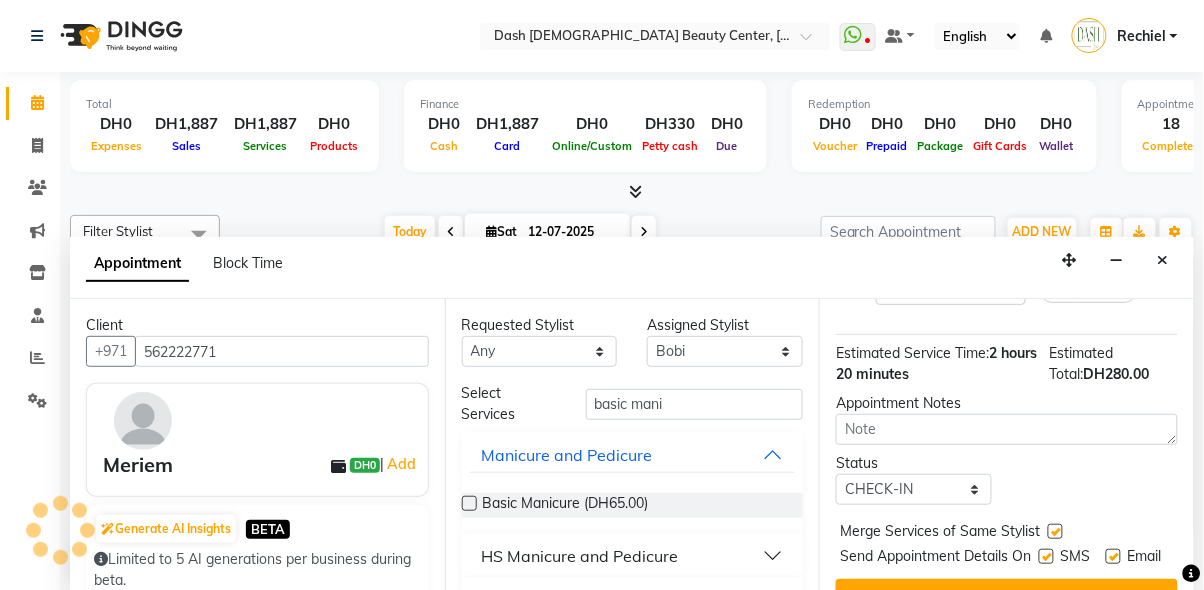 click at bounding box center (1046, 556) 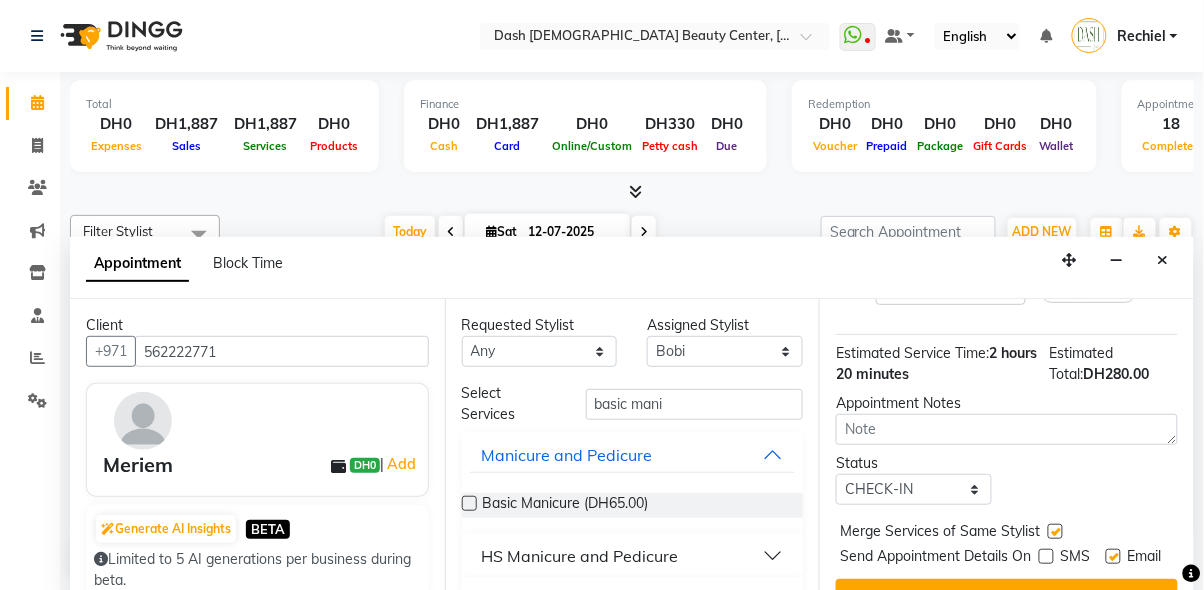 click on "Email" at bounding box center [1144, 558] 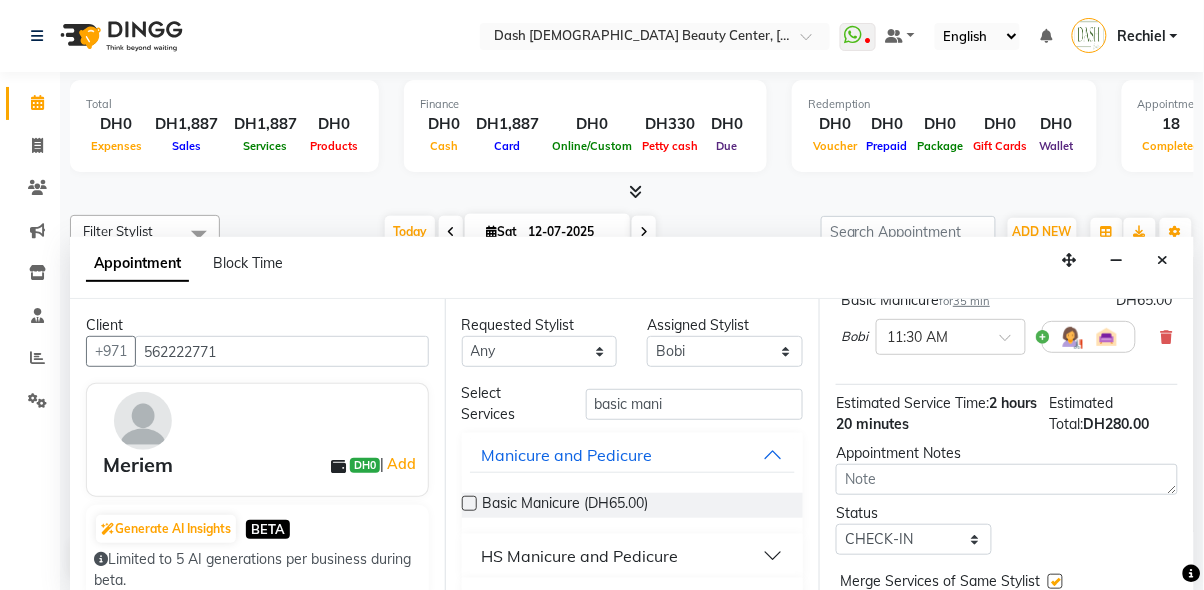 scroll, scrollTop: 488, scrollLeft: 0, axis: vertical 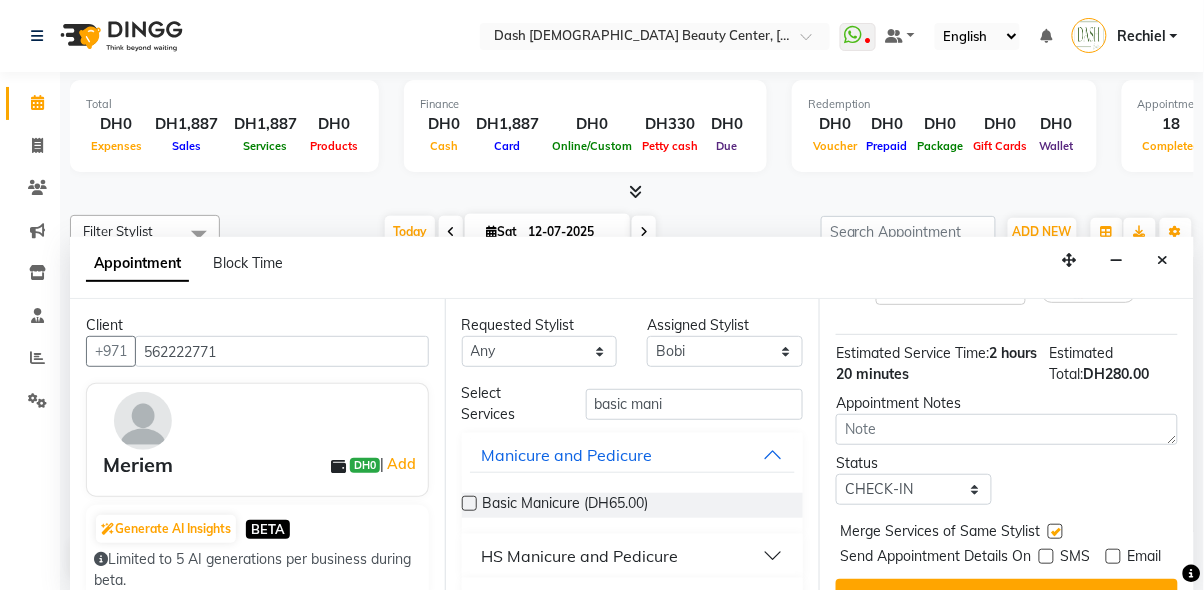 click on "Book" at bounding box center (1007, 597) 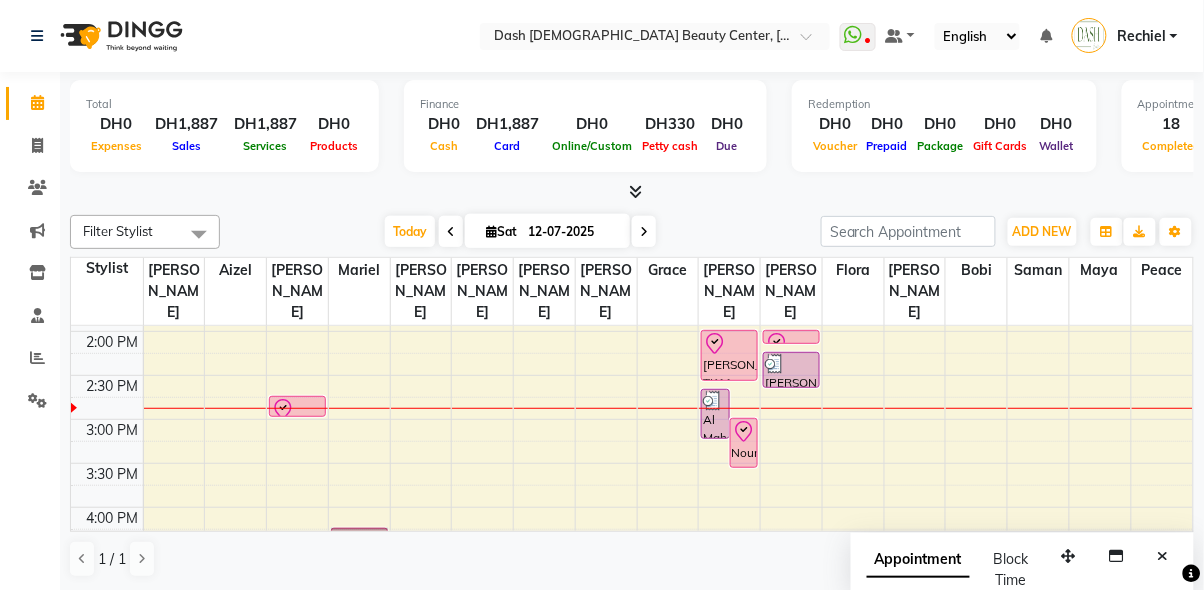 scroll, scrollTop: 448, scrollLeft: 0, axis: vertical 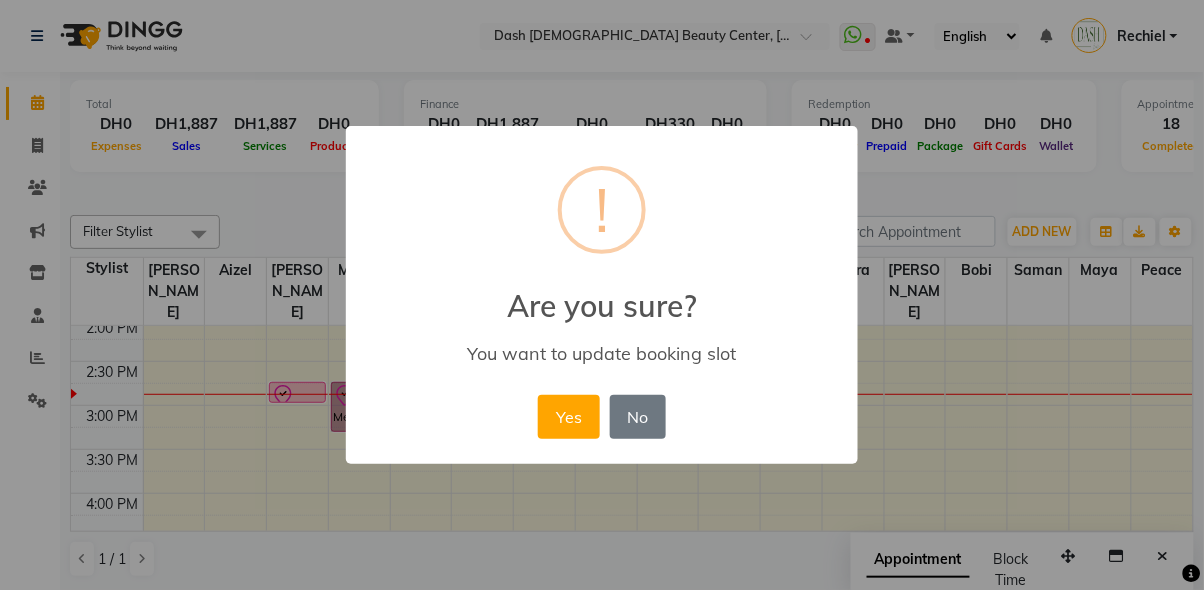 click on "Yes" at bounding box center [568, 417] 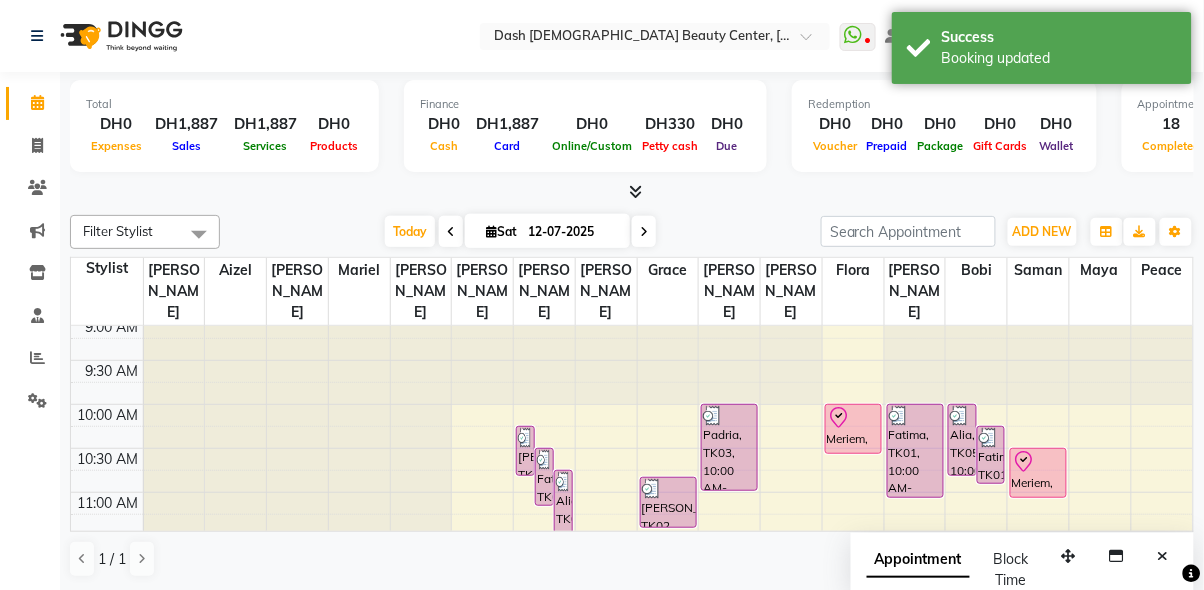 scroll, scrollTop: 8, scrollLeft: 0, axis: vertical 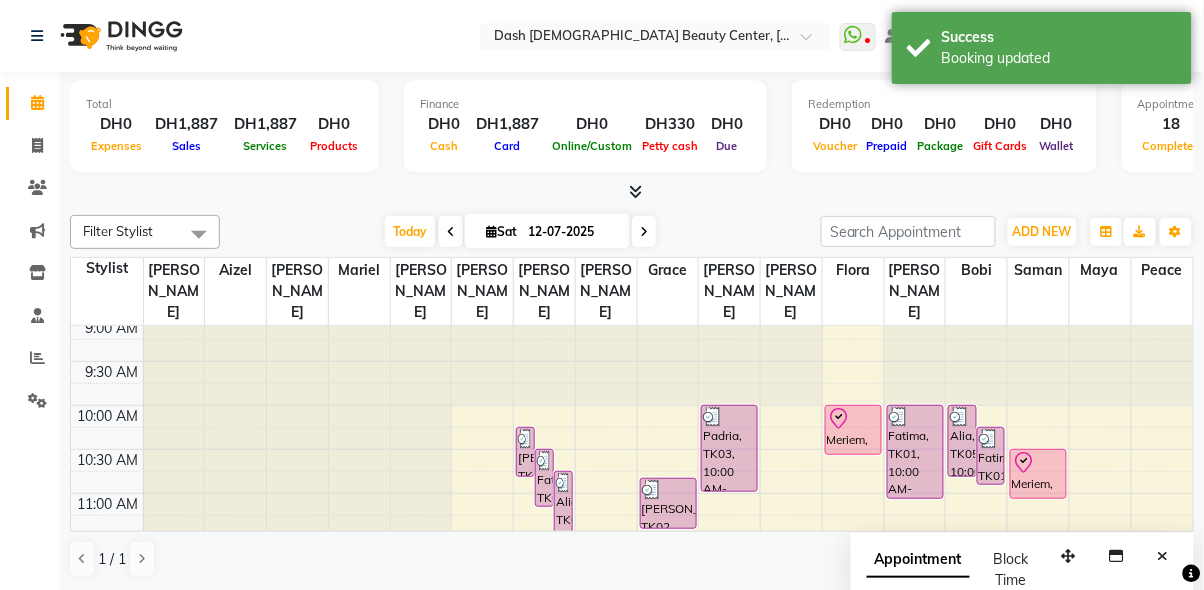 click at bounding box center [107, 526] 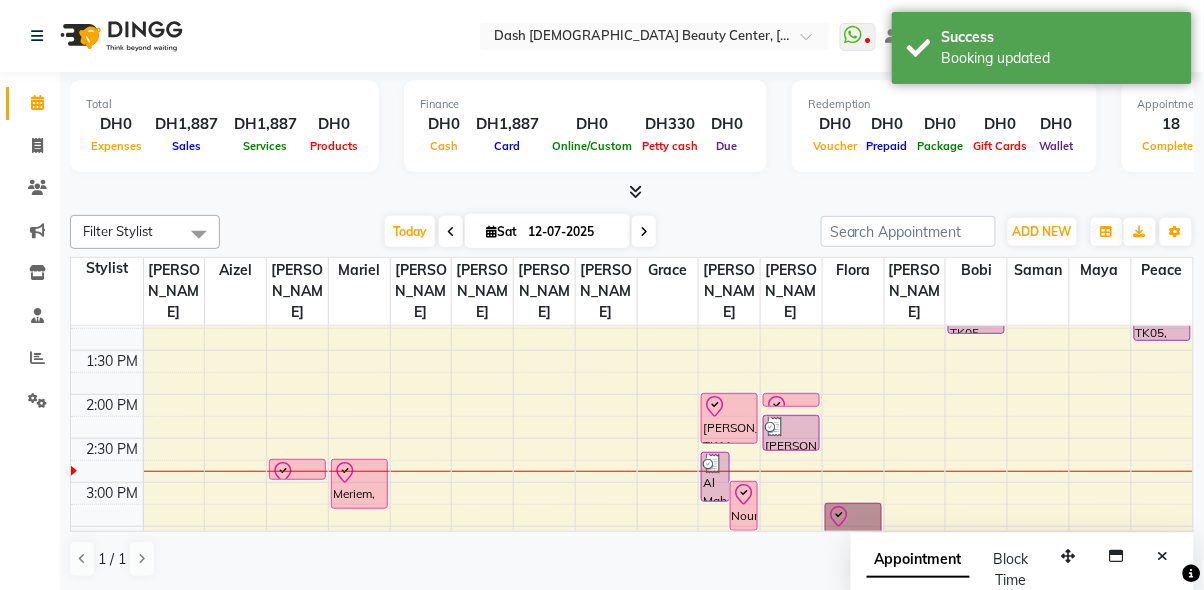scroll, scrollTop: 447, scrollLeft: 0, axis: vertical 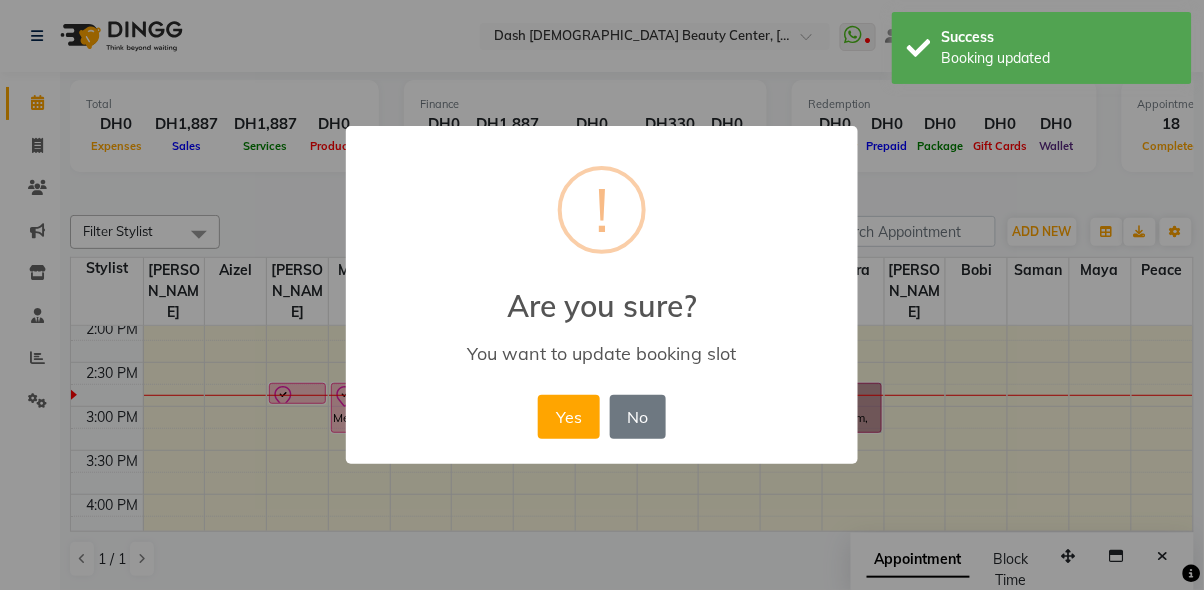 click on "Yes" at bounding box center [568, 417] 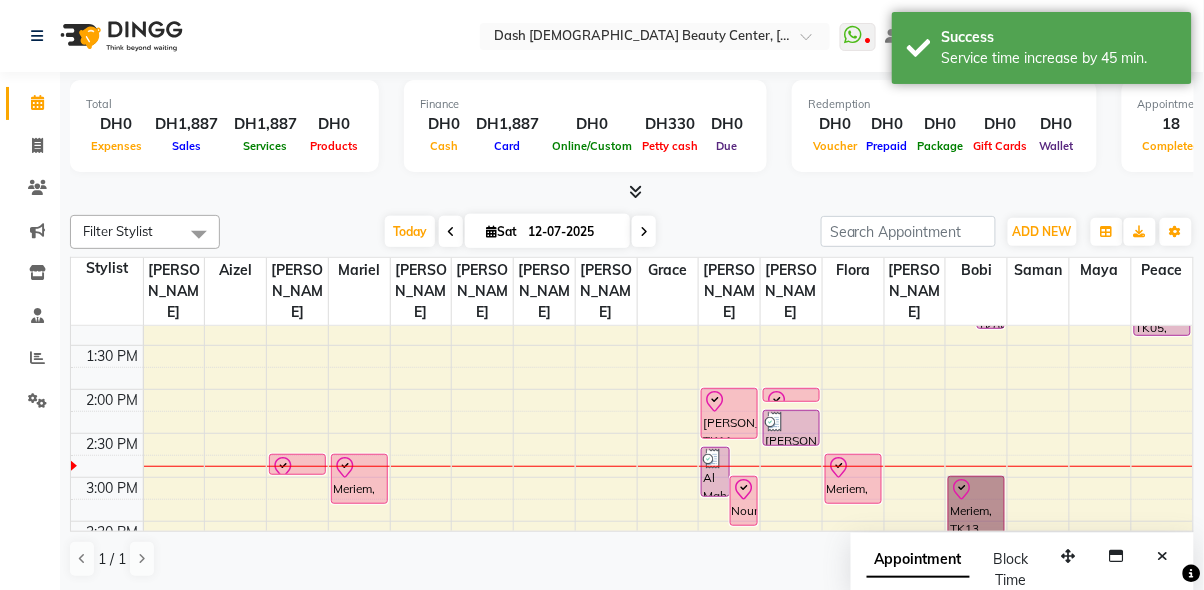 scroll, scrollTop: 376, scrollLeft: 0, axis: vertical 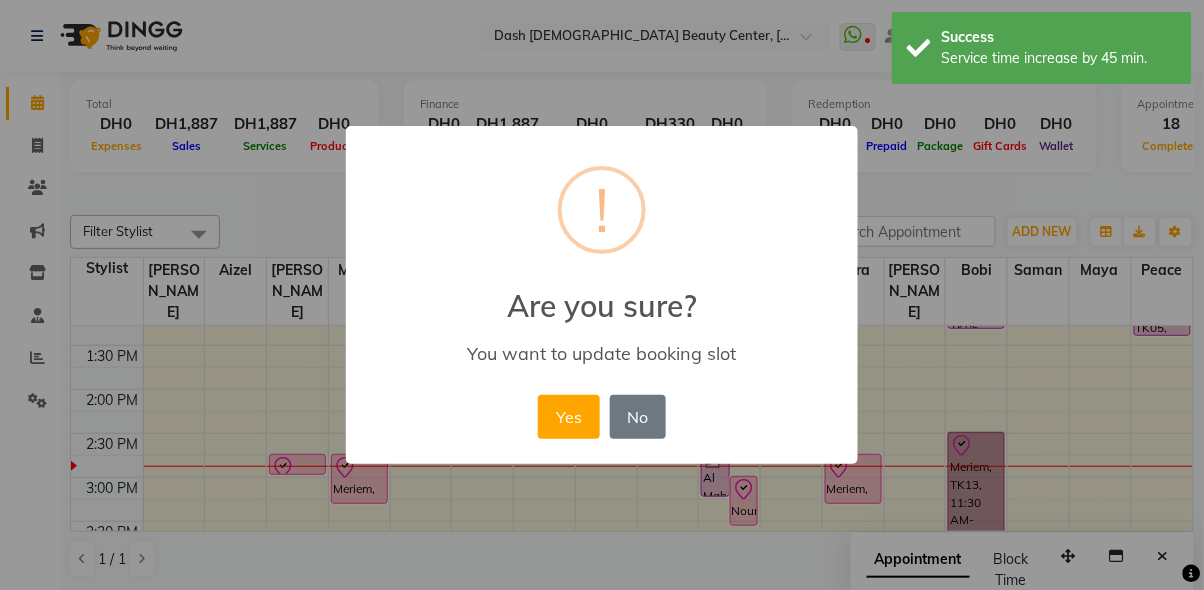 click on "Yes" at bounding box center (568, 417) 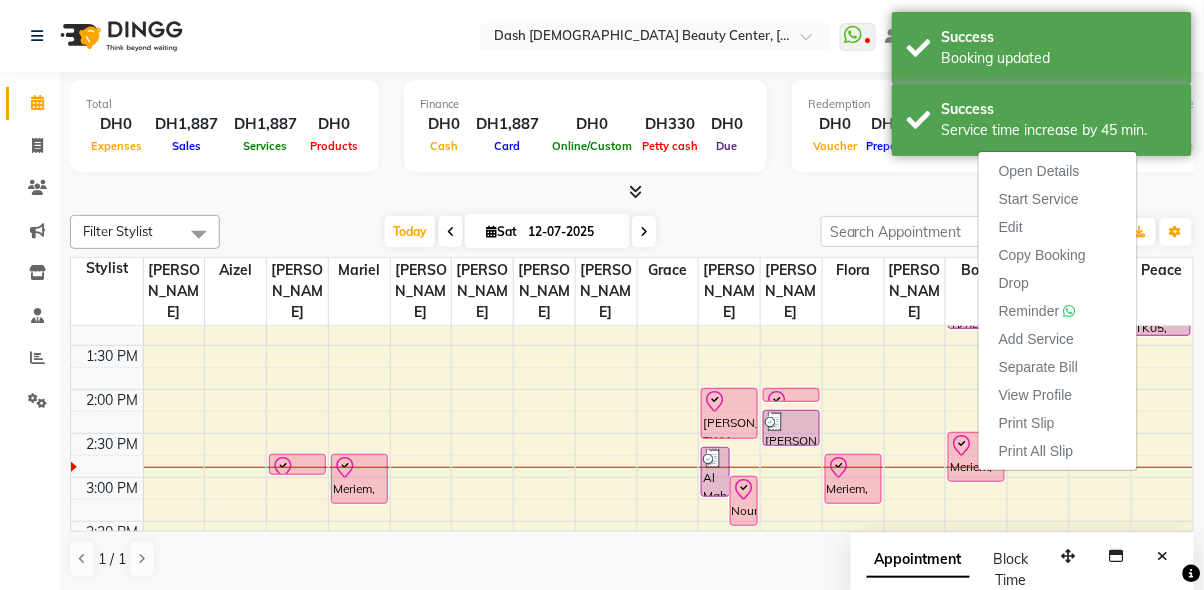 click at bounding box center (668, 378) 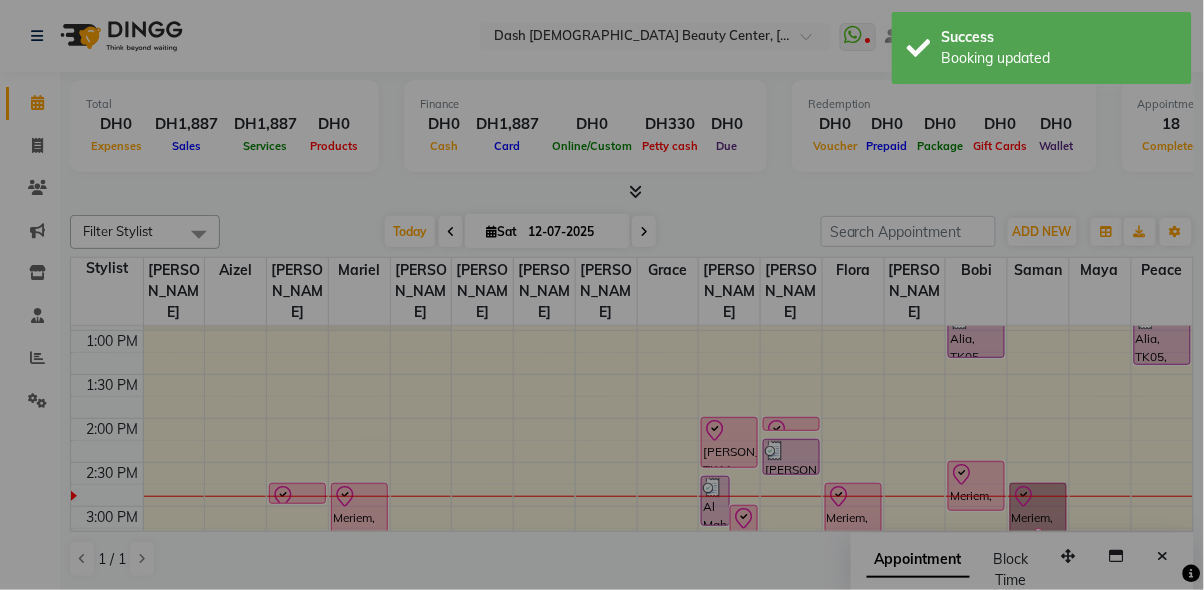 scroll, scrollTop: 347, scrollLeft: 0, axis: vertical 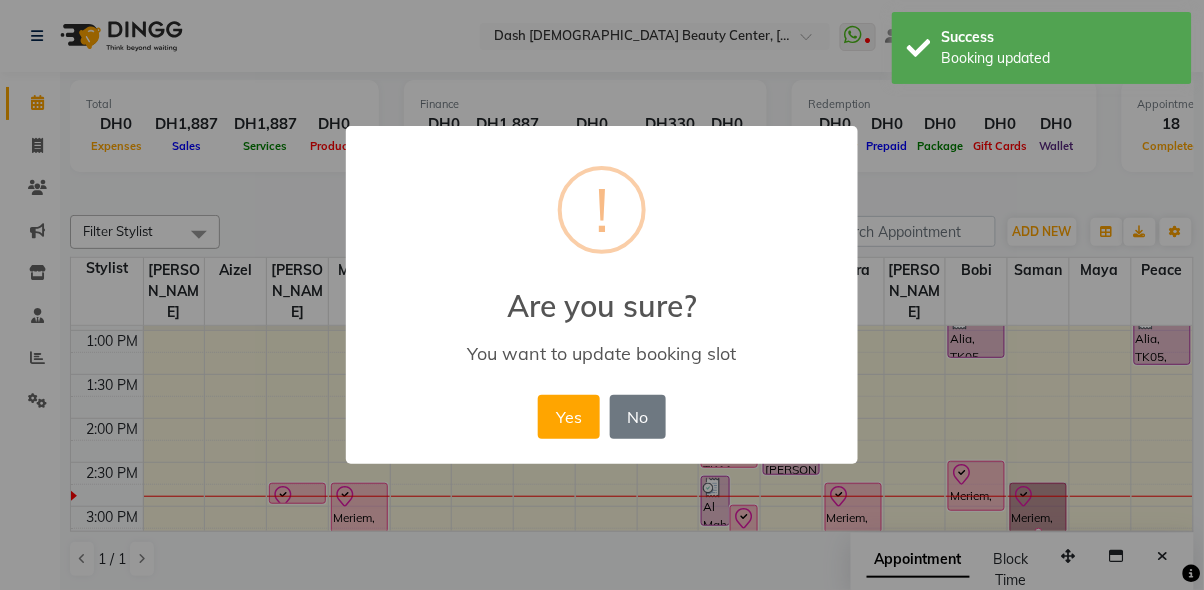 click on "Yes" at bounding box center [568, 417] 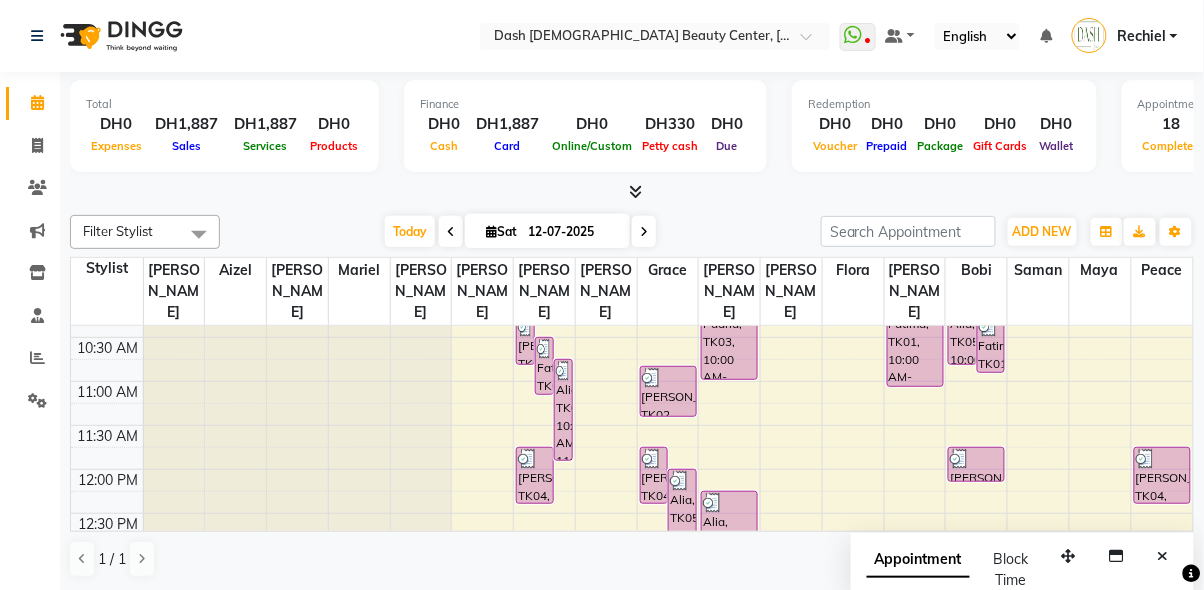scroll, scrollTop: 116, scrollLeft: 0, axis: vertical 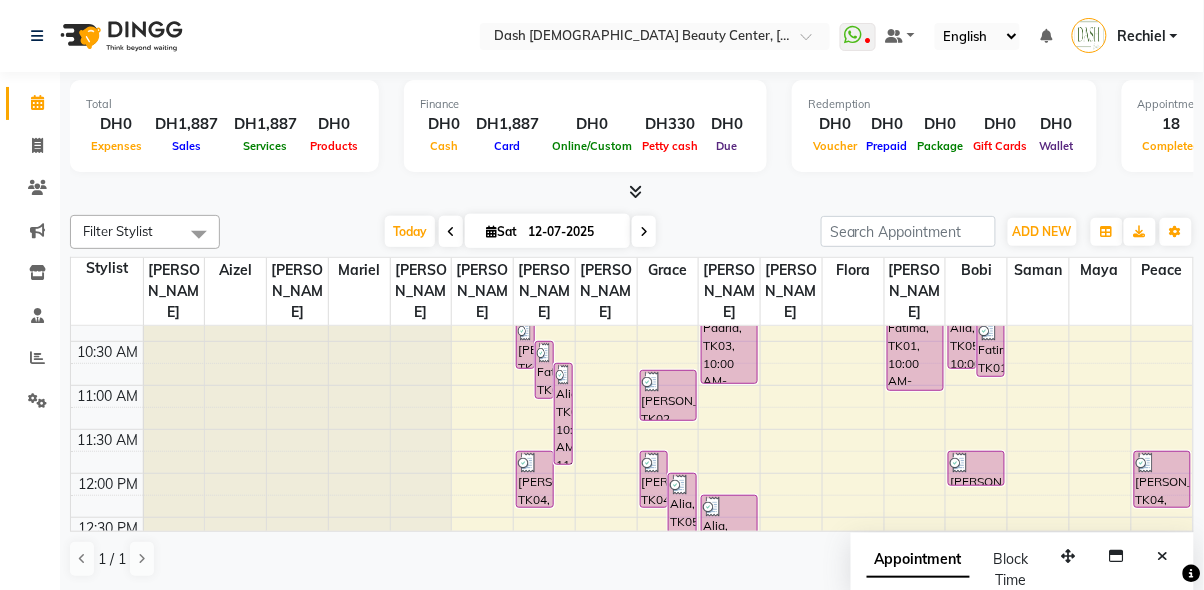 click on "Calendar  Invoice  Clients  Marketing  Inventory  Staff  Reports  Settings Completed InProgress Upcoming Dropped Tentative Check-In Confirm Bookings Segments Page Builder" 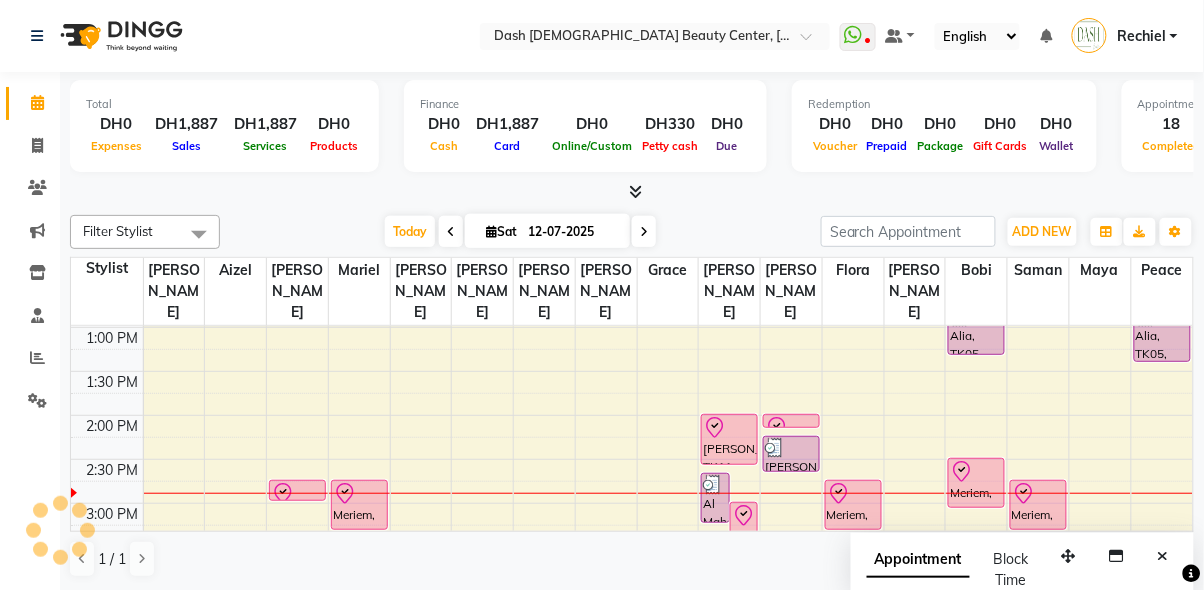 scroll, scrollTop: 366, scrollLeft: 0, axis: vertical 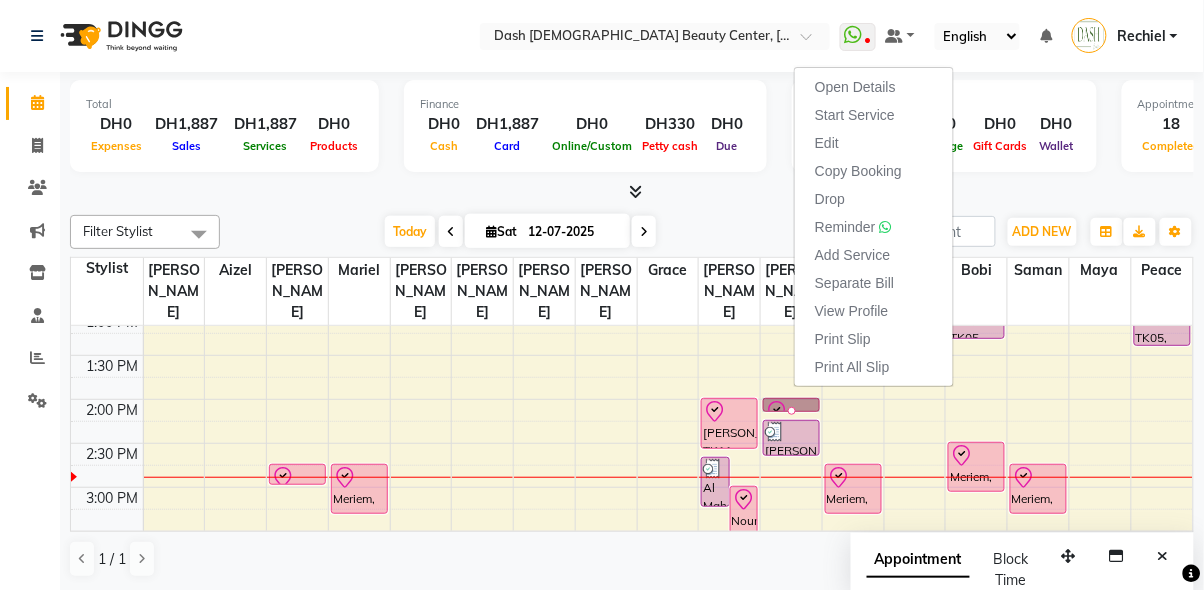 click on "Calendar  Invoice  Clients  Marketing  Inventory  Staff  Reports  Settings Completed InProgress Upcoming Dropped Tentative Check-In Confirm Bookings Segments Page Builder" 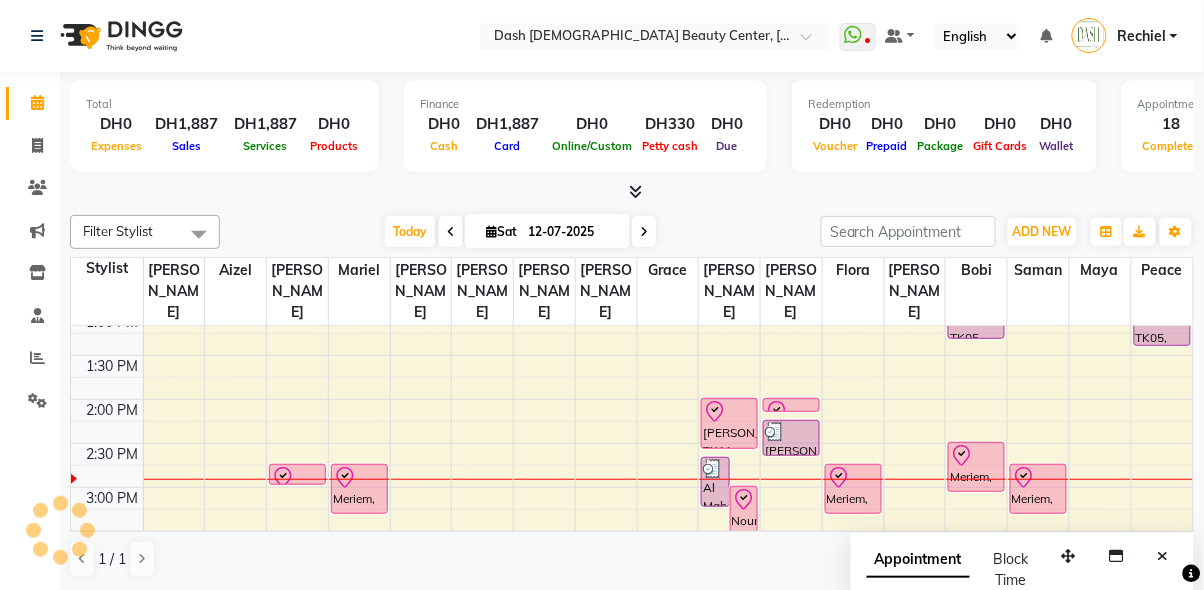 click at bounding box center (297, 478) 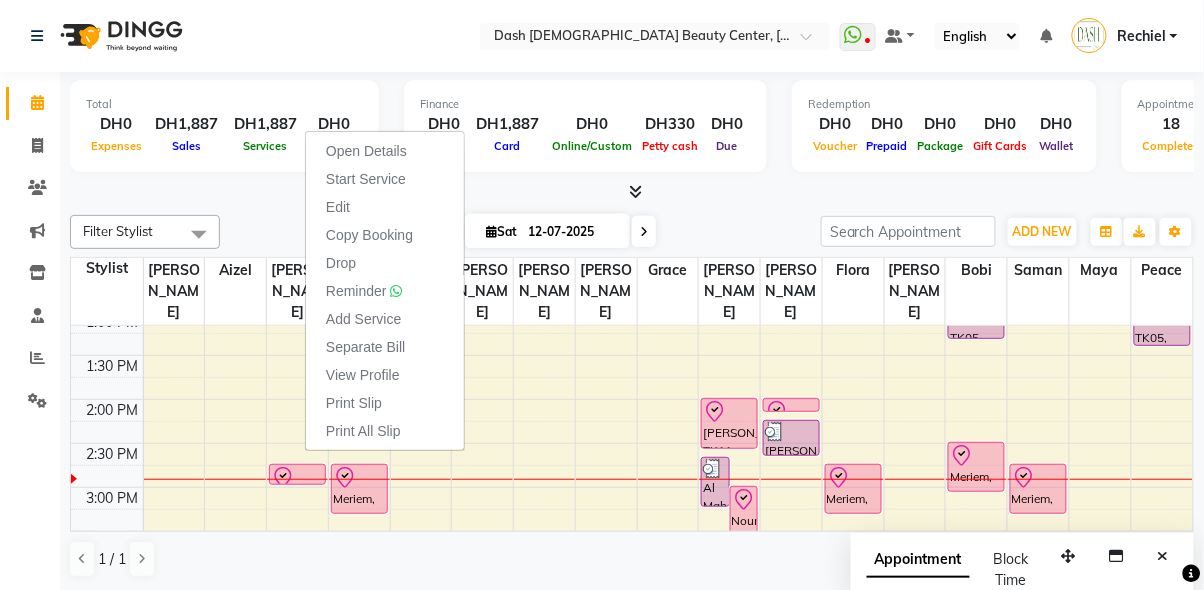 click on "Open Details" at bounding box center (385, 151) 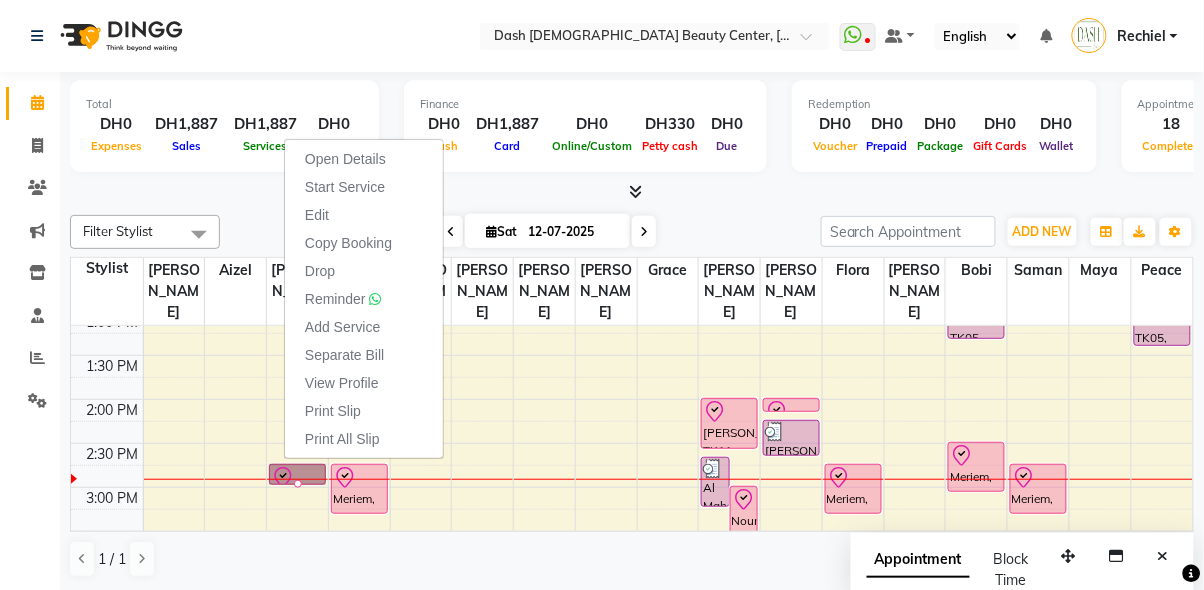 click on "Edit" at bounding box center (364, 215) 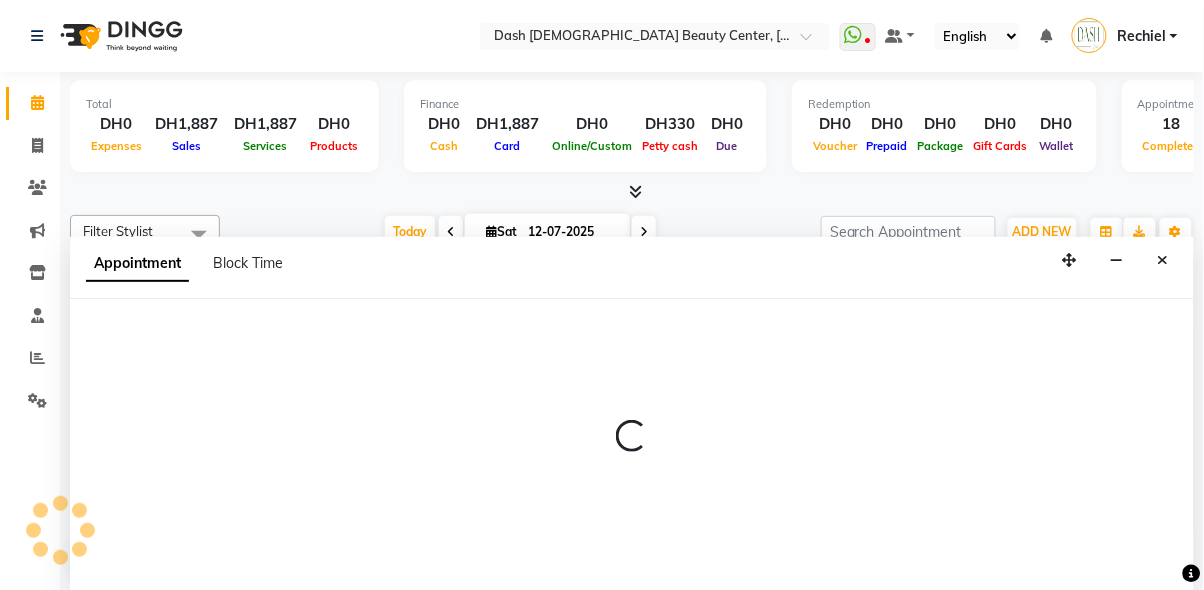 scroll, scrollTop: 0, scrollLeft: 0, axis: both 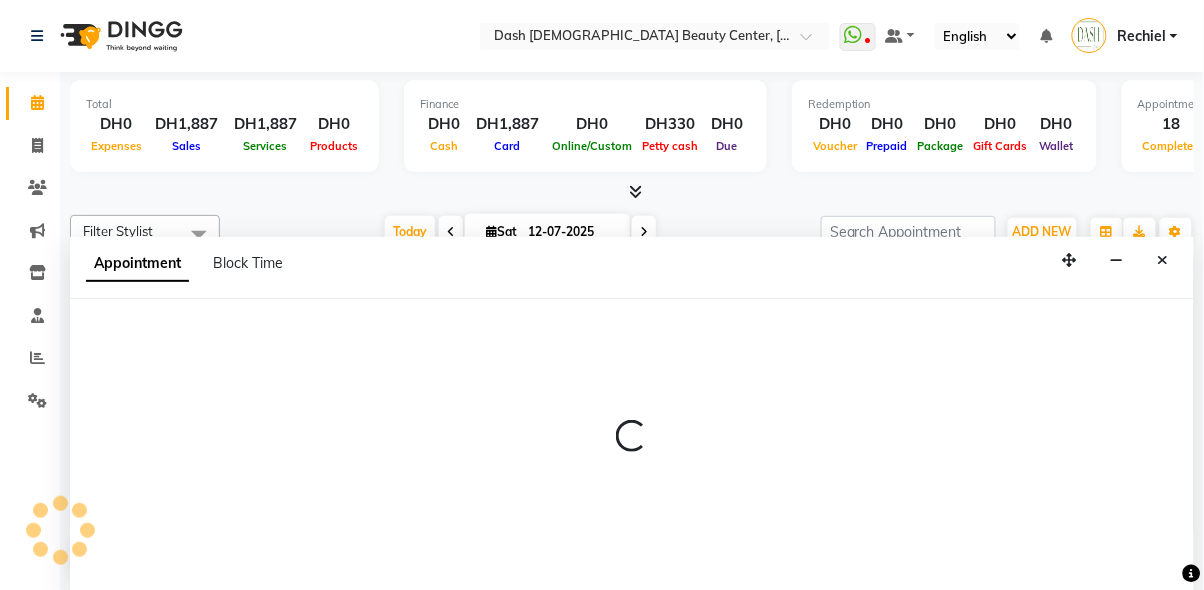 select on "tentative" 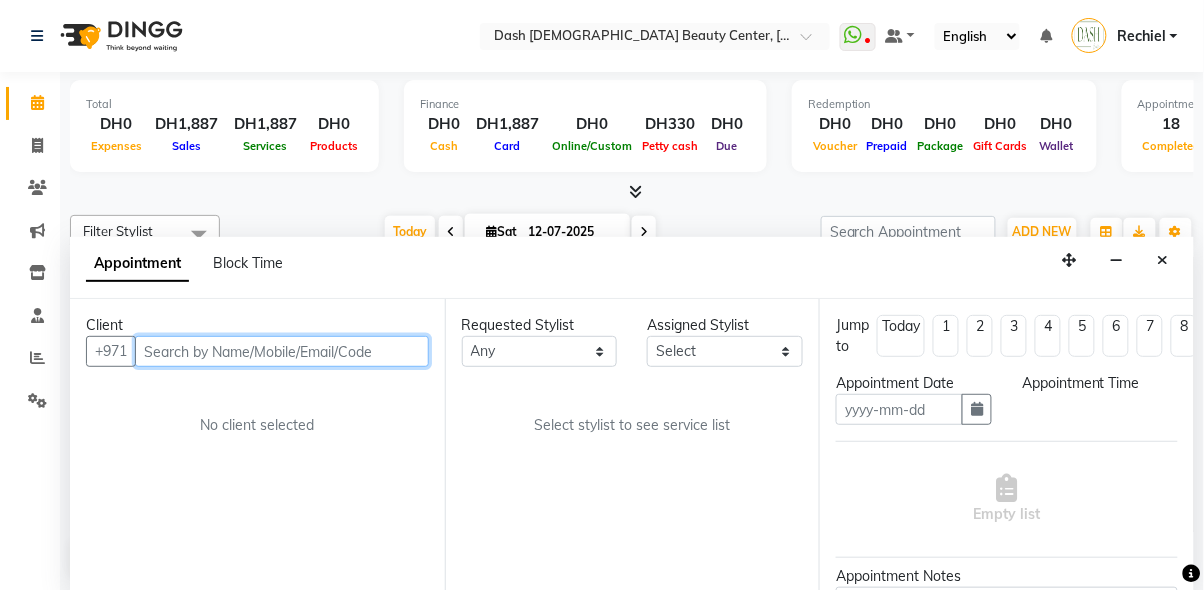 type on "12-07-2025" 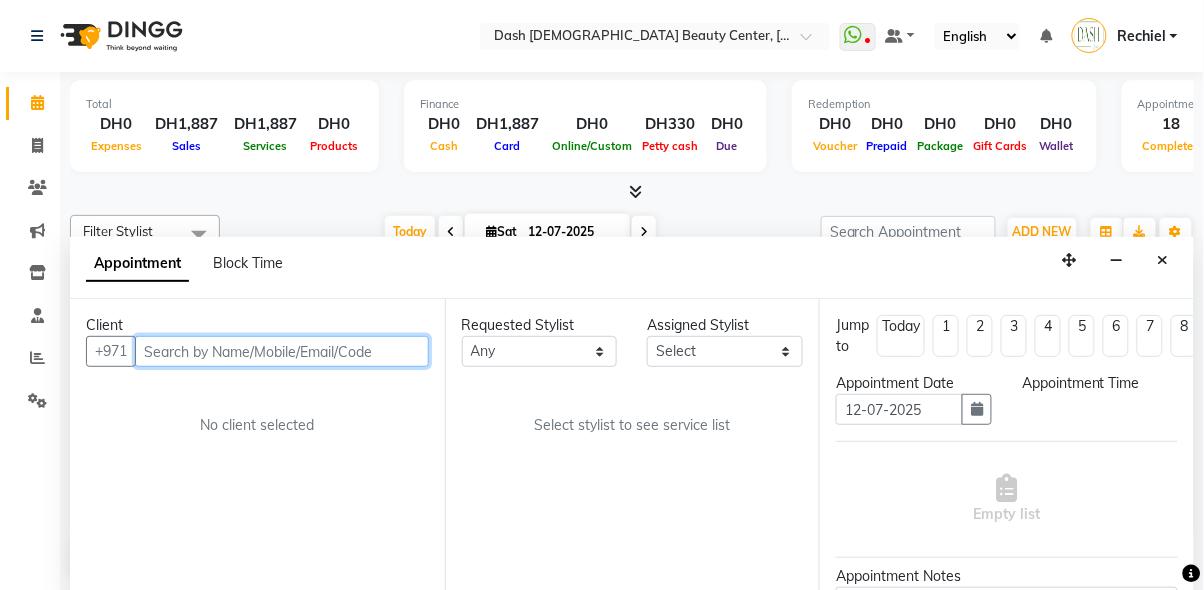 select on "check-in" 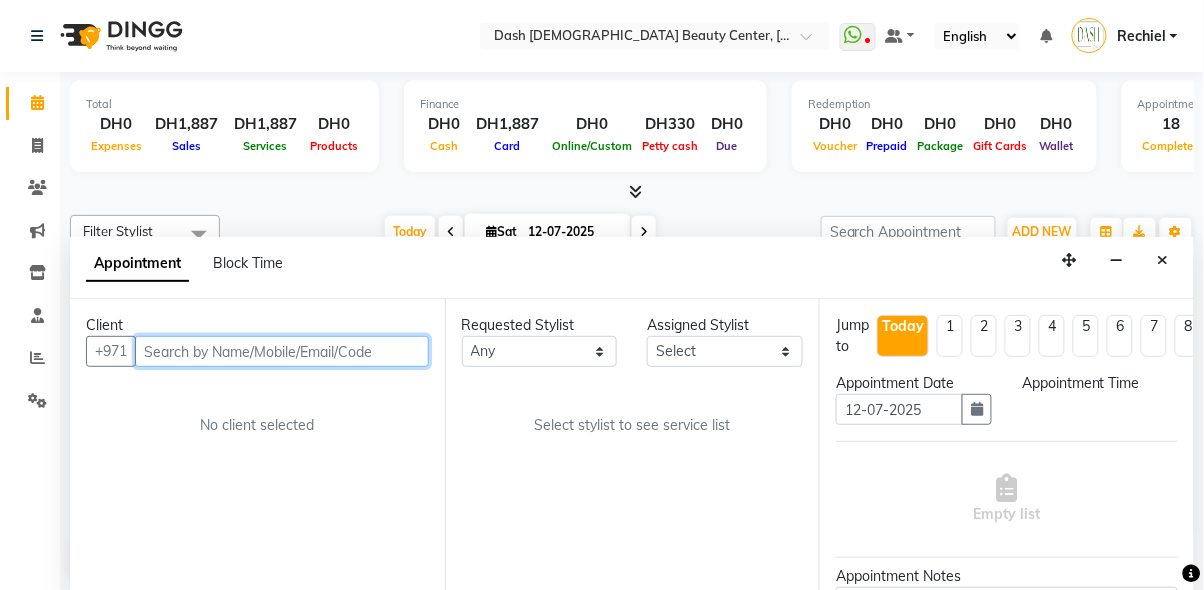 scroll, scrollTop: 0, scrollLeft: 0, axis: both 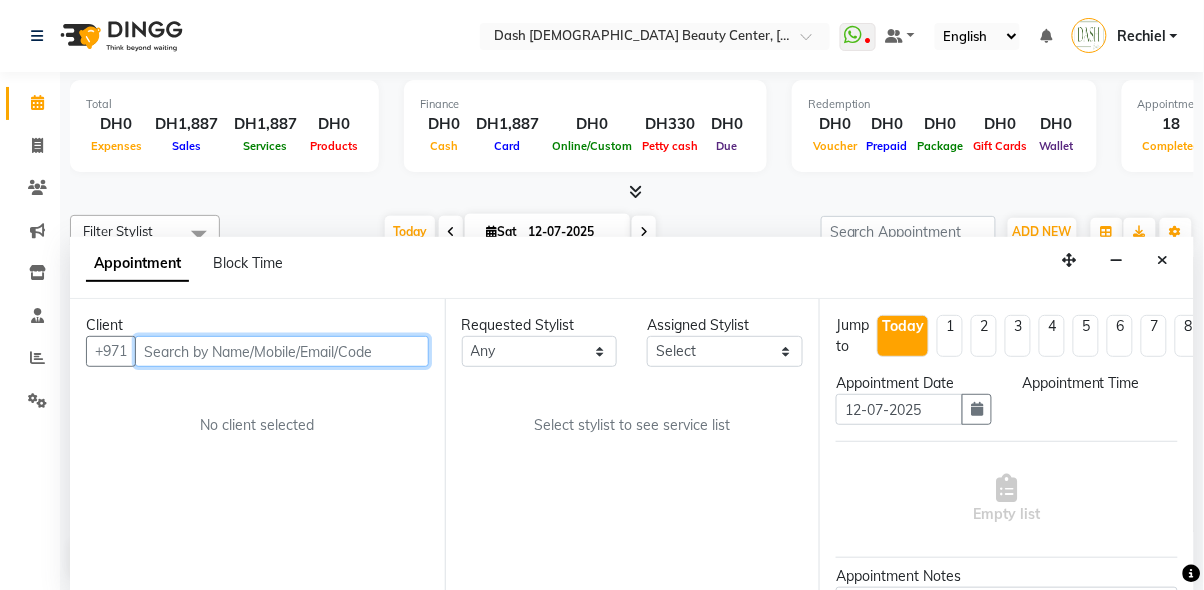 select on "81114" 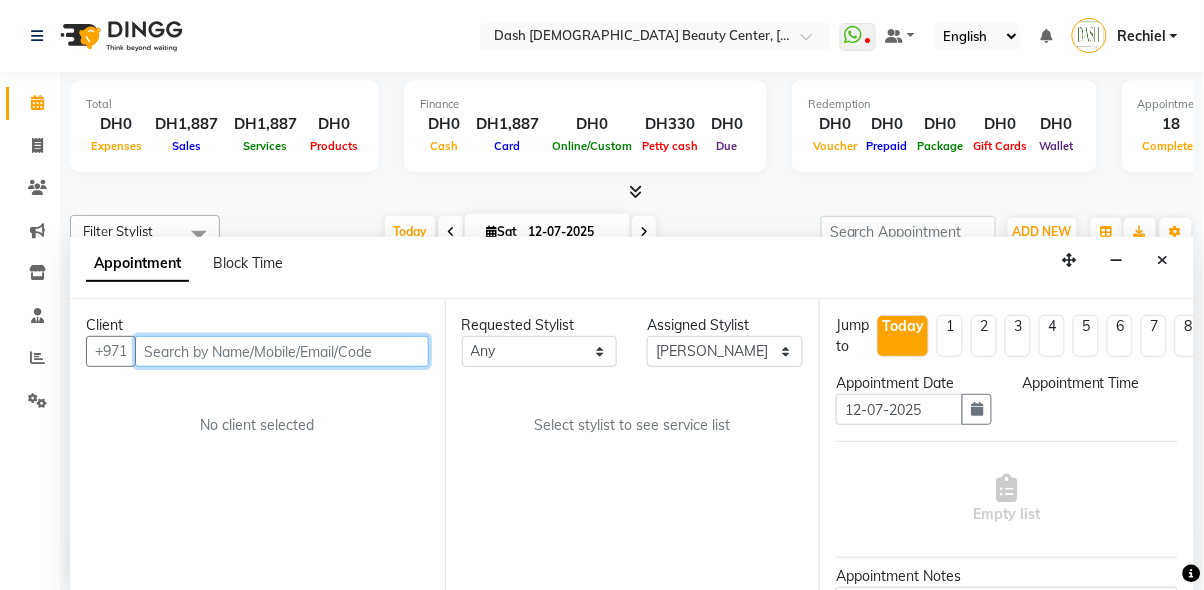 select on "885" 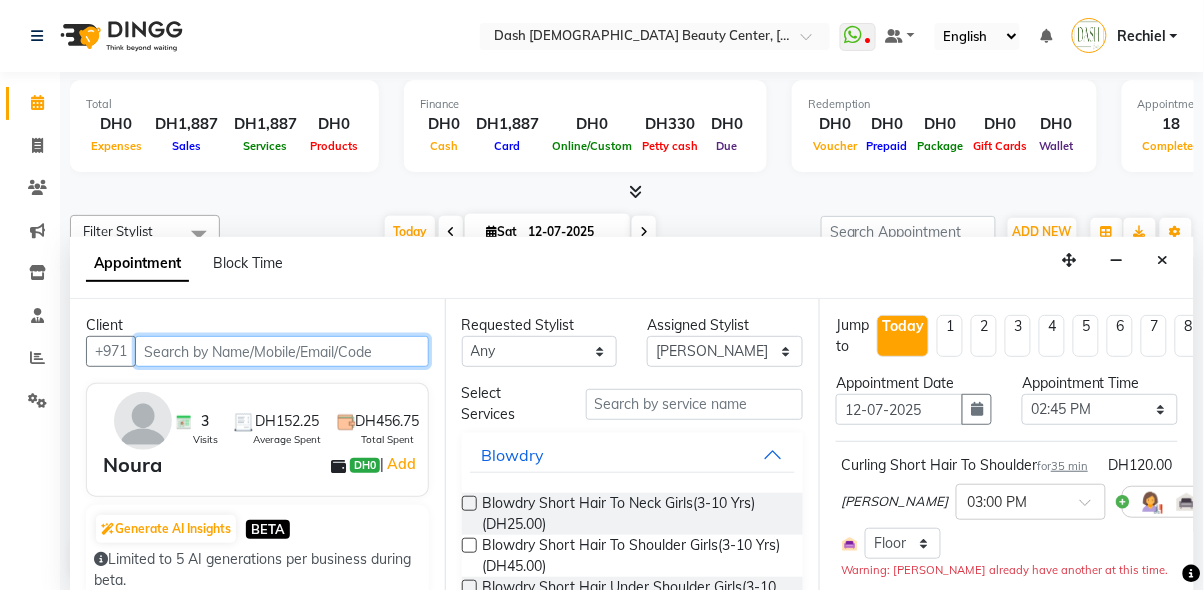 scroll, scrollTop: 440, scrollLeft: 0, axis: vertical 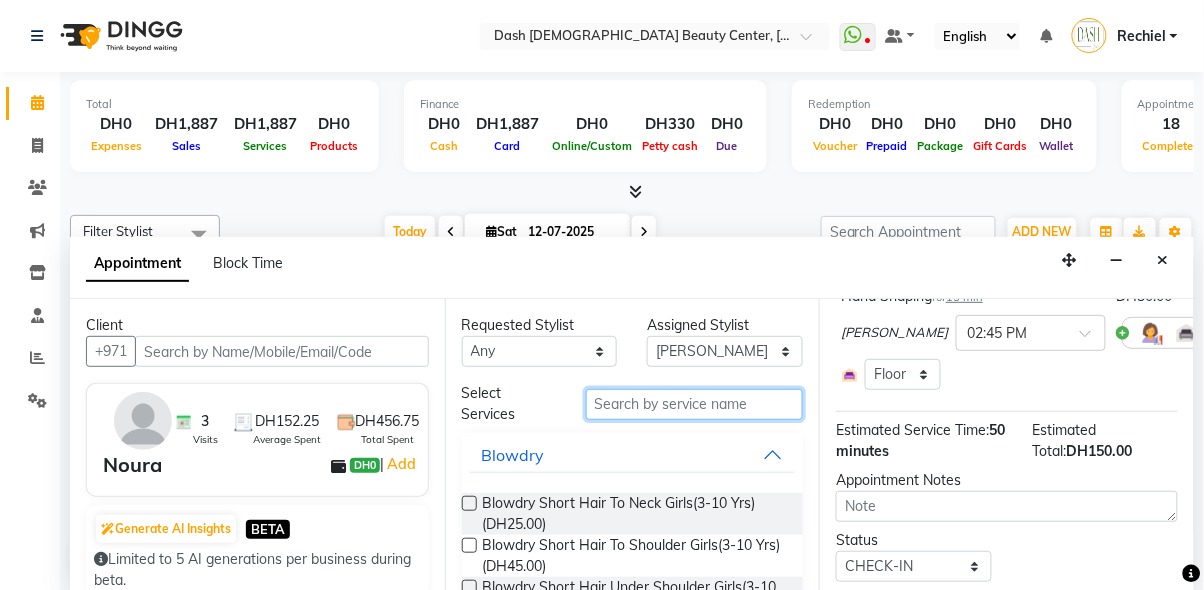 click at bounding box center [695, 404] 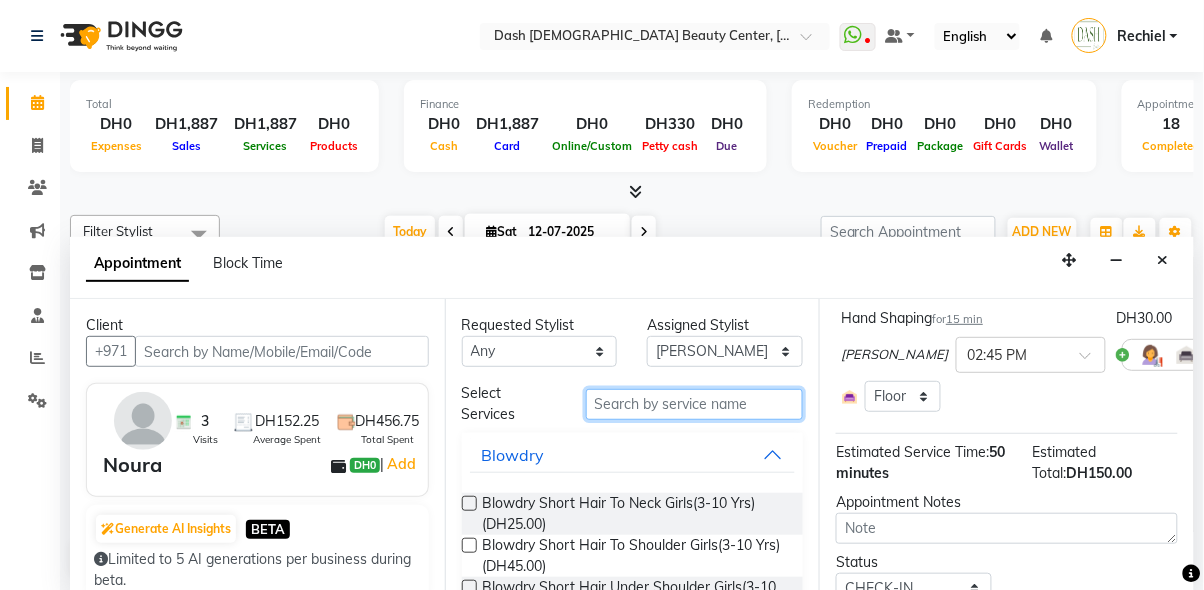 scroll, scrollTop: 304, scrollLeft: 0, axis: vertical 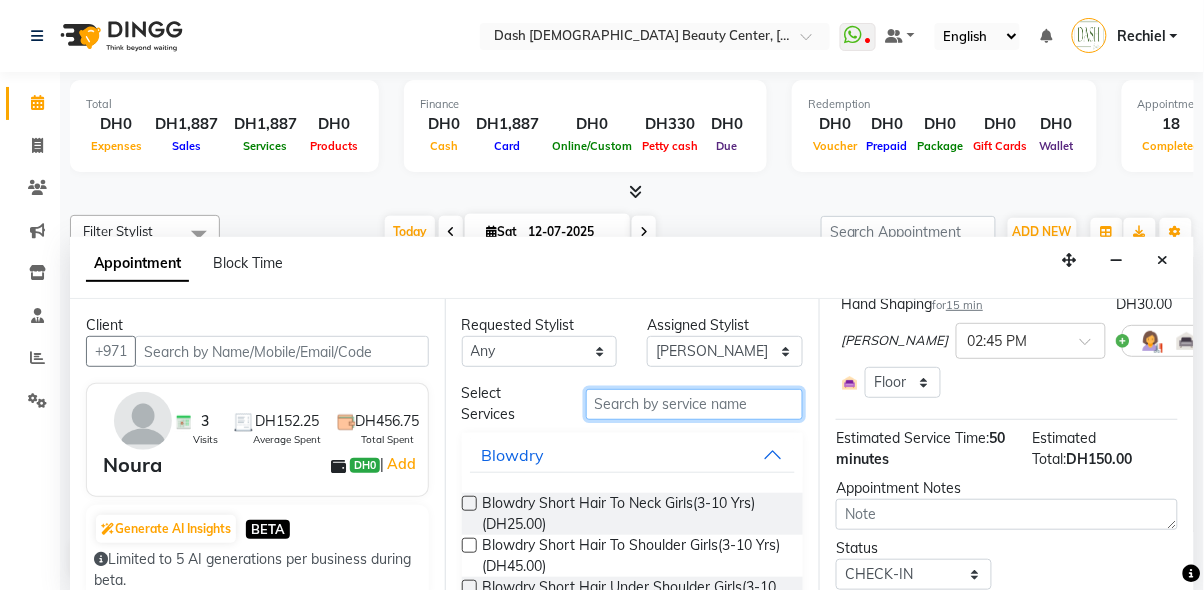 click at bounding box center [695, 404] 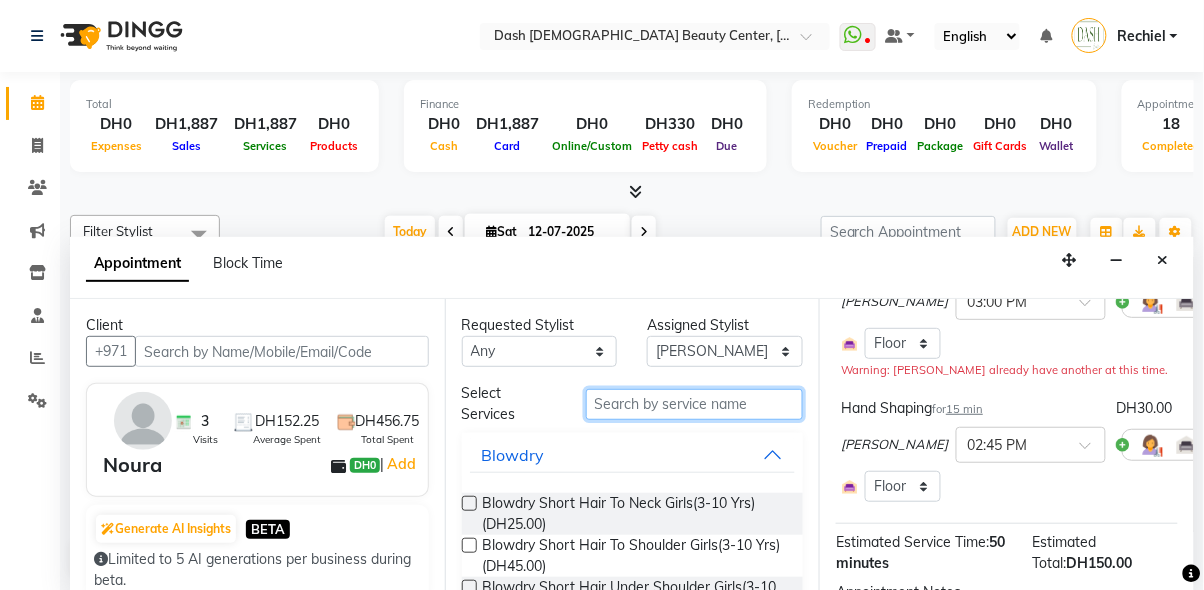 scroll, scrollTop: 194, scrollLeft: 0, axis: vertical 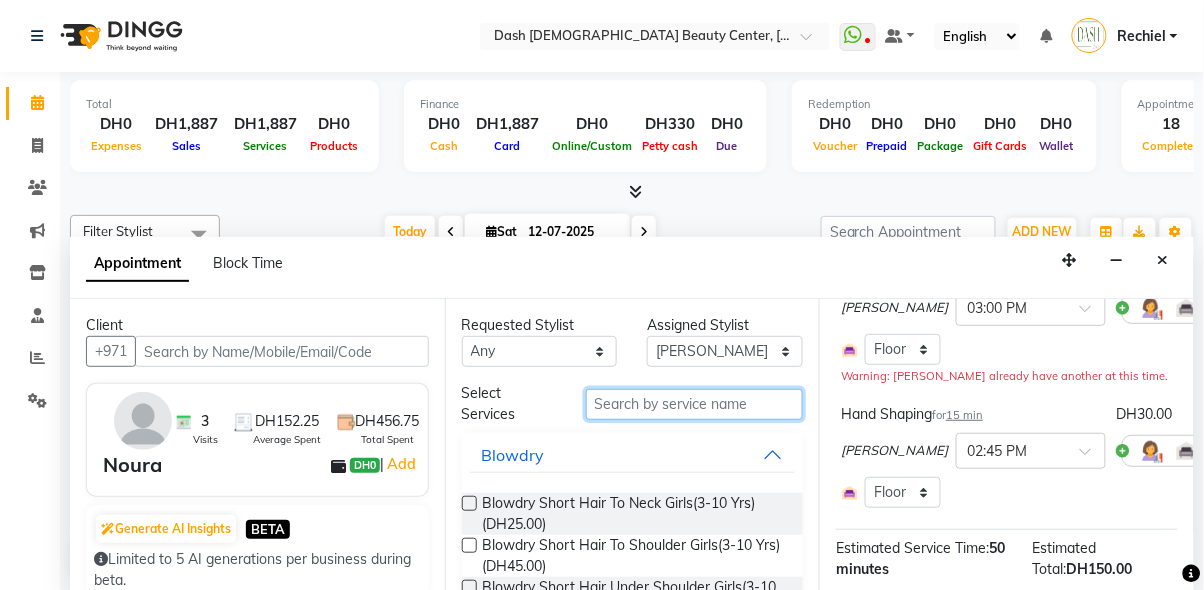 click at bounding box center (695, 404) 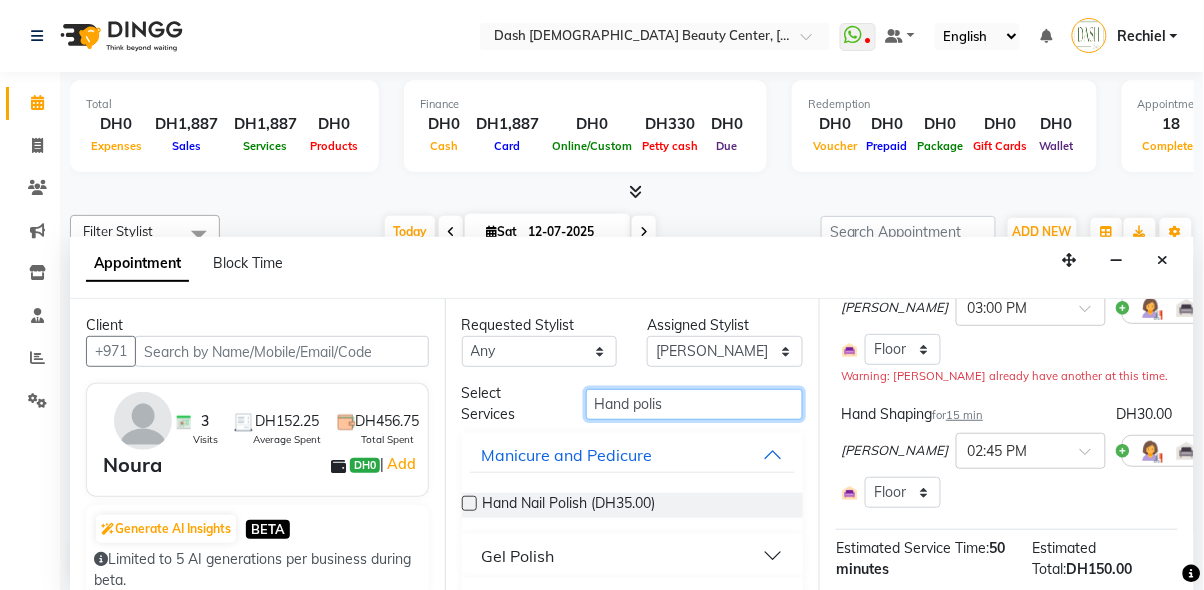type on "Hand polis" 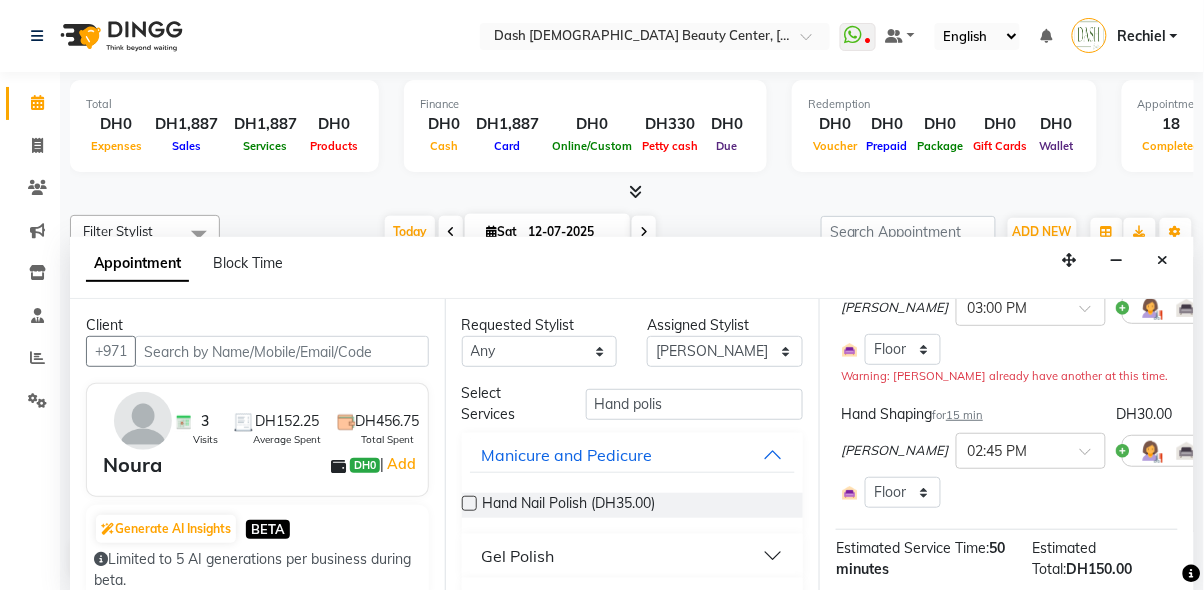 click at bounding box center (469, 503) 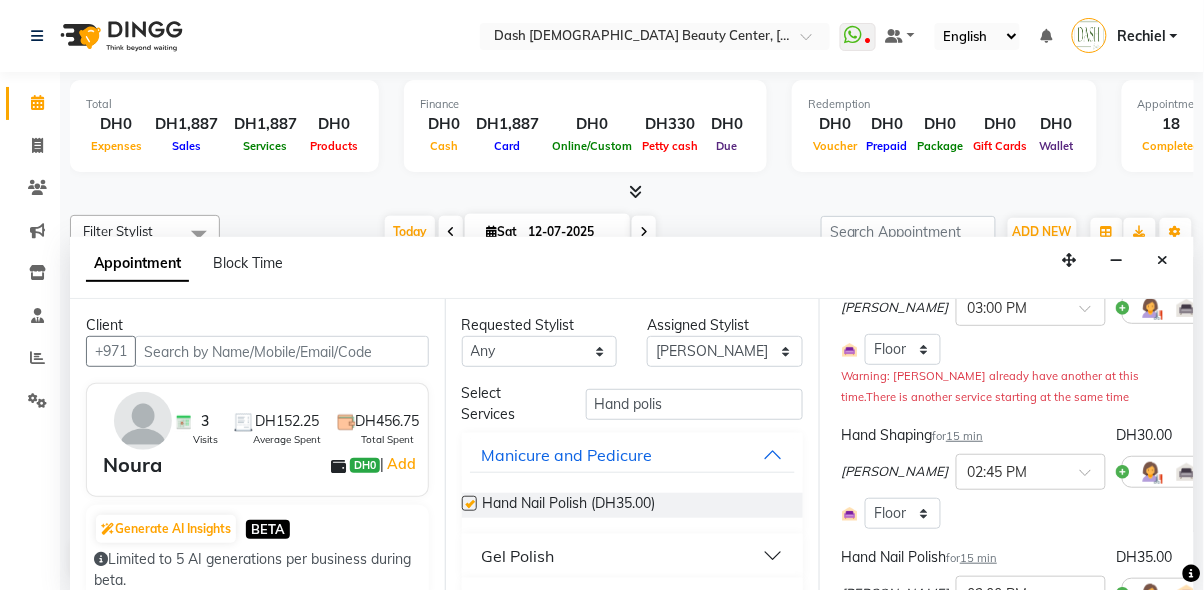 checkbox on "false" 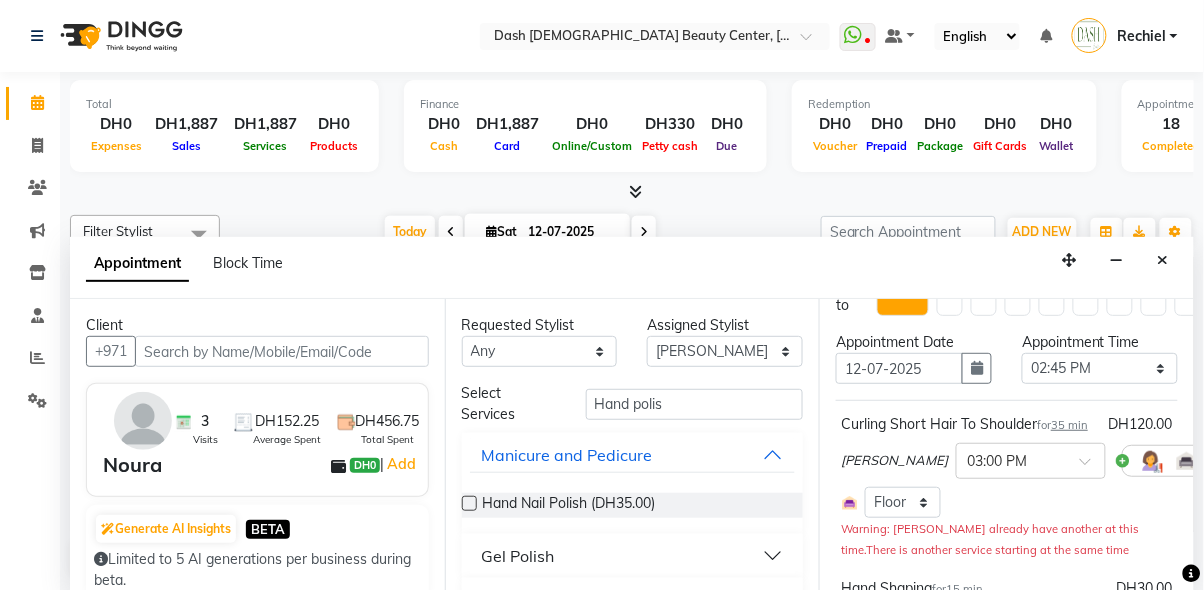 scroll, scrollTop: 40, scrollLeft: 0, axis: vertical 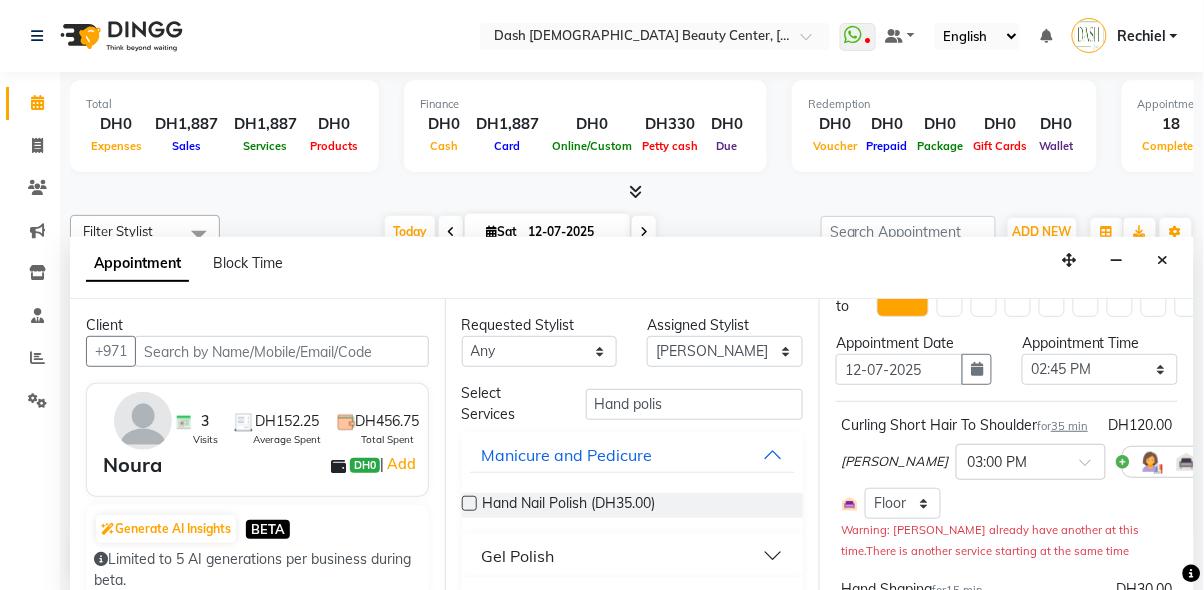 click at bounding box center (1092, 468) 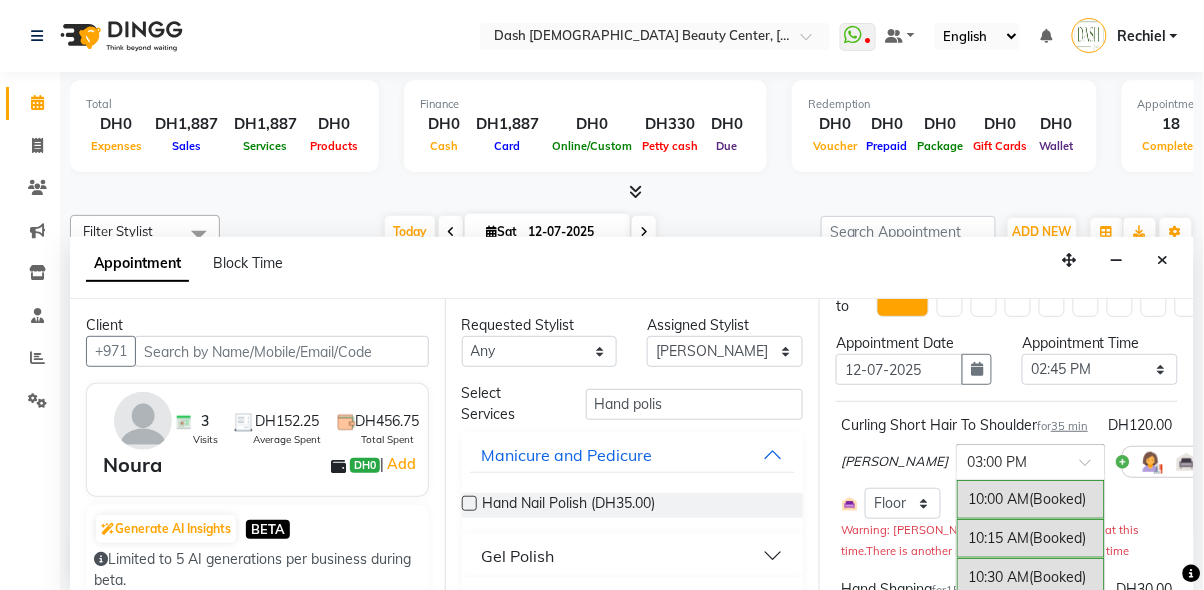 scroll, scrollTop: 759, scrollLeft: 0, axis: vertical 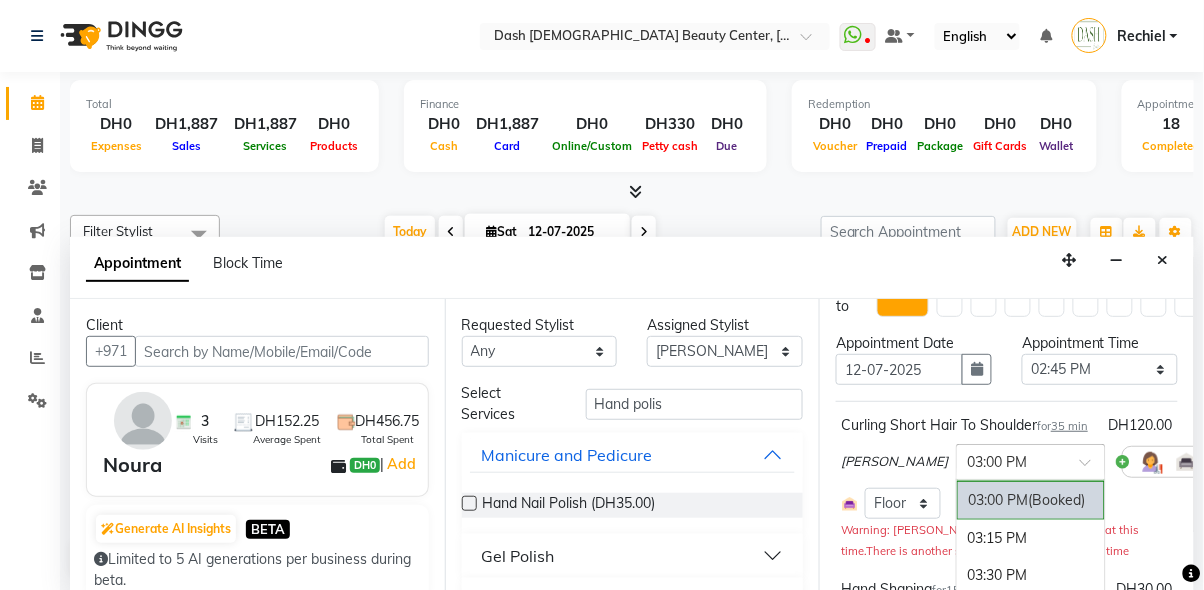 click on "03:15 PM" at bounding box center (1031, 538) 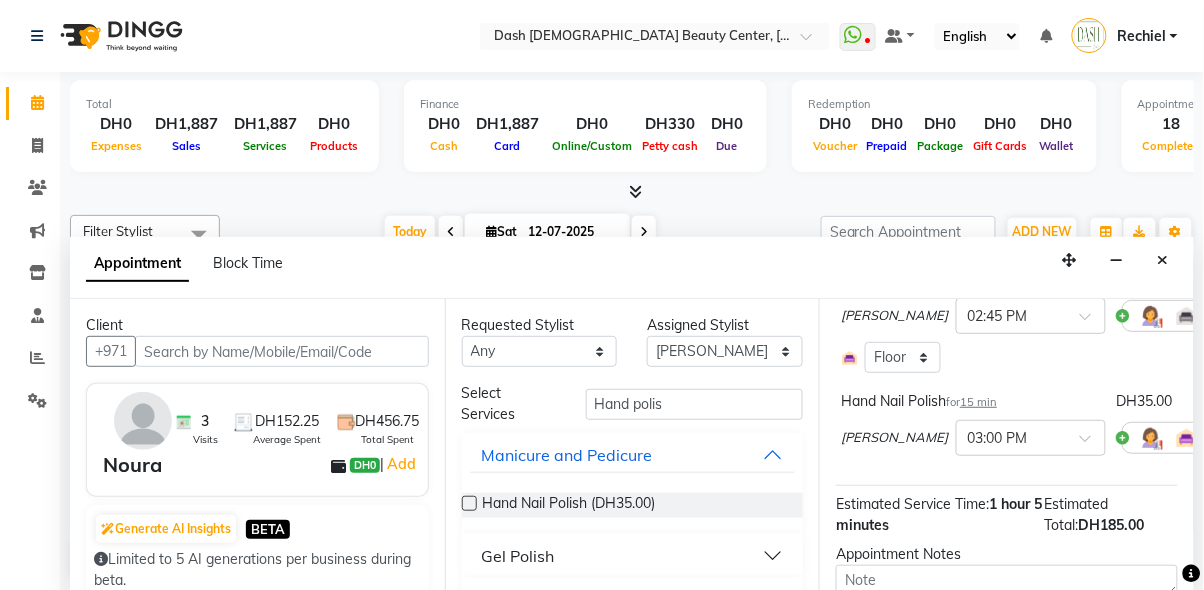 scroll, scrollTop: 383, scrollLeft: 0, axis: vertical 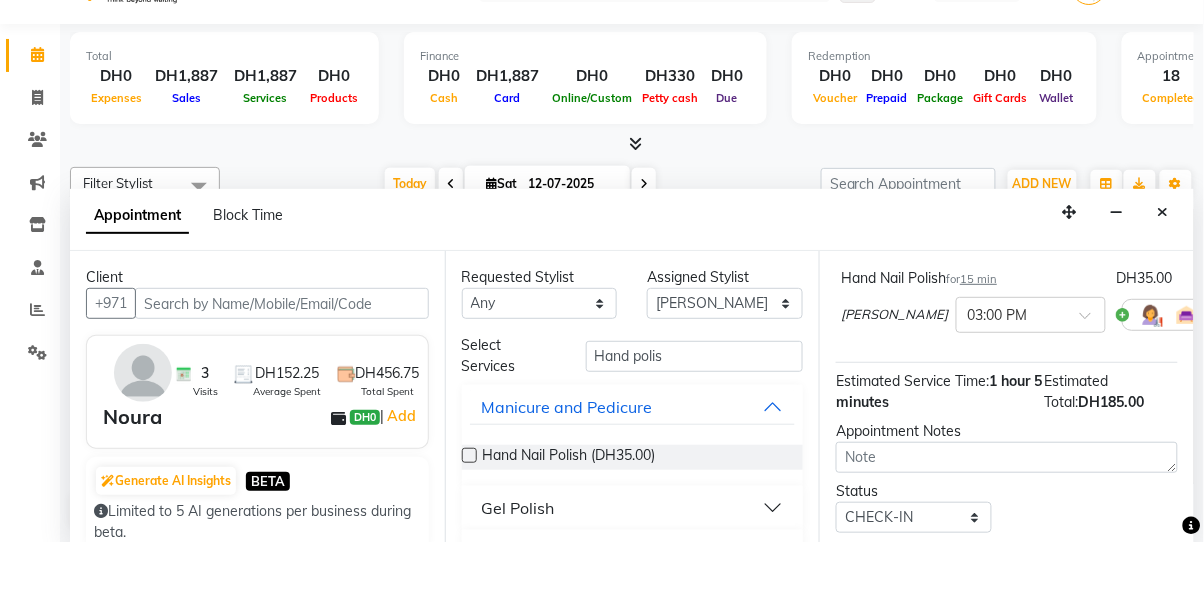 click on "Update" at bounding box center [1007, 615] 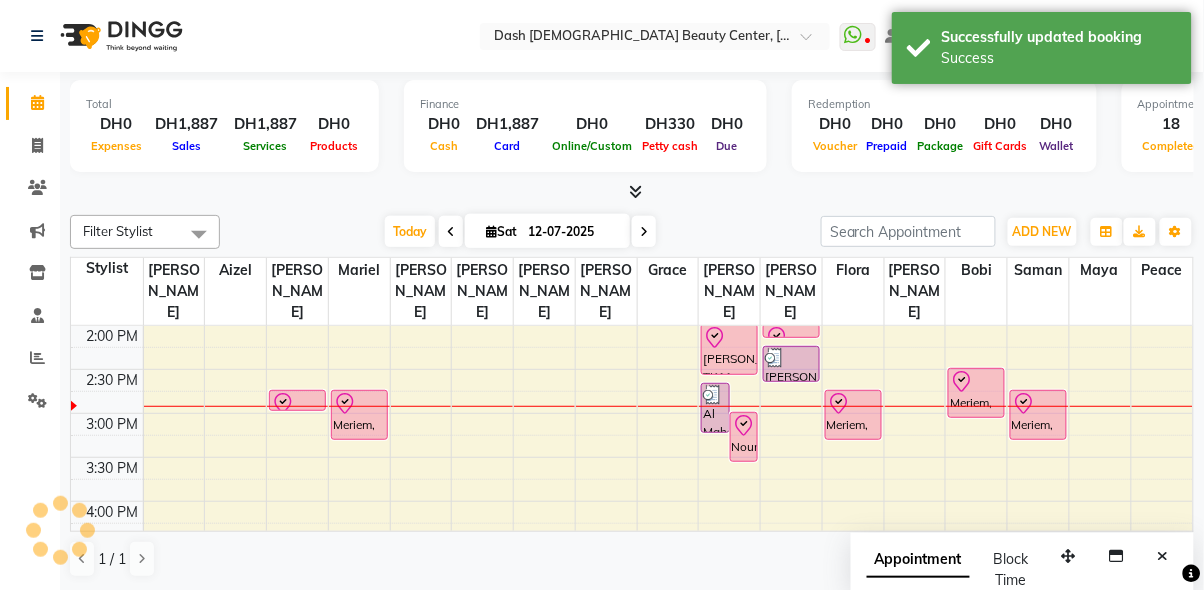 scroll, scrollTop: 0, scrollLeft: 0, axis: both 